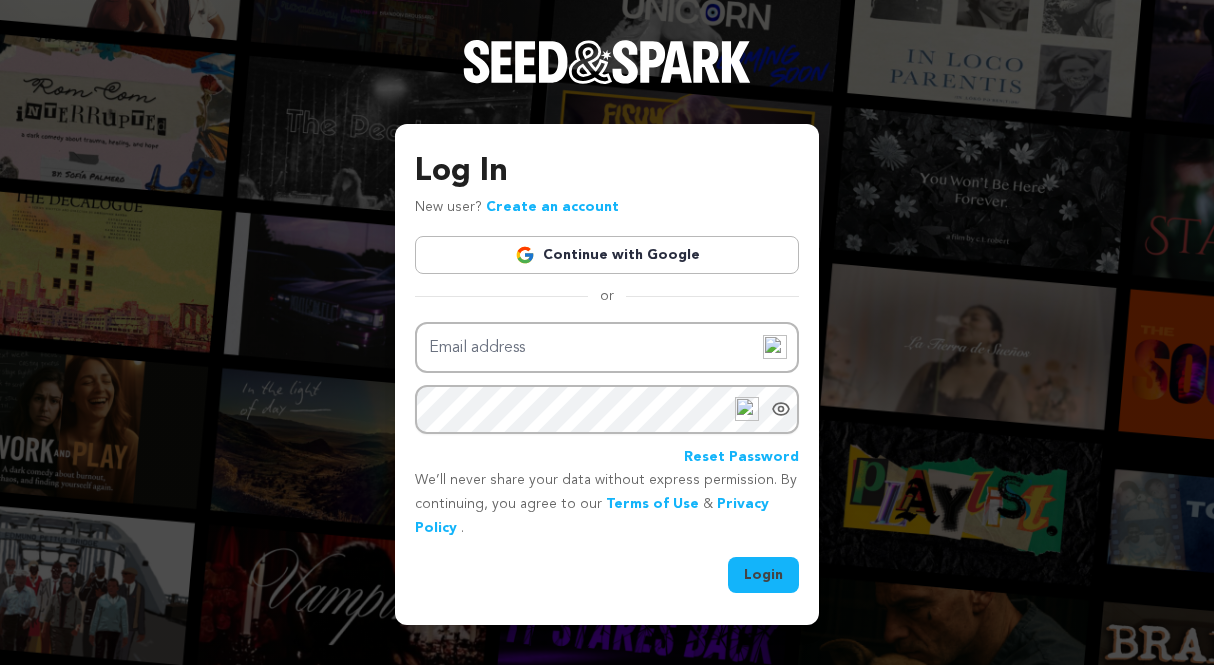 scroll, scrollTop: 0, scrollLeft: 0, axis: both 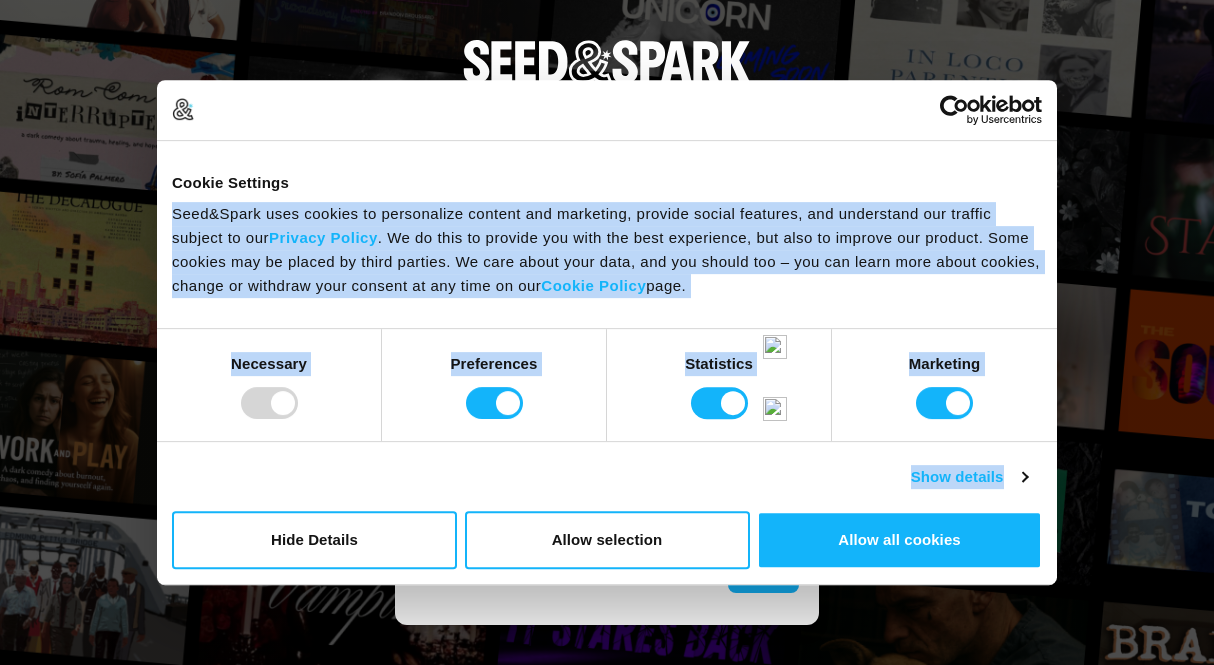 drag, startPoint x: 679, startPoint y: 494, endPoint x: 679, endPoint y: 54, distance: 440 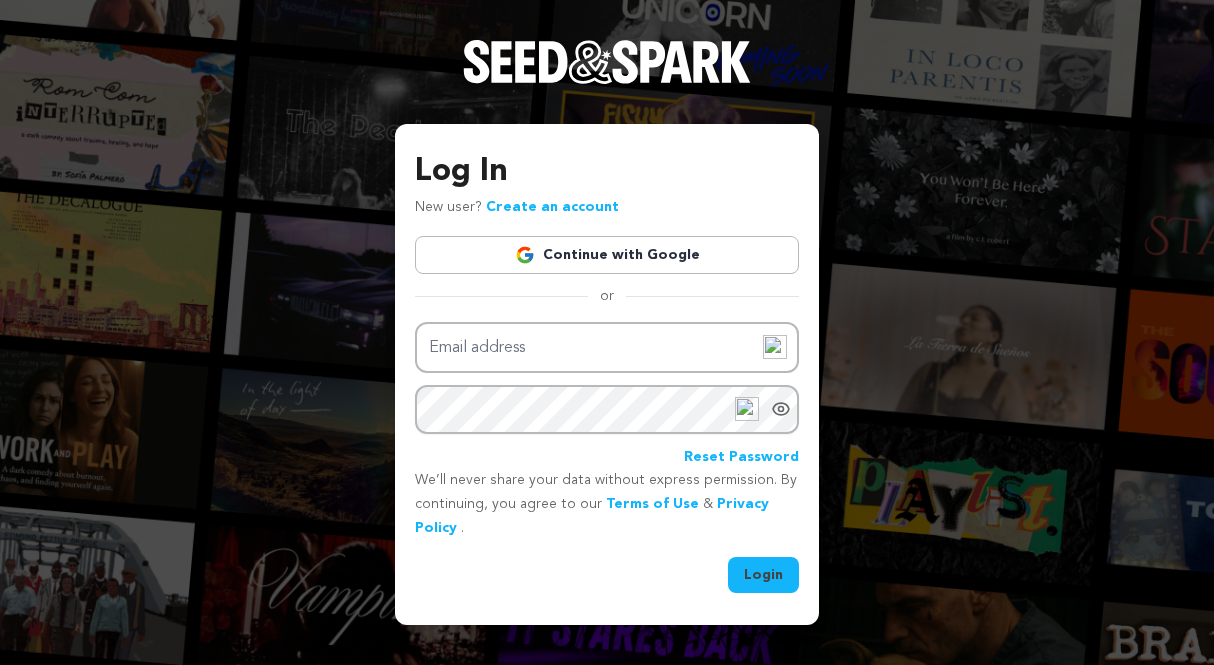 scroll, scrollTop: 0, scrollLeft: 0, axis: both 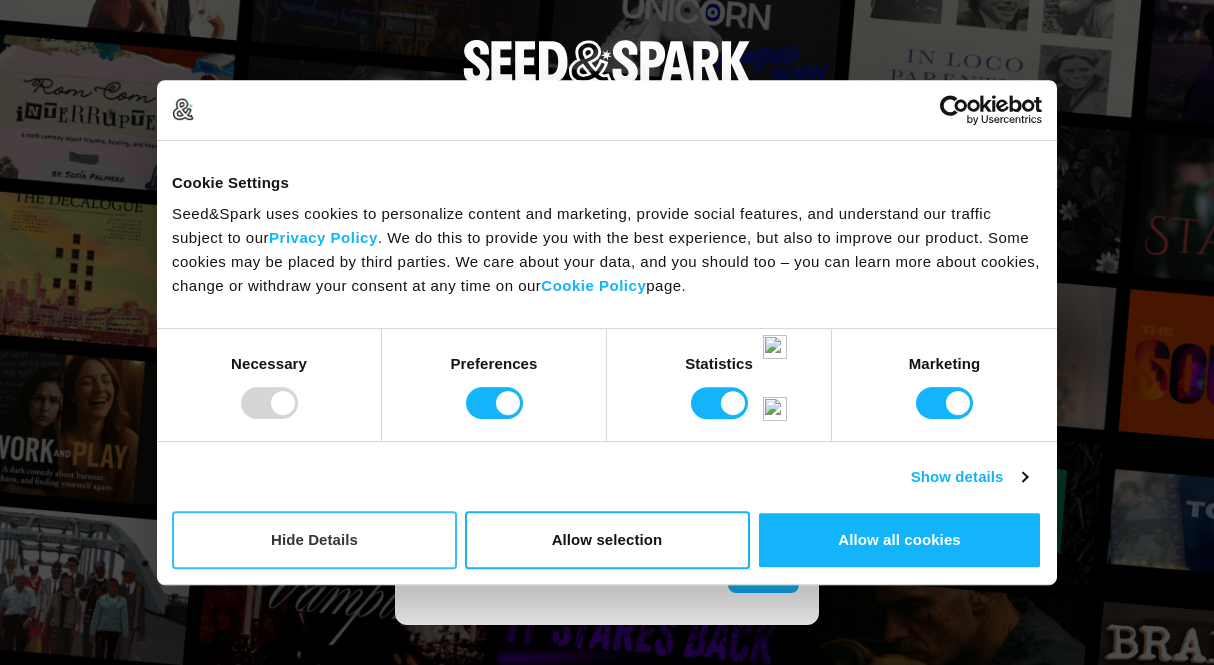 click on "Hide Details" at bounding box center (314, 540) 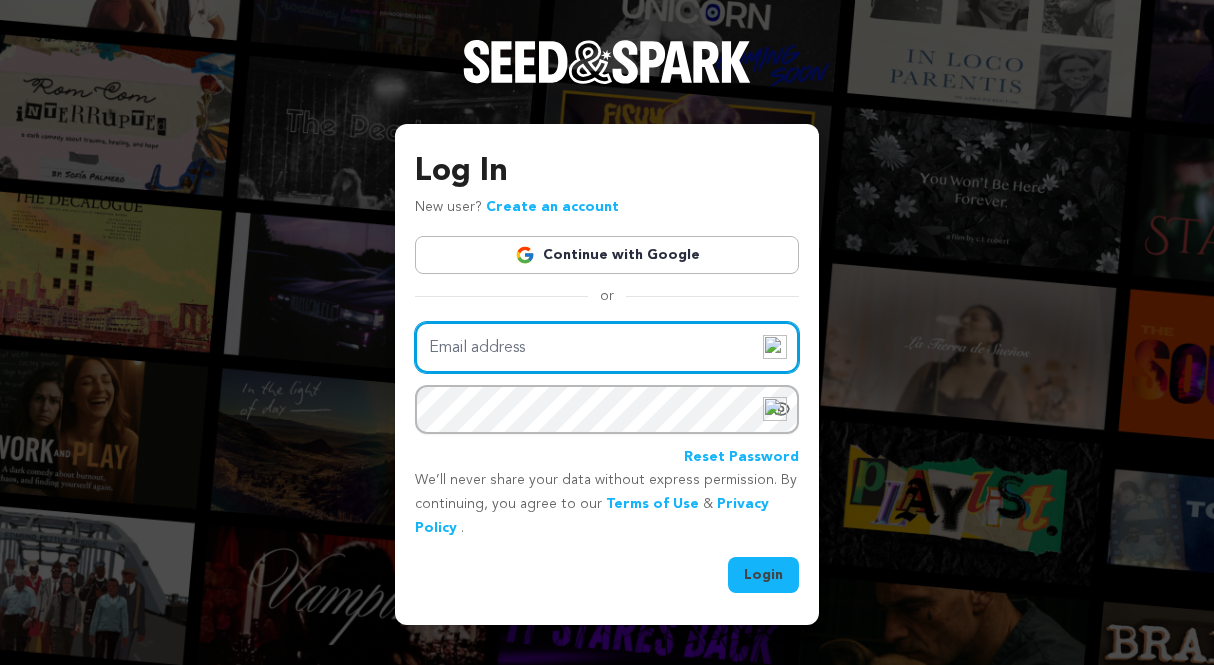 click on "Email address" at bounding box center (607, 347) 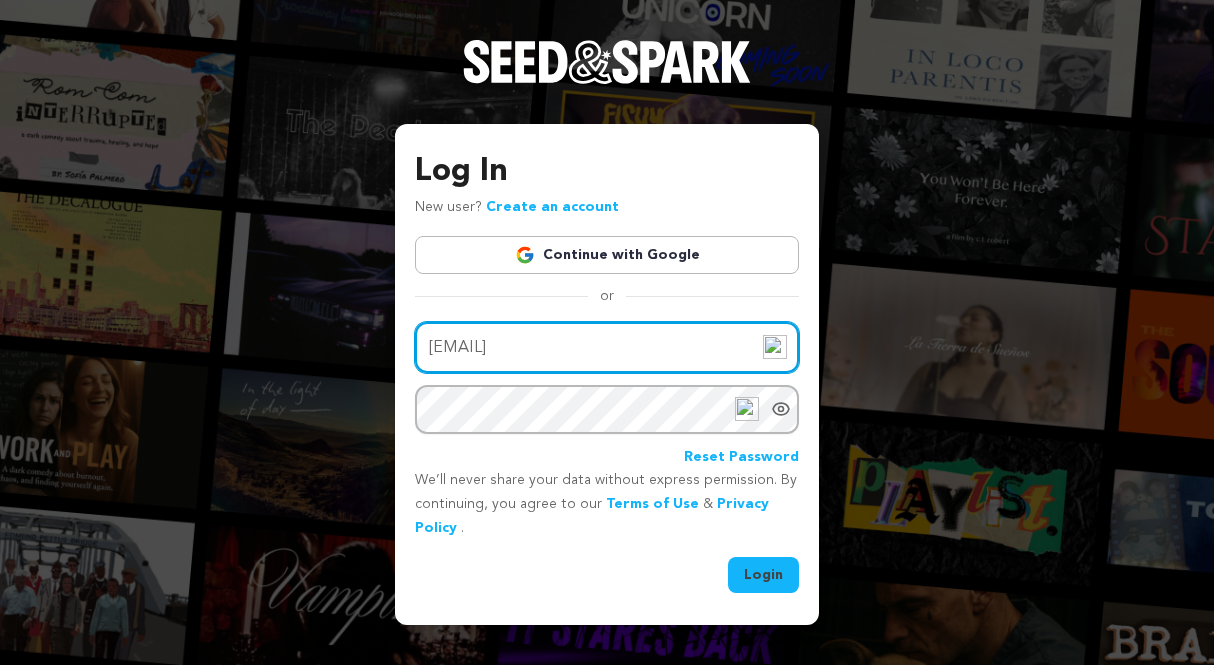 type on "tonyzosh@gmail.com" 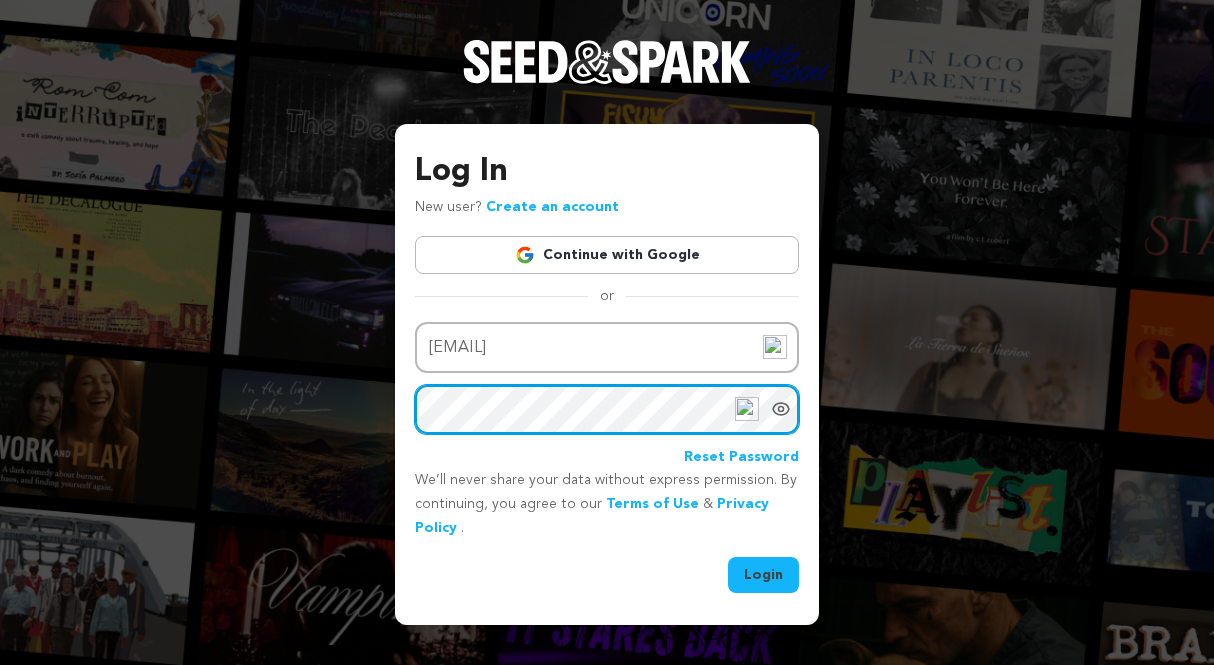 click on "Login" at bounding box center (763, 575) 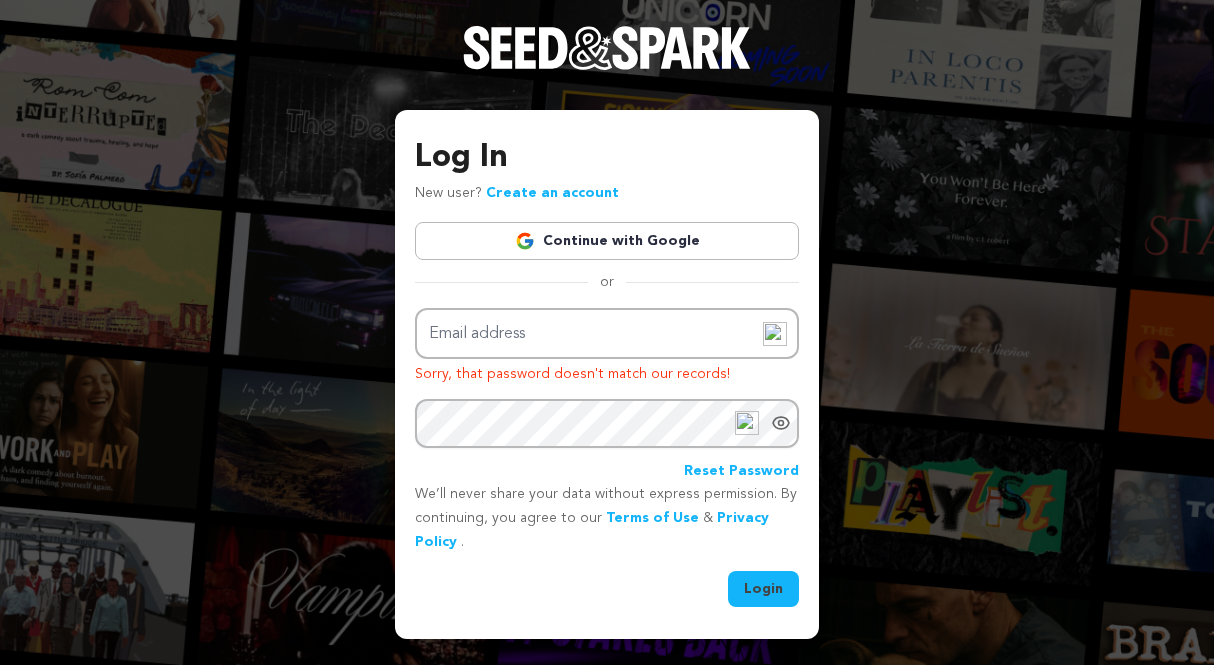 scroll, scrollTop: 0, scrollLeft: 0, axis: both 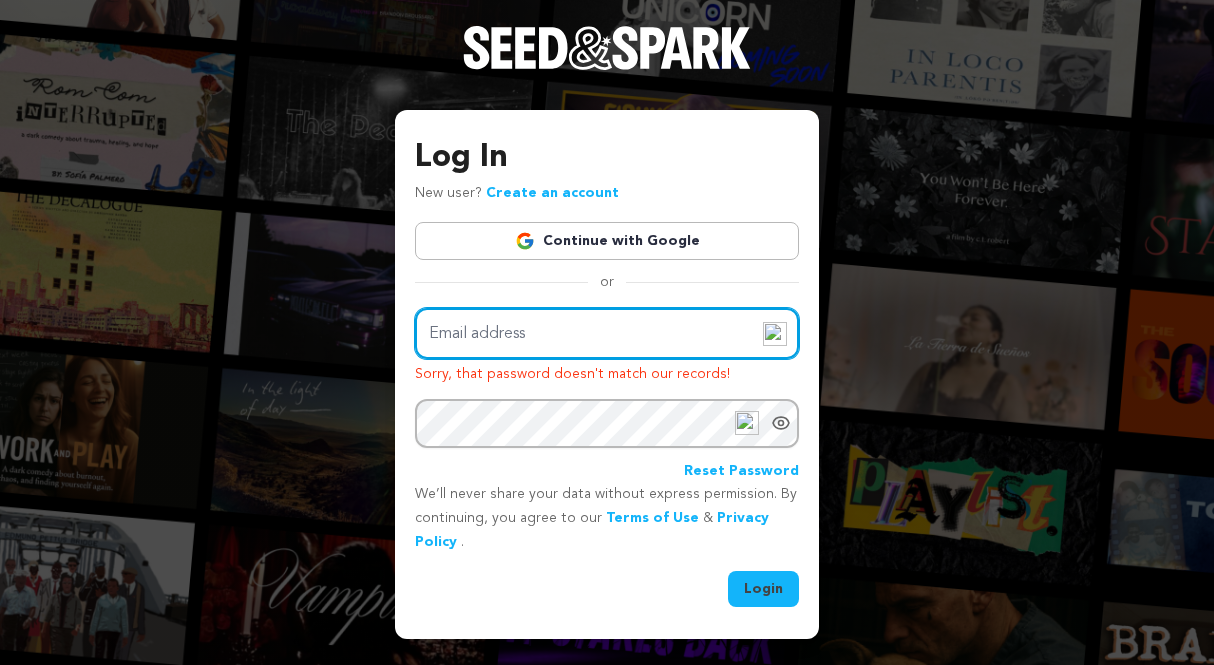 click on "Email address" at bounding box center [607, 333] 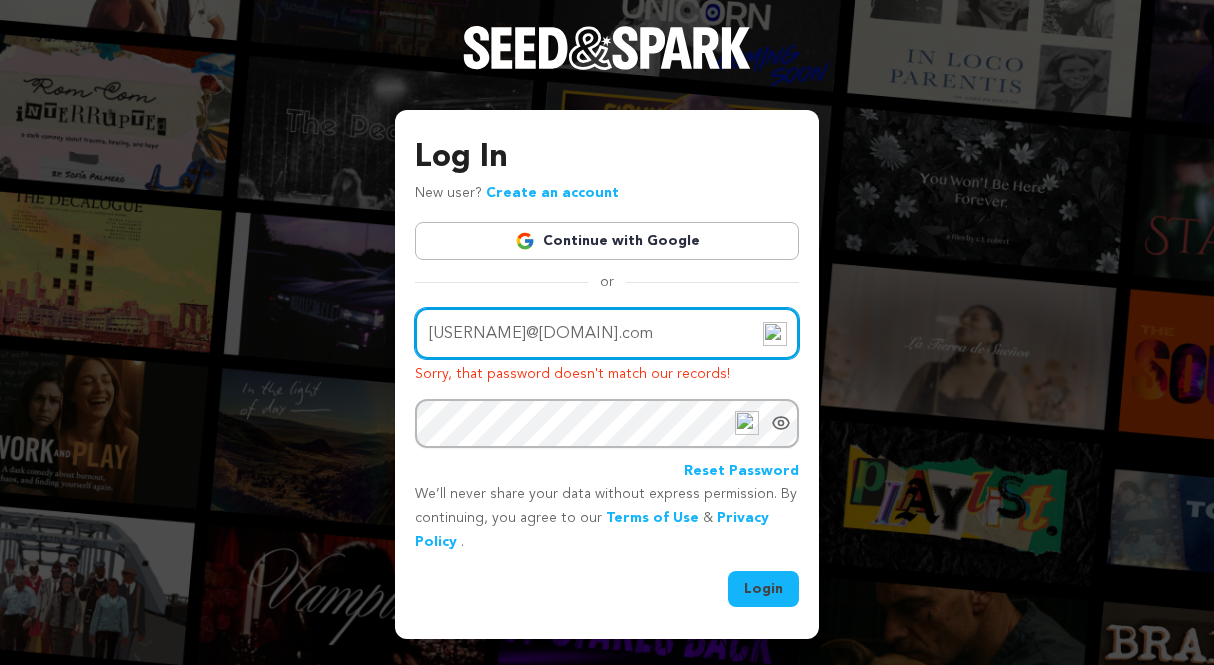 type on "tonyzosh@gmail.com" 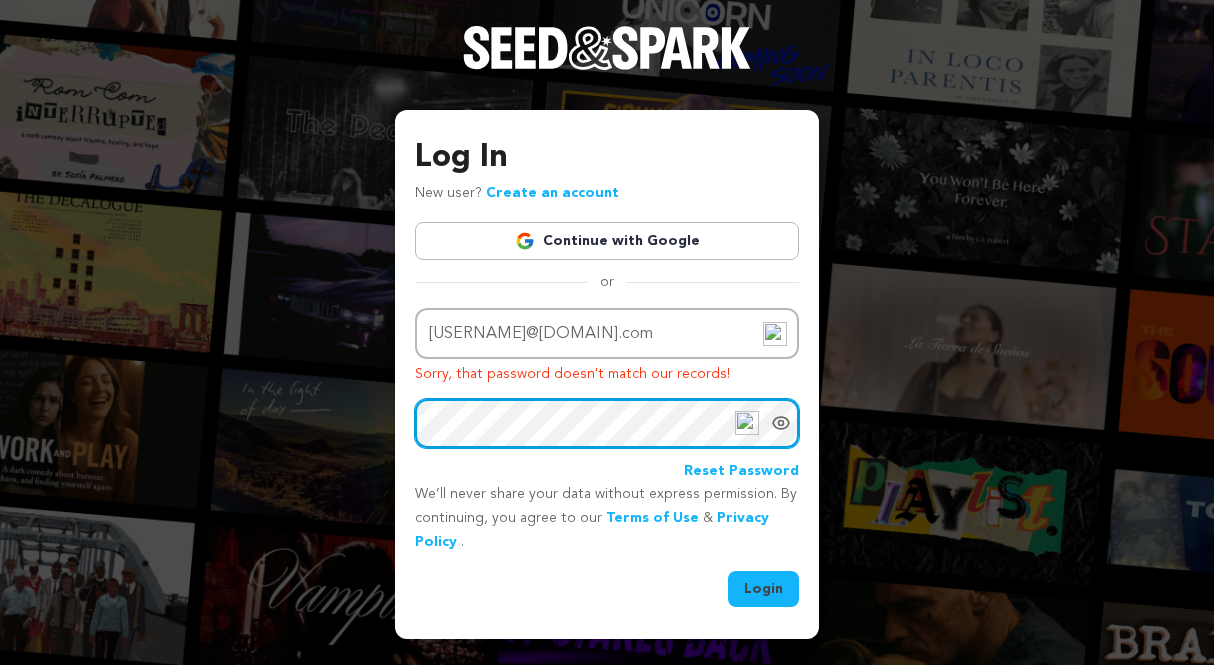 click on "Login" at bounding box center [763, 589] 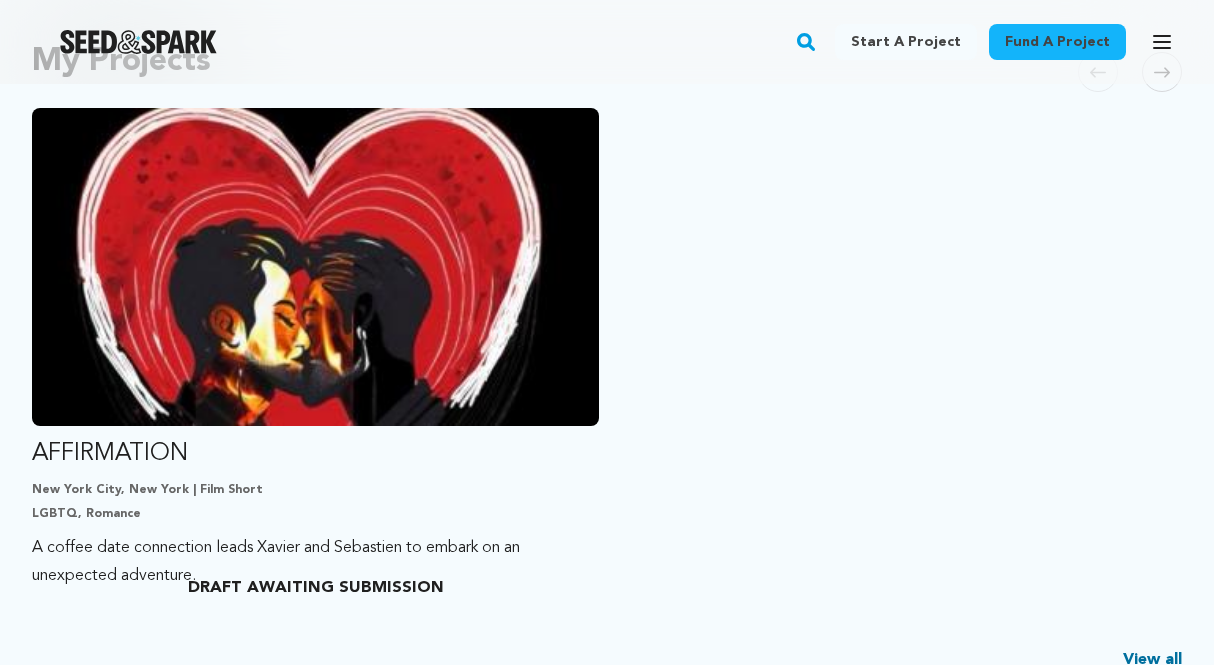 scroll, scrollTop: 553, scrollLeft: 0, axis: vertical 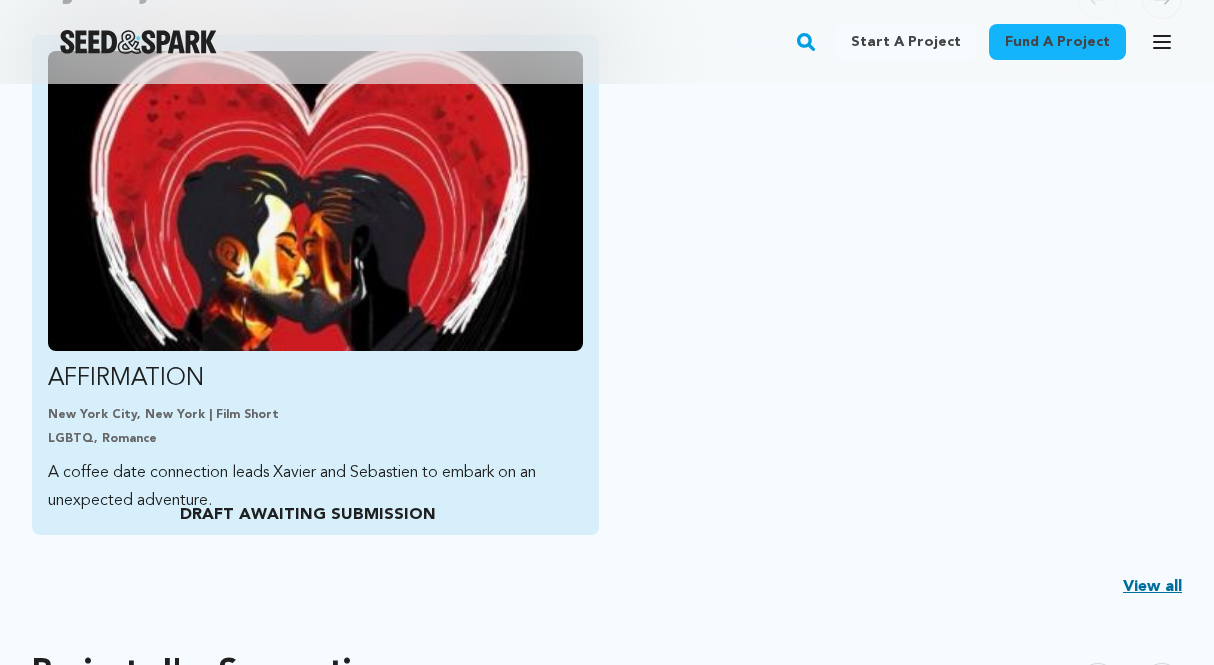 click at bounding box center (315, 201) 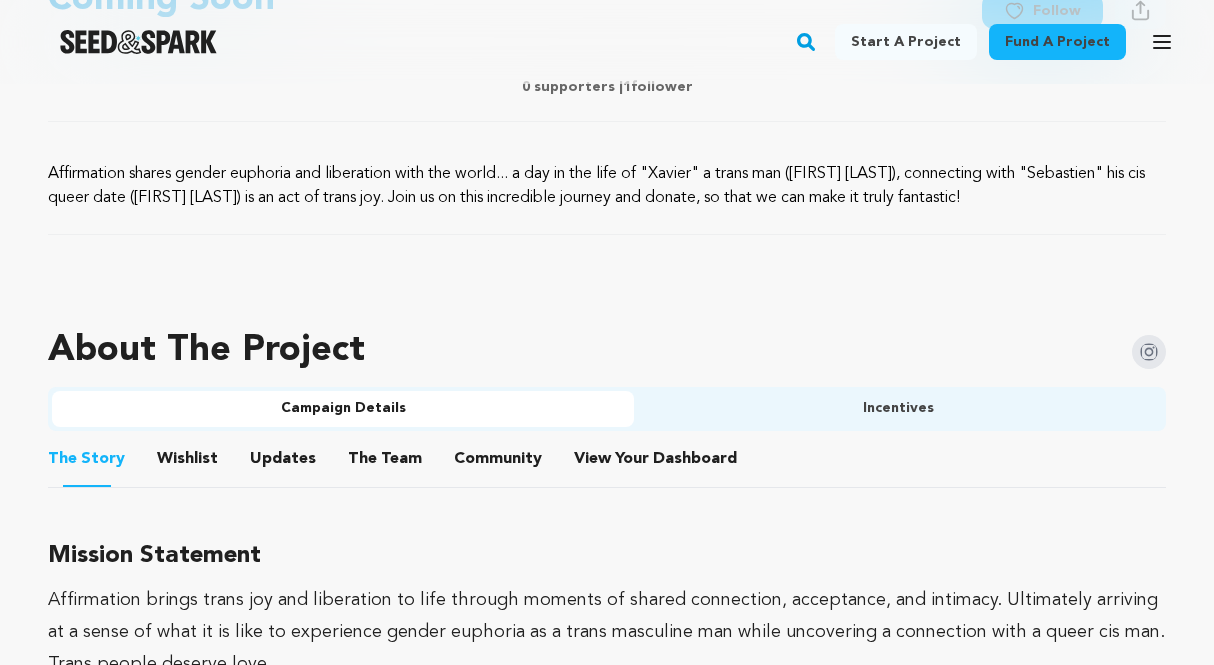 scroll, scrollTop: 1073, scrollLeft: 0, axis: vertical 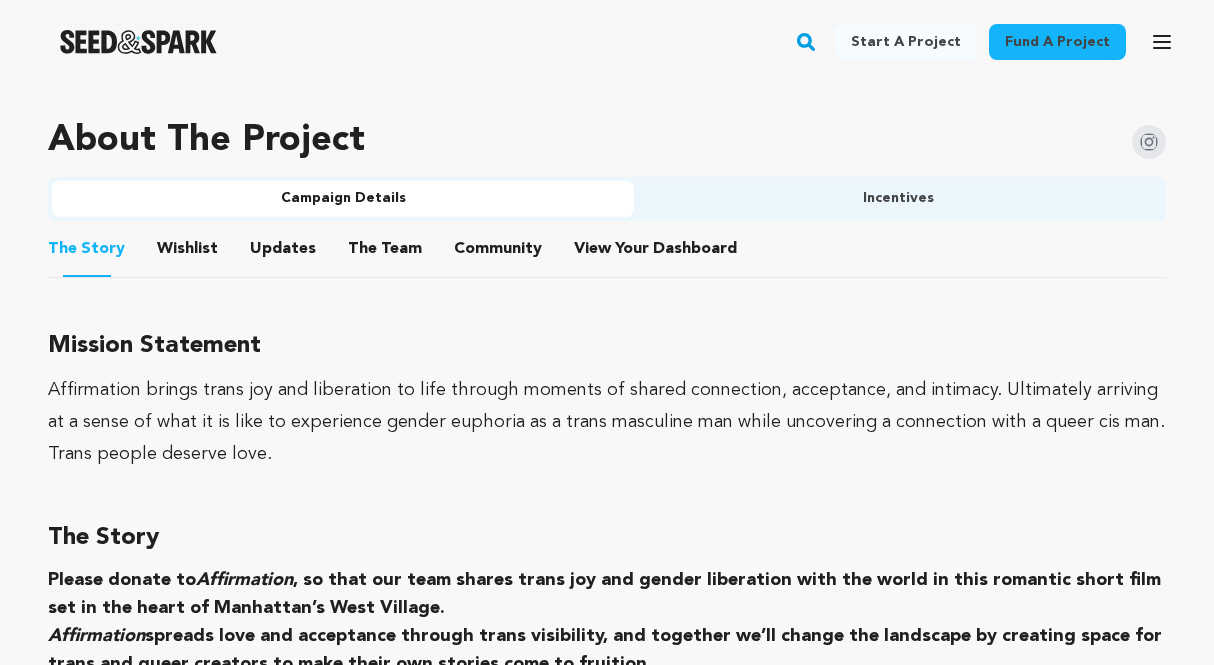 click on "Affirmation brings trans joy and liberation to life through moments of shared connection, acceptance, and intimacy.  Ultimately arriving at a sense of what it is like to experience gender euphoria as a trans masculine man while uncovering a connection with a queer cis man. Trans people deserve love." at bounding box center (607, 422) 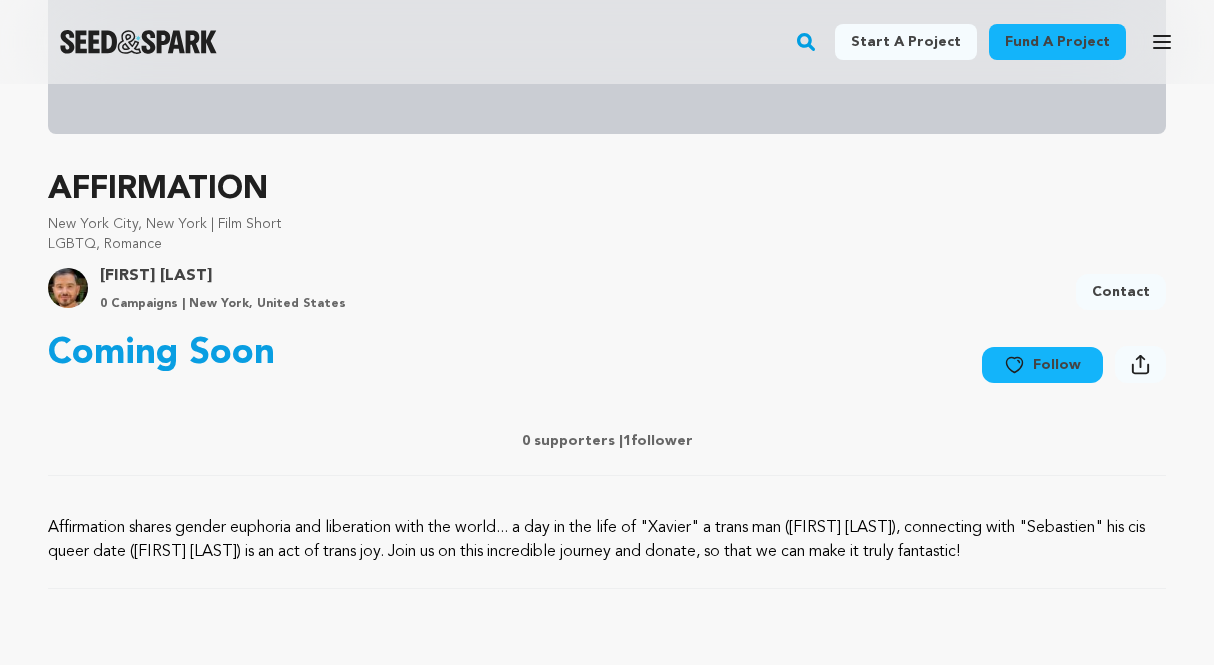 scroll, scrollTop: 555, scrollLeft: 0, axis: vertical 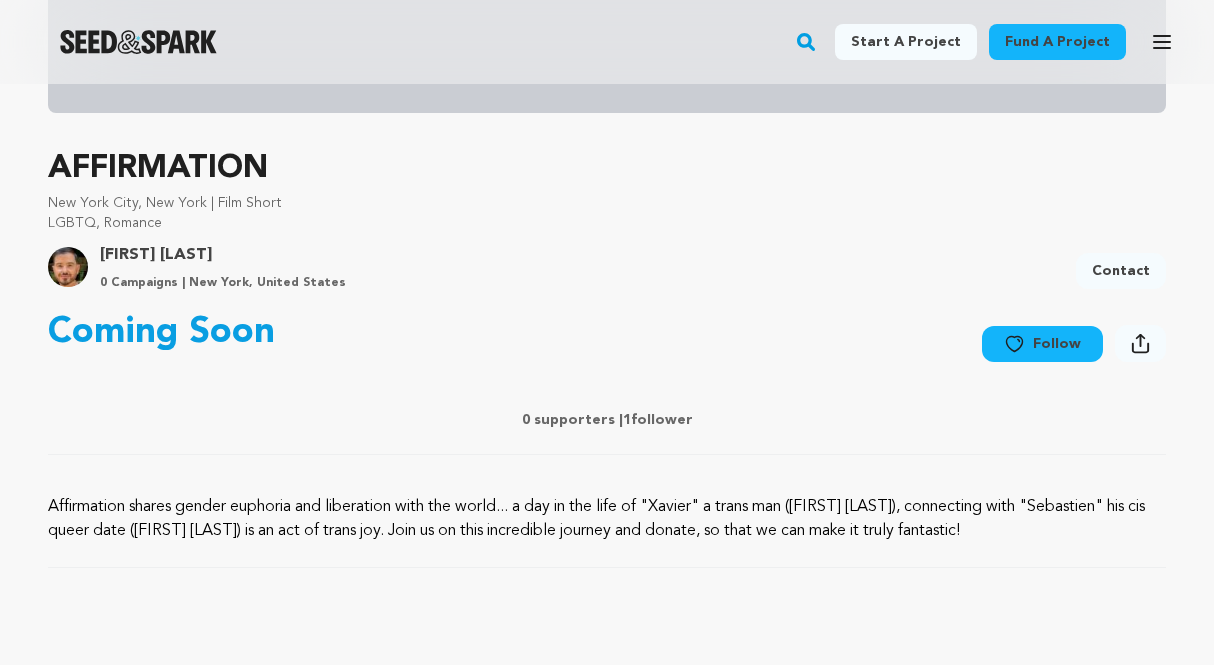 click on "0
supporters |  1
follower" at bounding box center [607, 420] 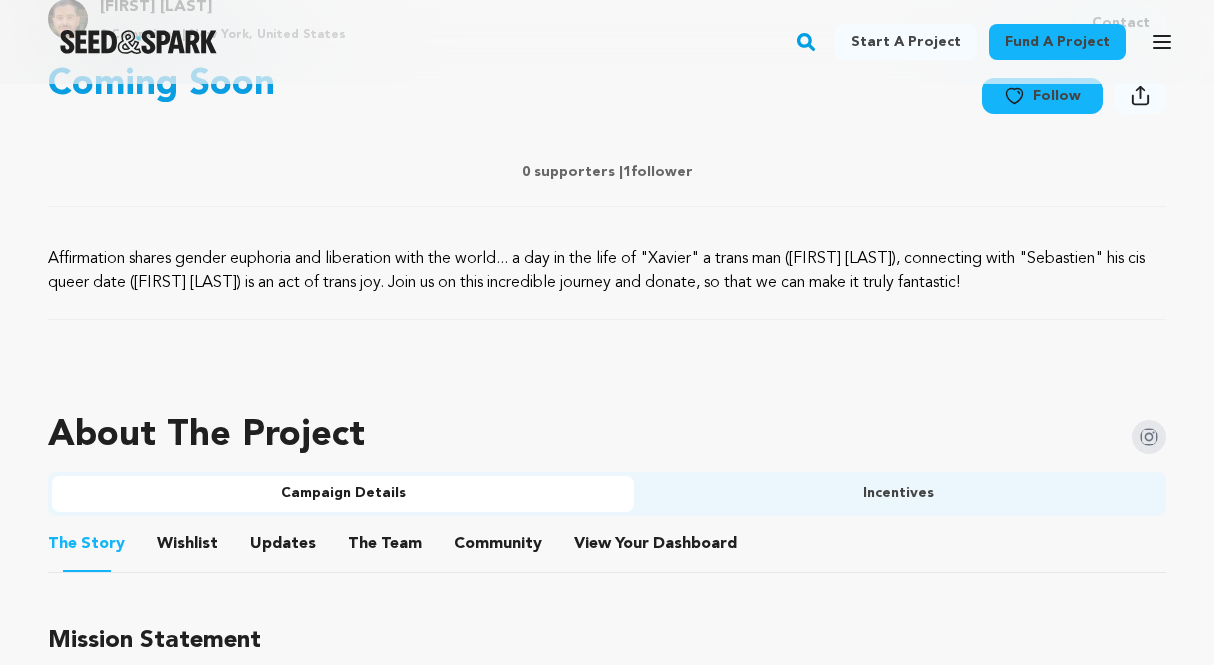 scroll, scrollTop: 829, scrollLeft: 0, axis: vertical 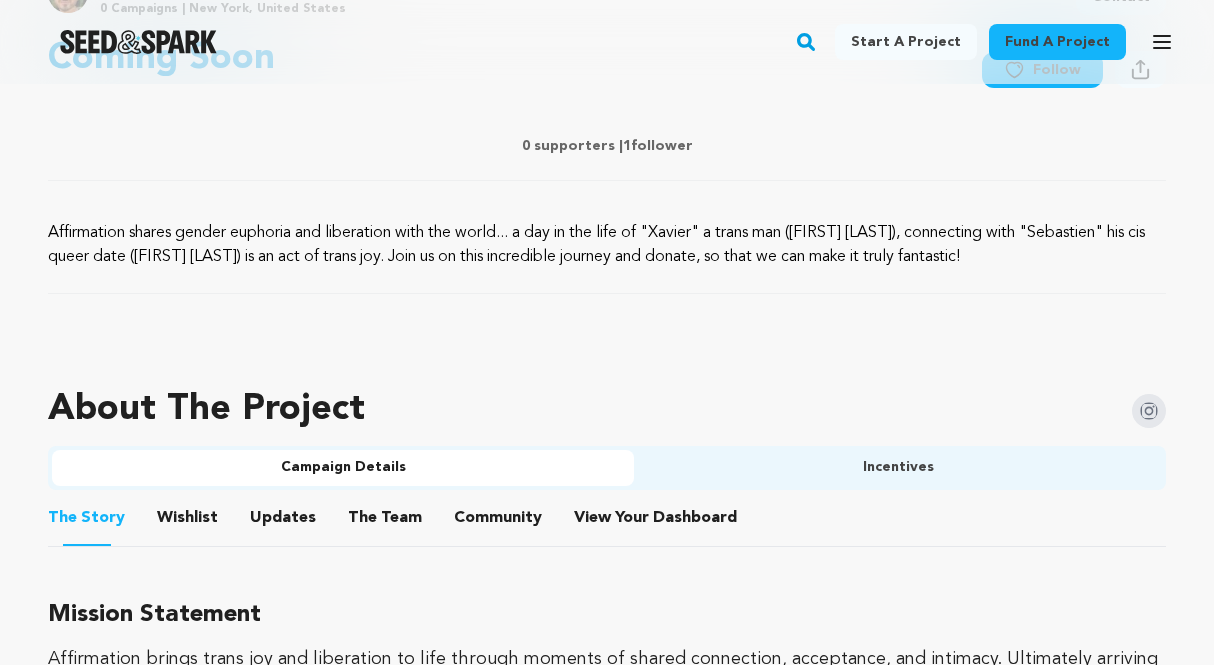 click on "Campaign Details" at bounding box center (343, 468) 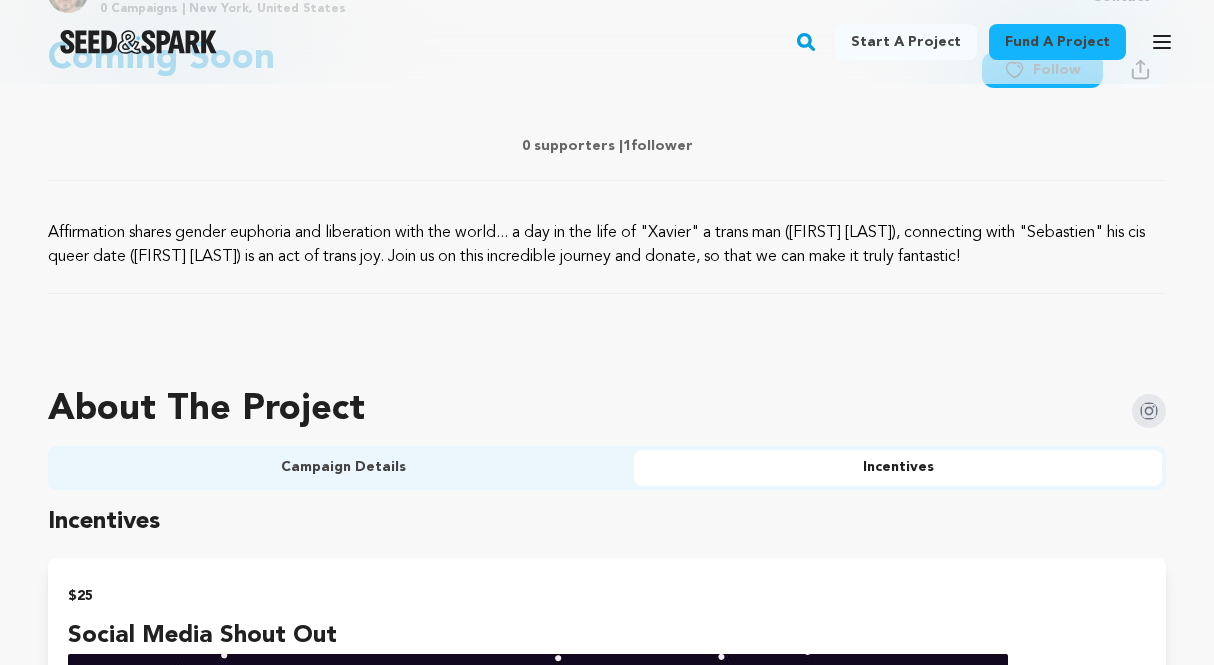 click on "Campaign Details" at bounding box center [343, 468] 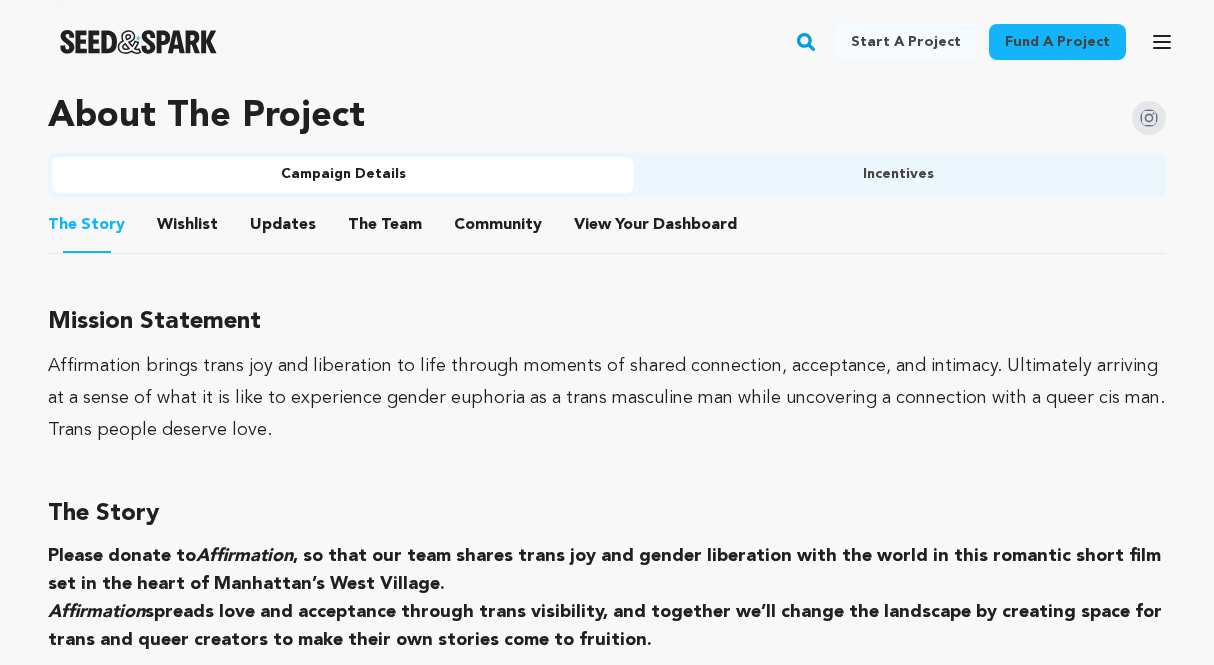 scroll, scrollTop: 1128, scrollLeft: 0, axis: vertical 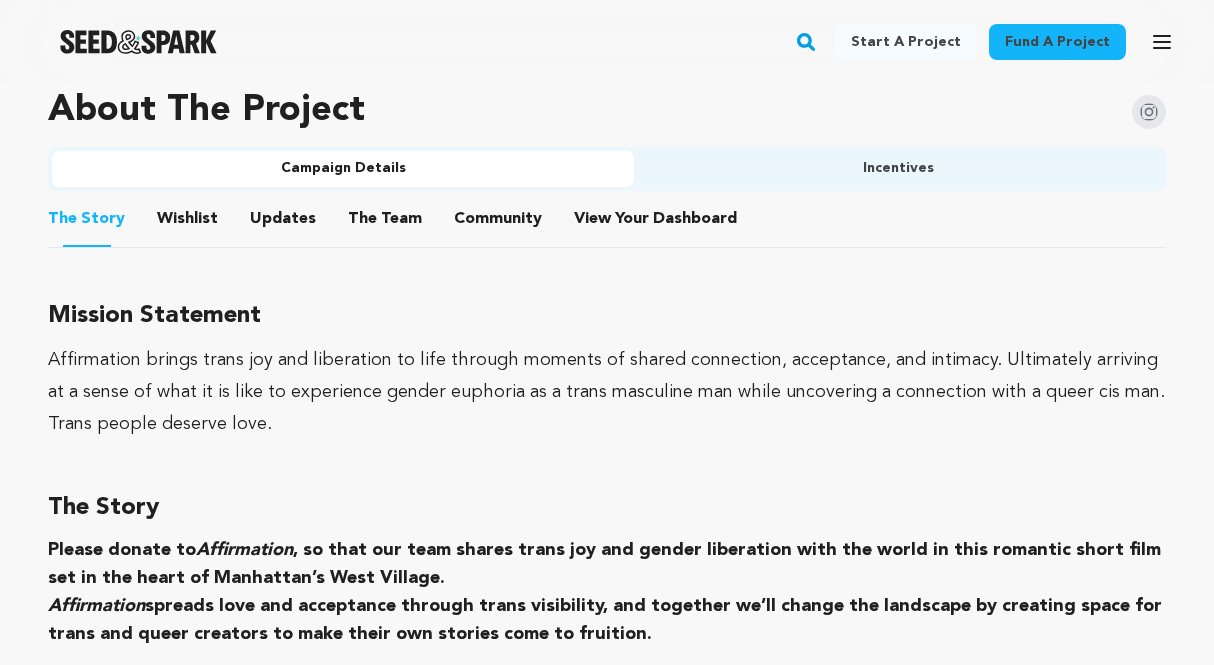 click on "Affirmation brings trans joy and liberation to life through moments of shared connection, acceptance, and intimacy.  Ultimately arriving at a sense of what it is like to experience gender euphoria as a trans masculine man while uncovering a connection with a queer cis man. Trans people deserve love." at bounding box center (607, 392) 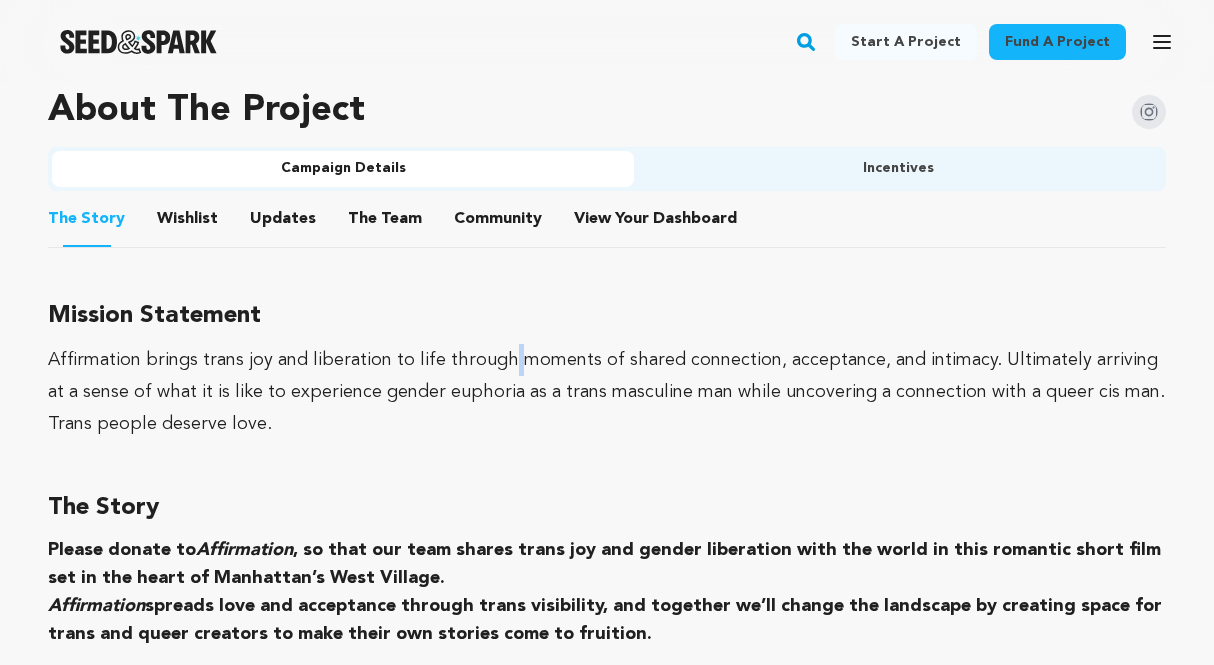 click on "Affirmation brings trans joy and liberation to life through moments of shared connection, acceptance, and intimacy.  Ultimately arriving at a sense of what it is like to experience gender euphoria as a trans masculine man while uncovering a connection with a queer cis man. Trans people deserve love." at bounding box center [607, 392] 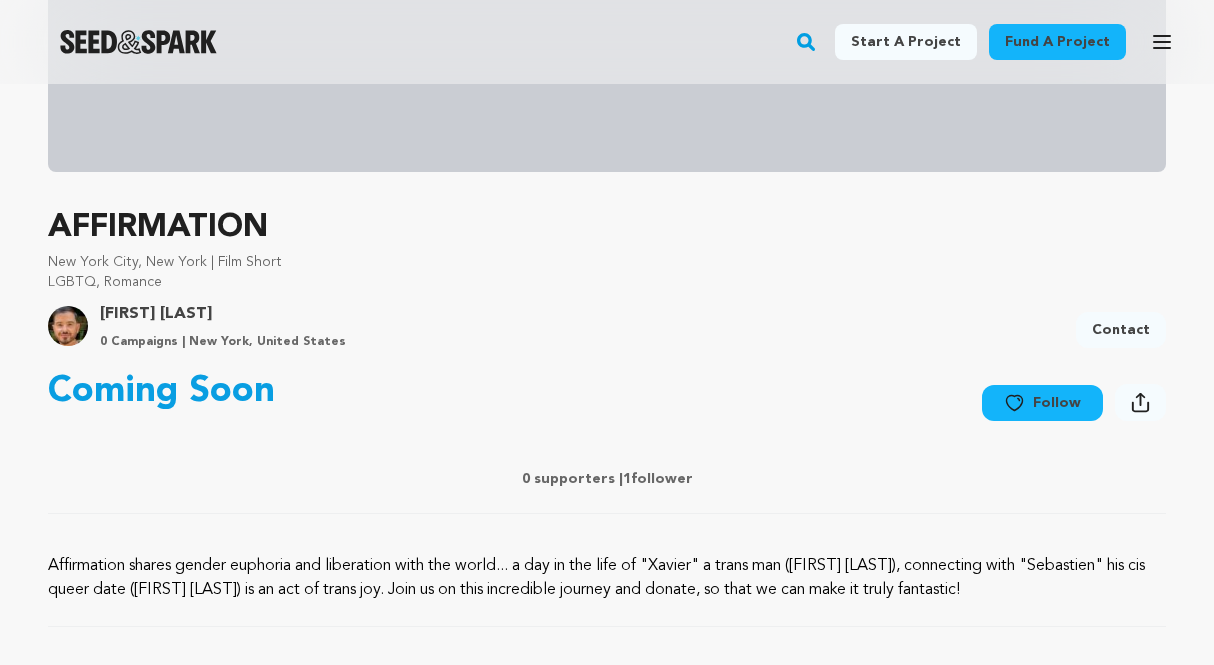 scroll, scrollTop: 500, scrollLeft: 0, axis: vertical 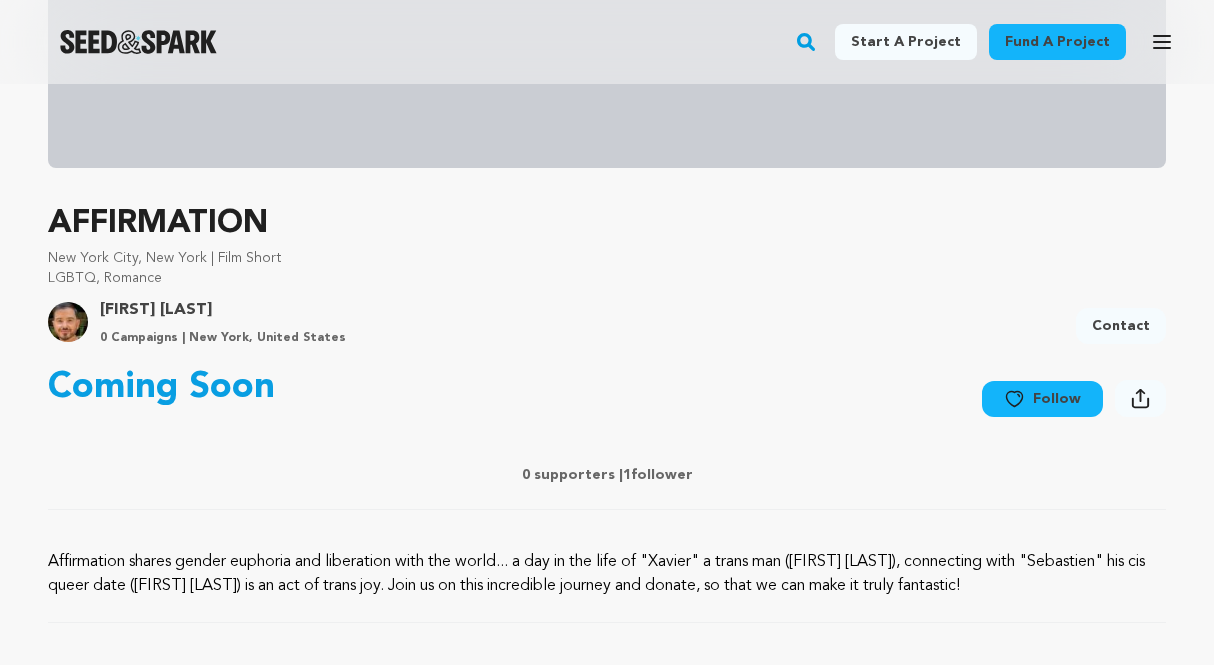 click on "AFFIRMATION" at bounding box center [607, 224] 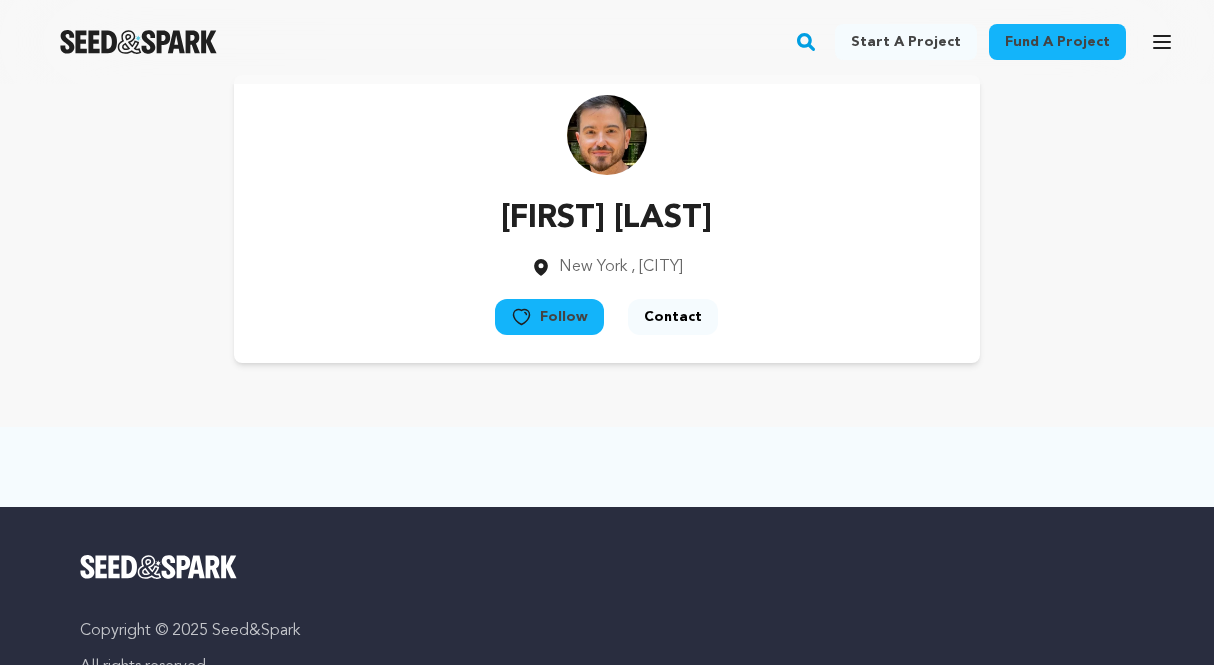 scroll, scrollTop: 70, scrollLeft: 0, axis: vertical 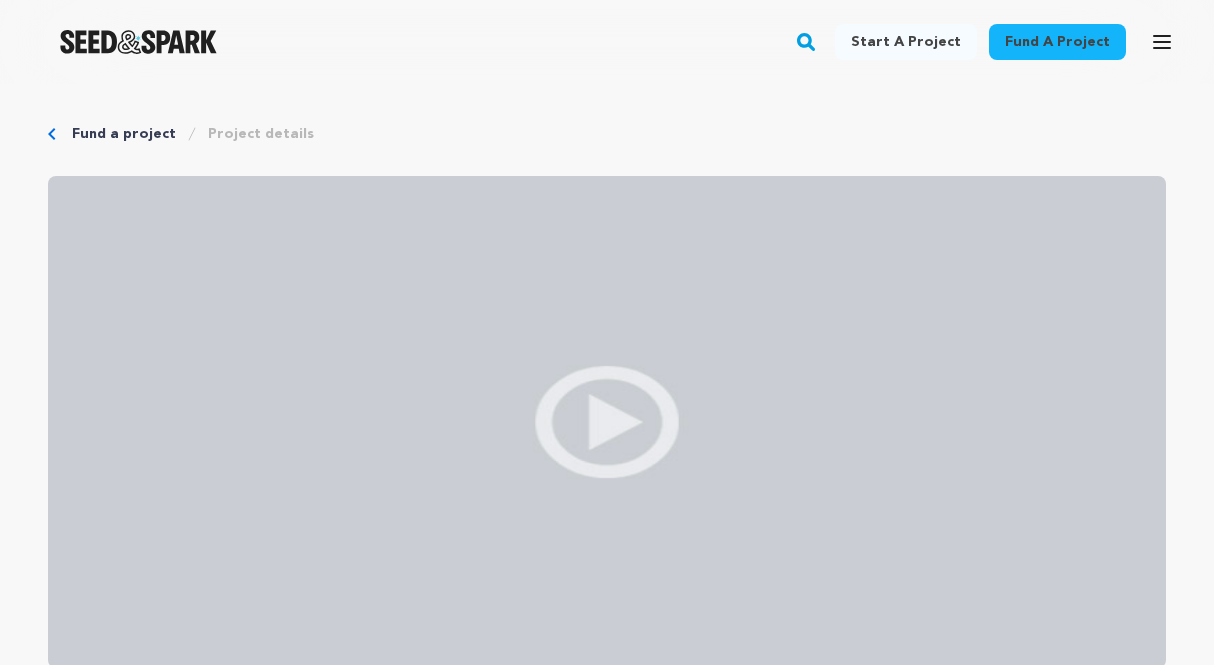 click on "Fund a project" at bounding box center (124, 134) 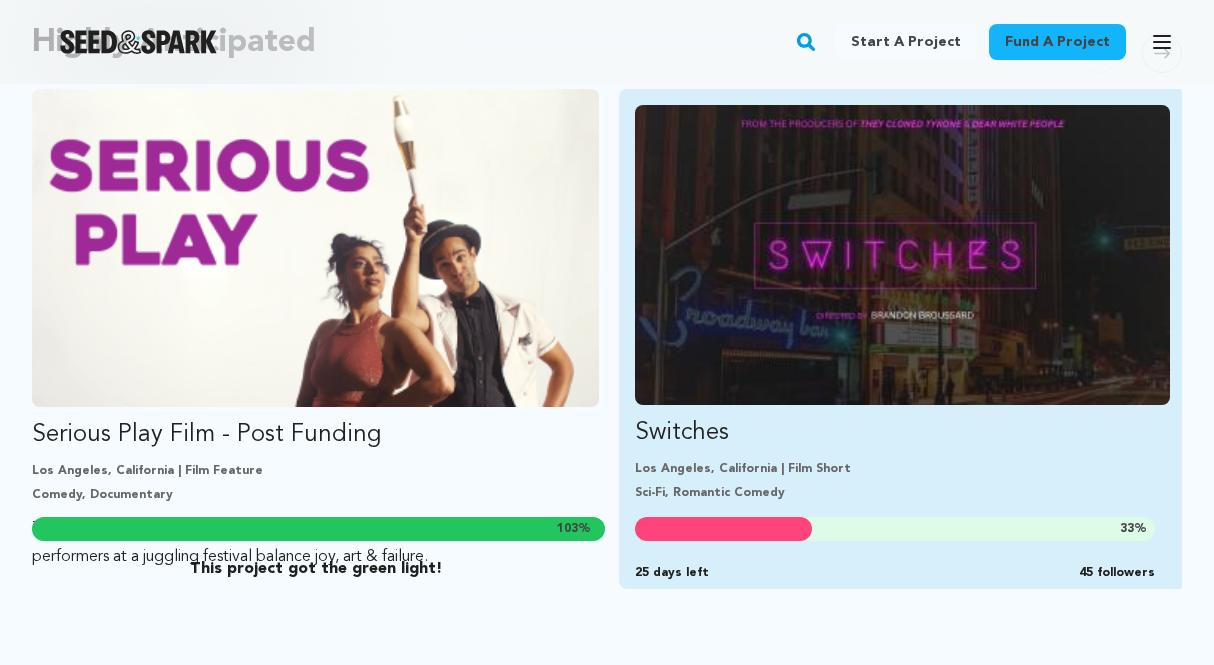 scroll, scrollTop: 1260, scrollLeft: 0, axis: vertical 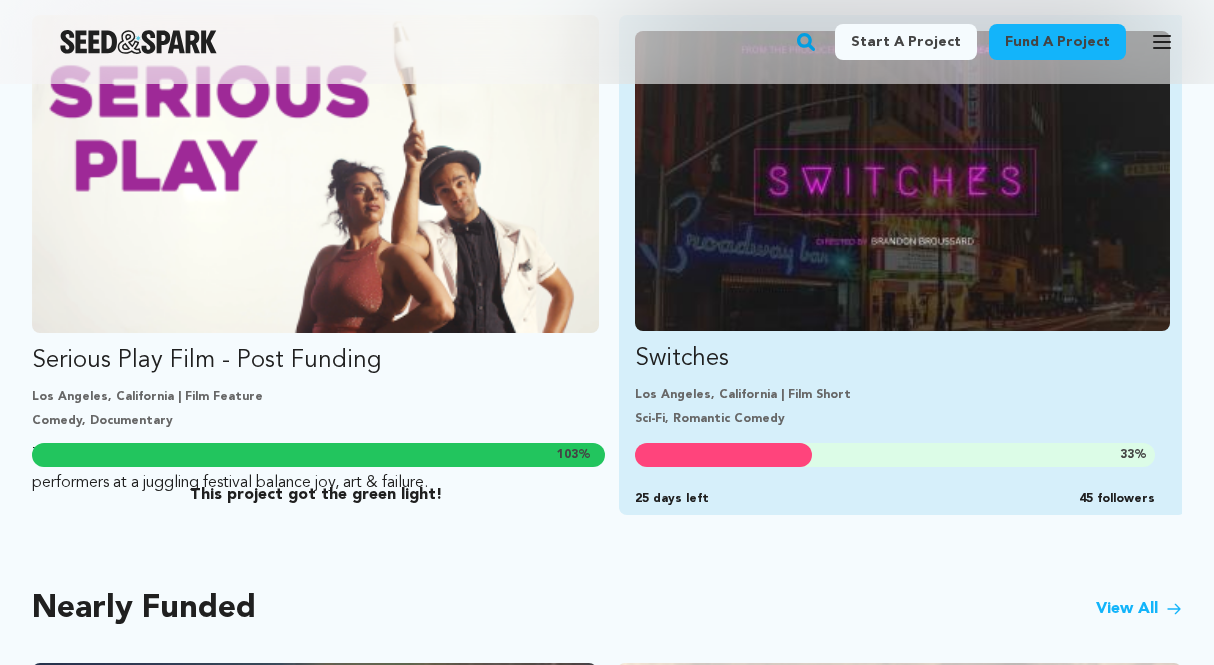 click at bounding box center (902, 181) 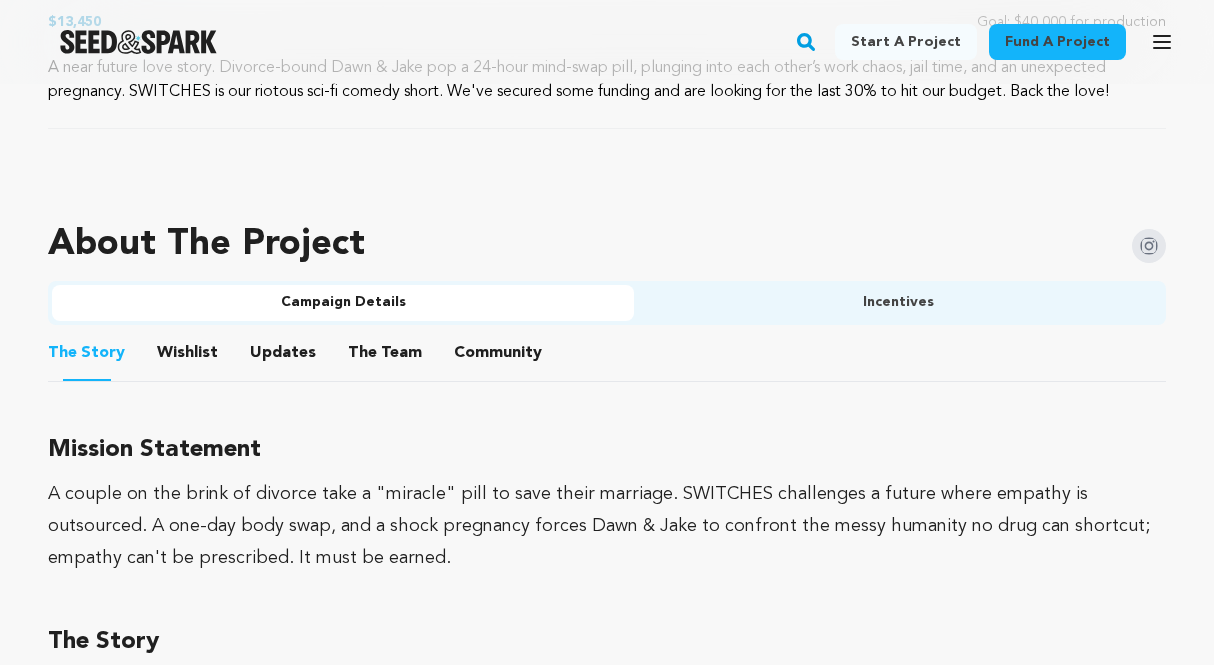scroll, scrollTop: 1131, scrollLeft: 0, axis: vertical 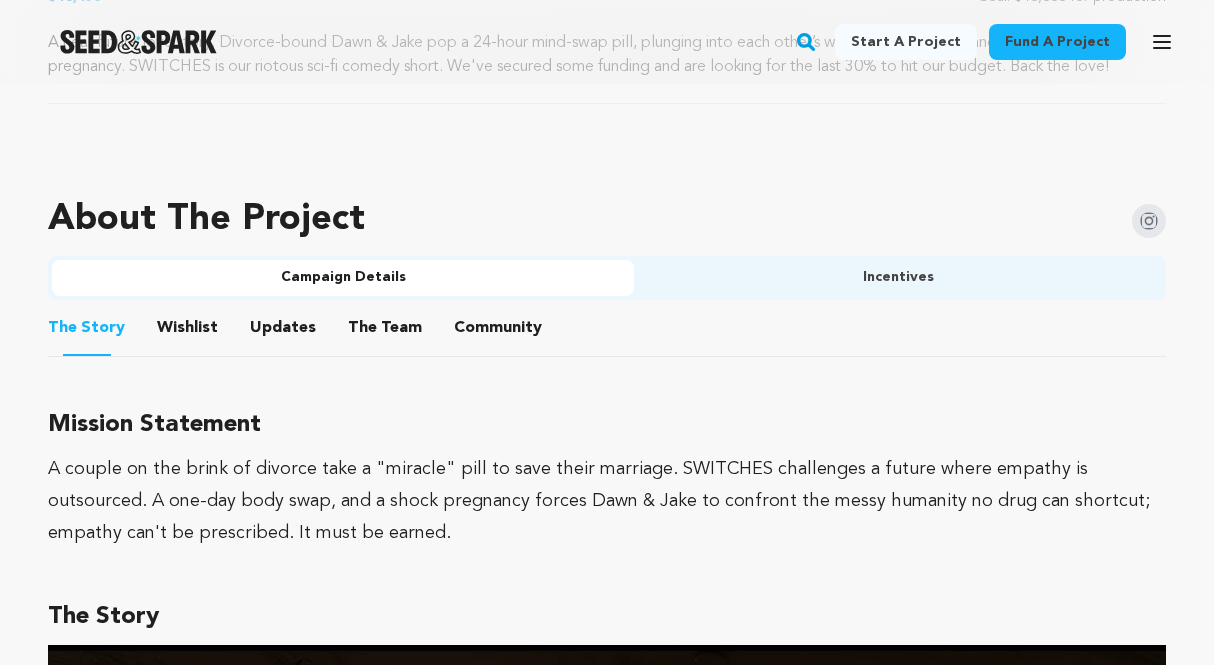 click on "Wishlist" at bounding box center [188, 332] 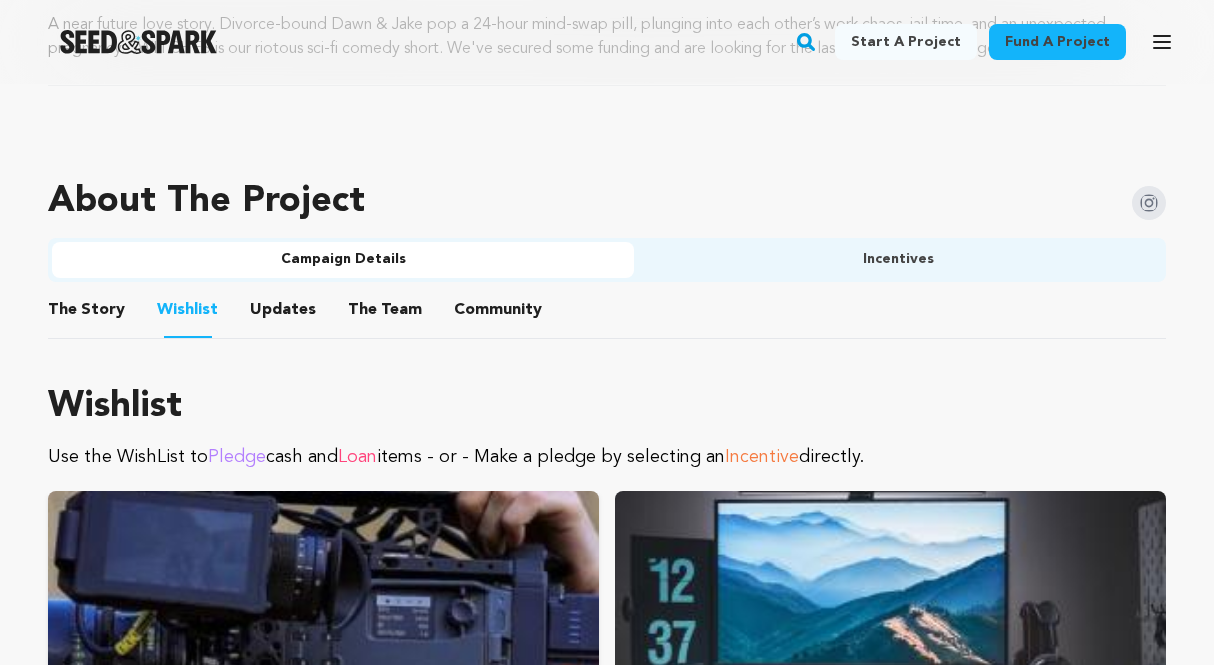 scroll, scrollTop: 1150, scrollLeft: 0, axis: vertical 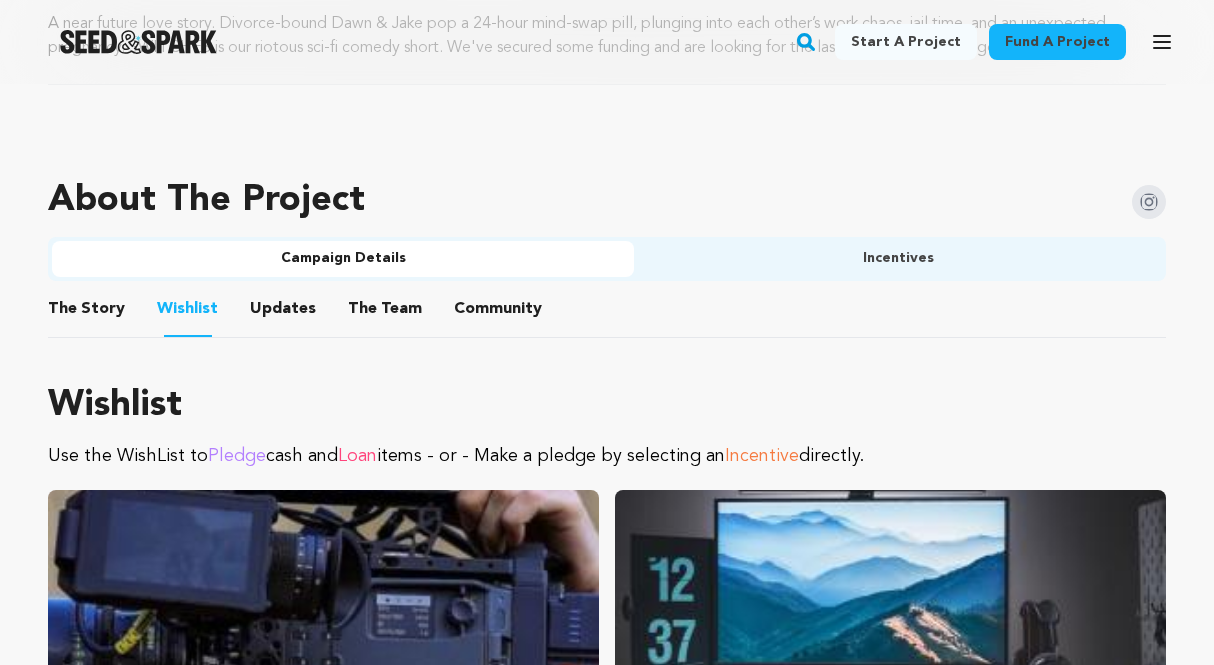 click on "Updates" at bounding box center (283, 313) 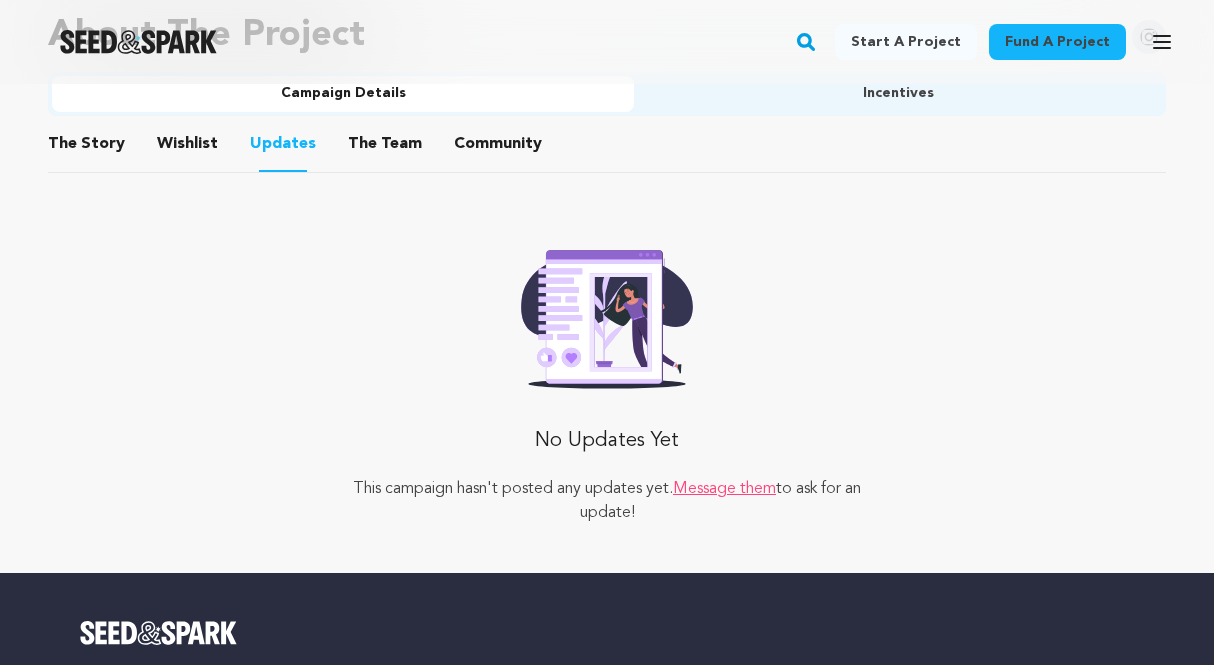 scroll, scrollTop: 1326, scrollLeft: 0, axis: vertical 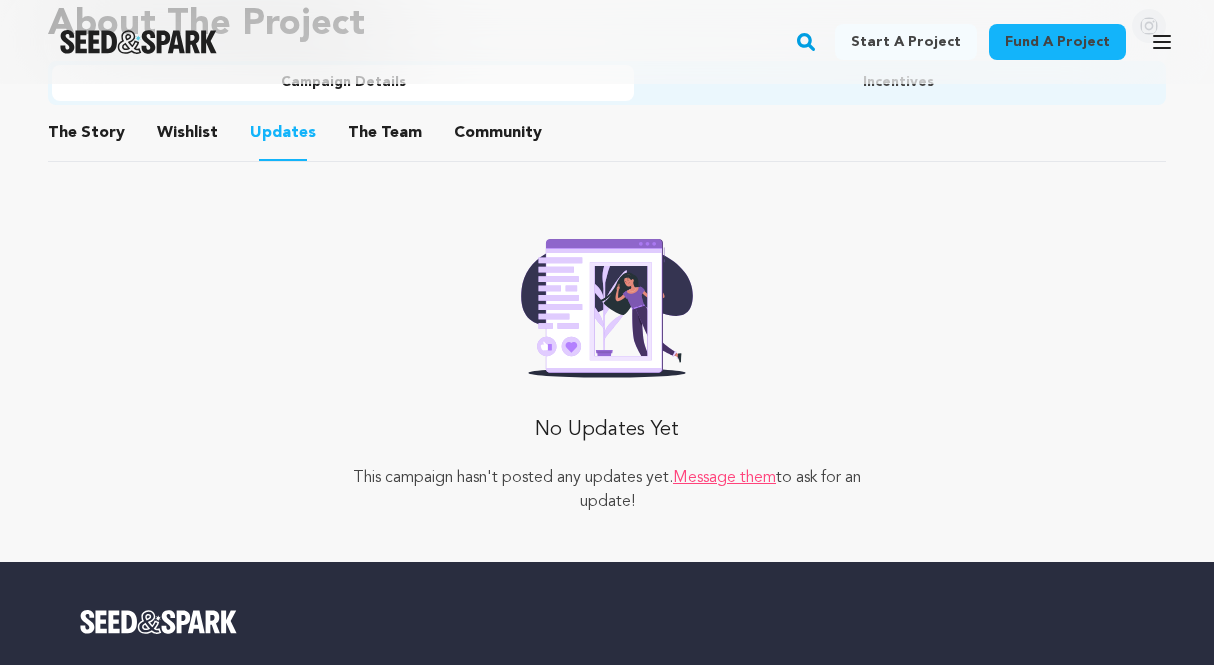click on "The Team" at bounding box center (385, 137) 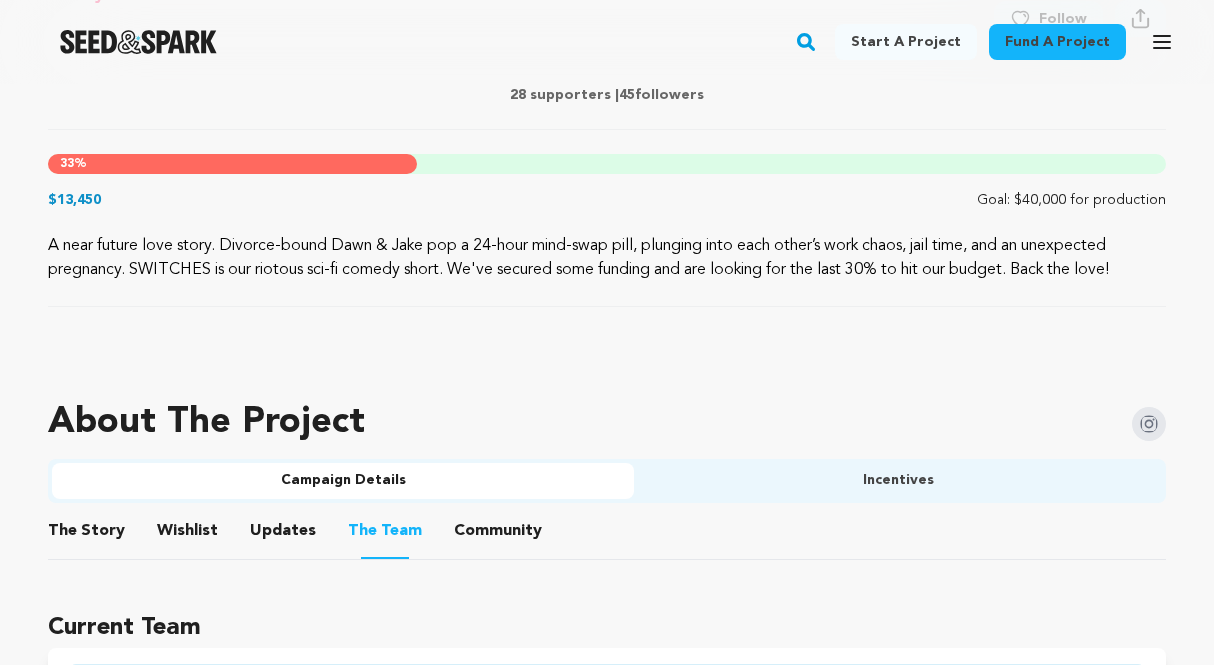 scroll, scrollTop: 951, scrollLeft: 0, axis: vertical 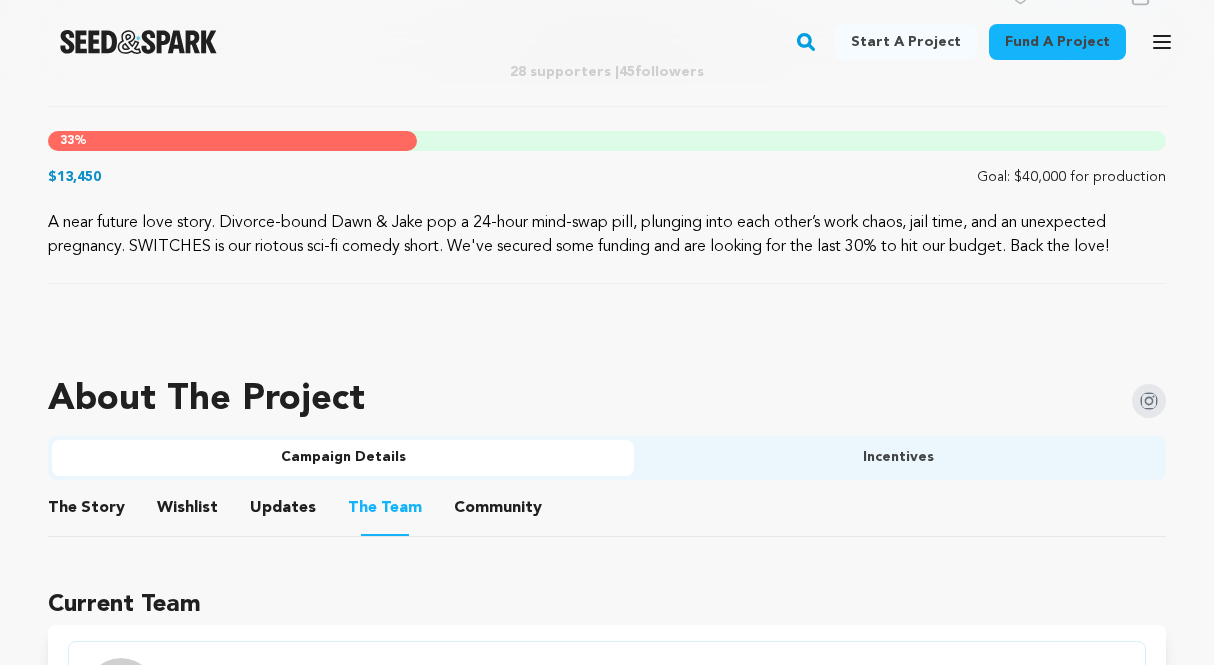 click on "Community" at bounding box center [498, 512] 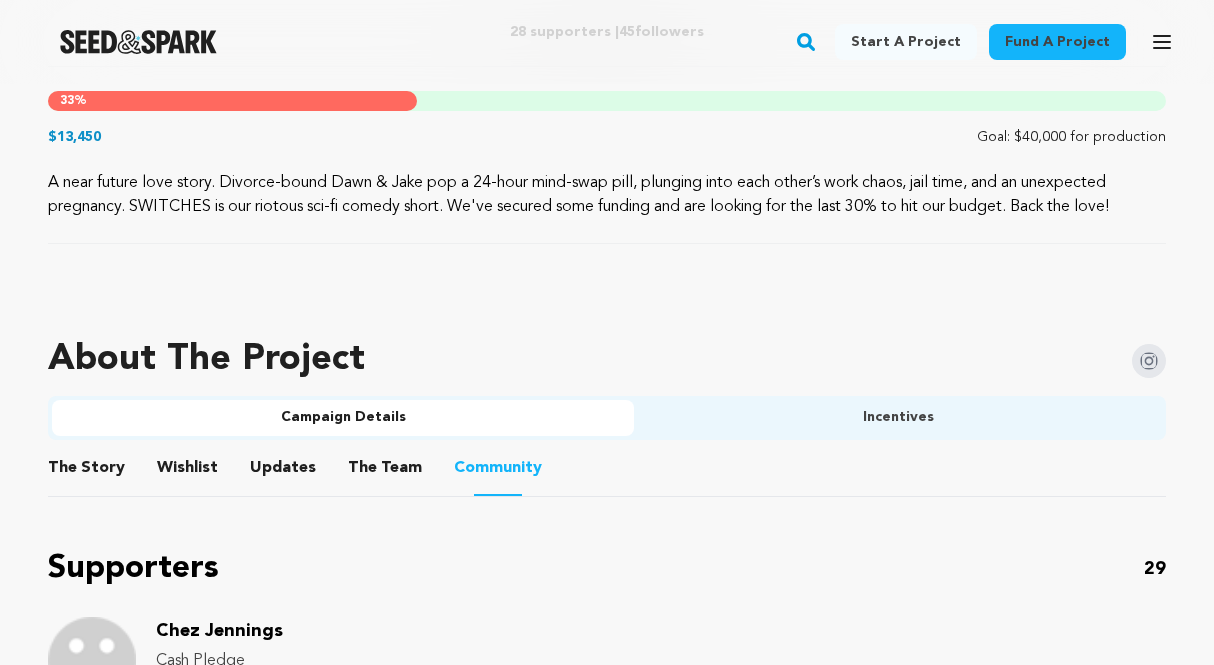 scroll, scrollTop: 1078, scrollLeft: 0, axis: vertical 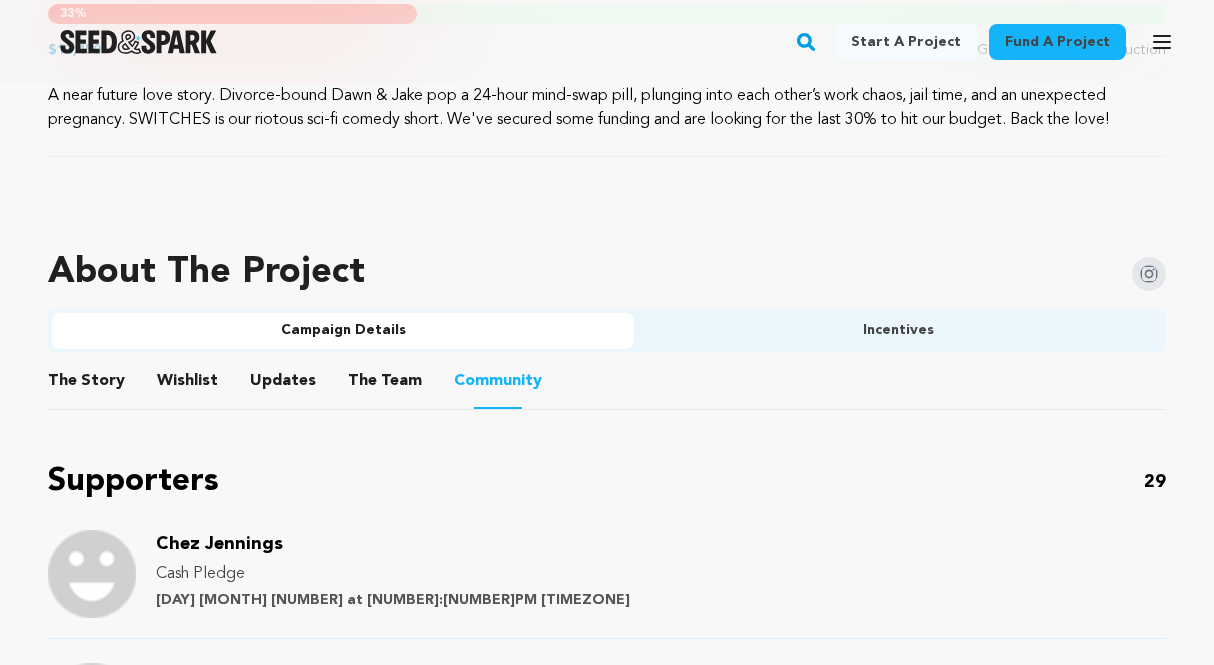 click on "Incentives" at bounding box center (898, 331) 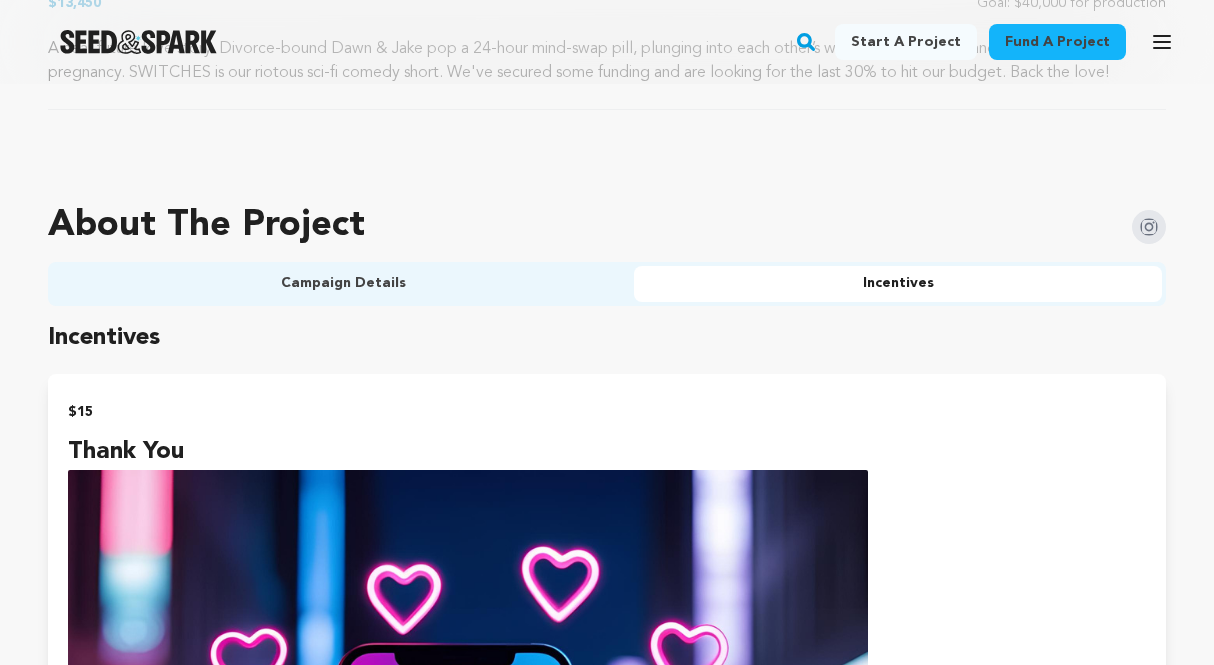 scroll, scrollTop: 1126, scrollLeft: 0, axis: vertical 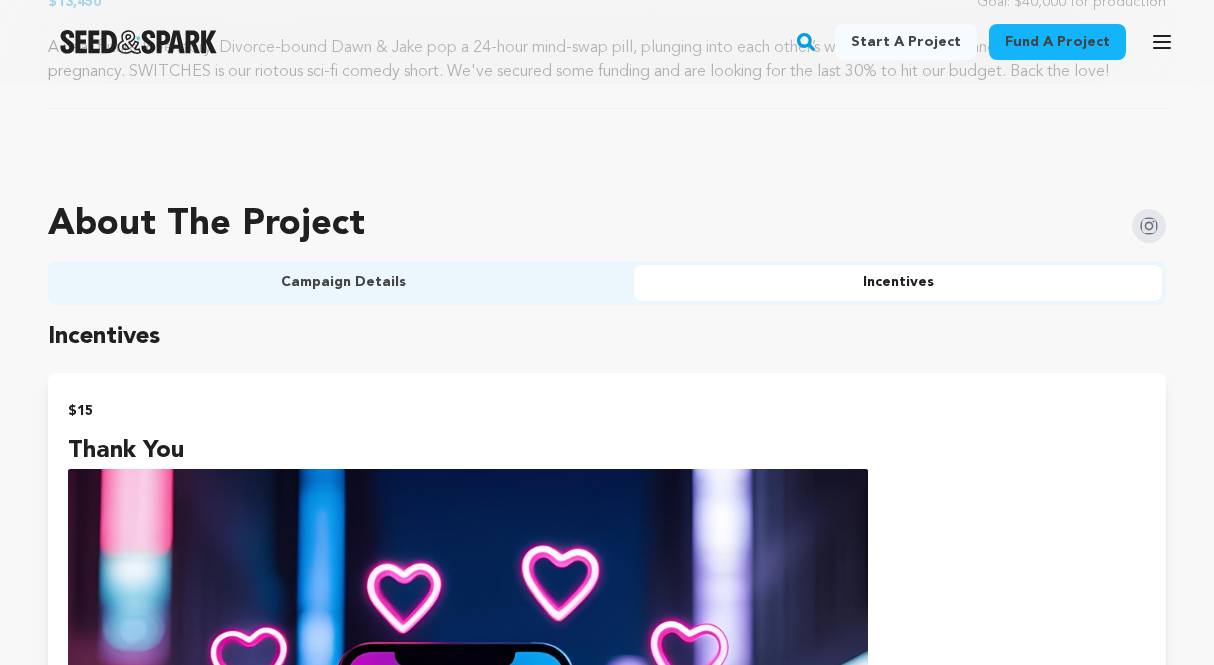 click on "Campaign Details" at bounding box center (343, 283) 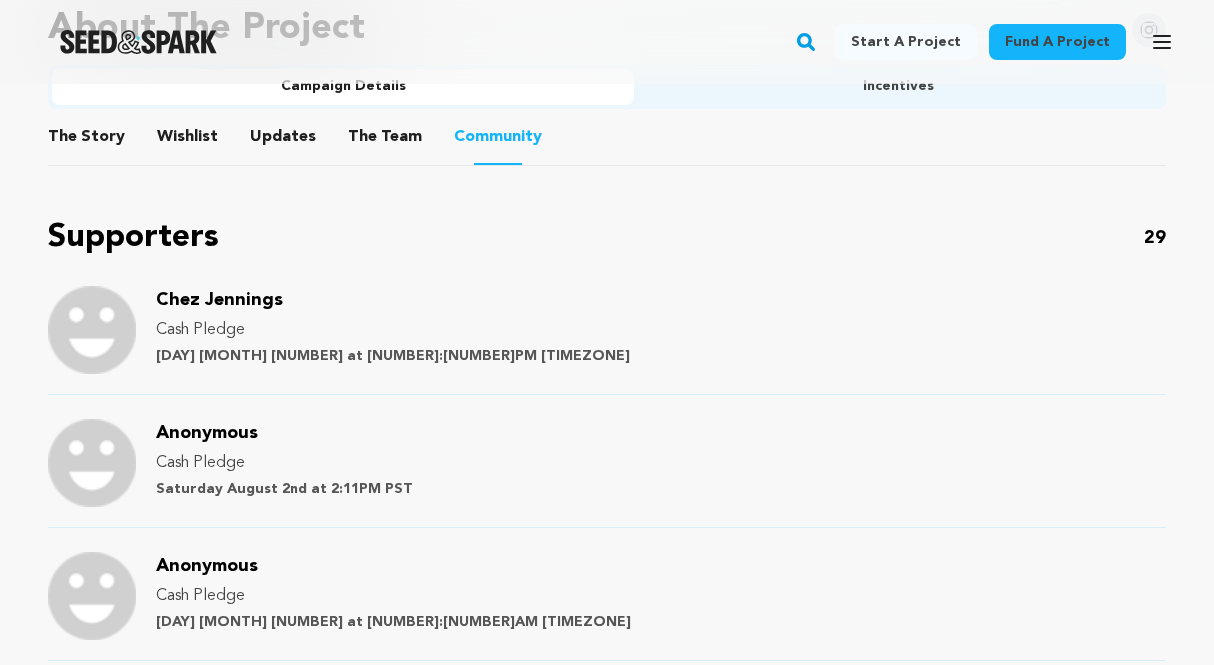 scroll, scrollTop: 1318, scrollLeft: 0, axis: vertical 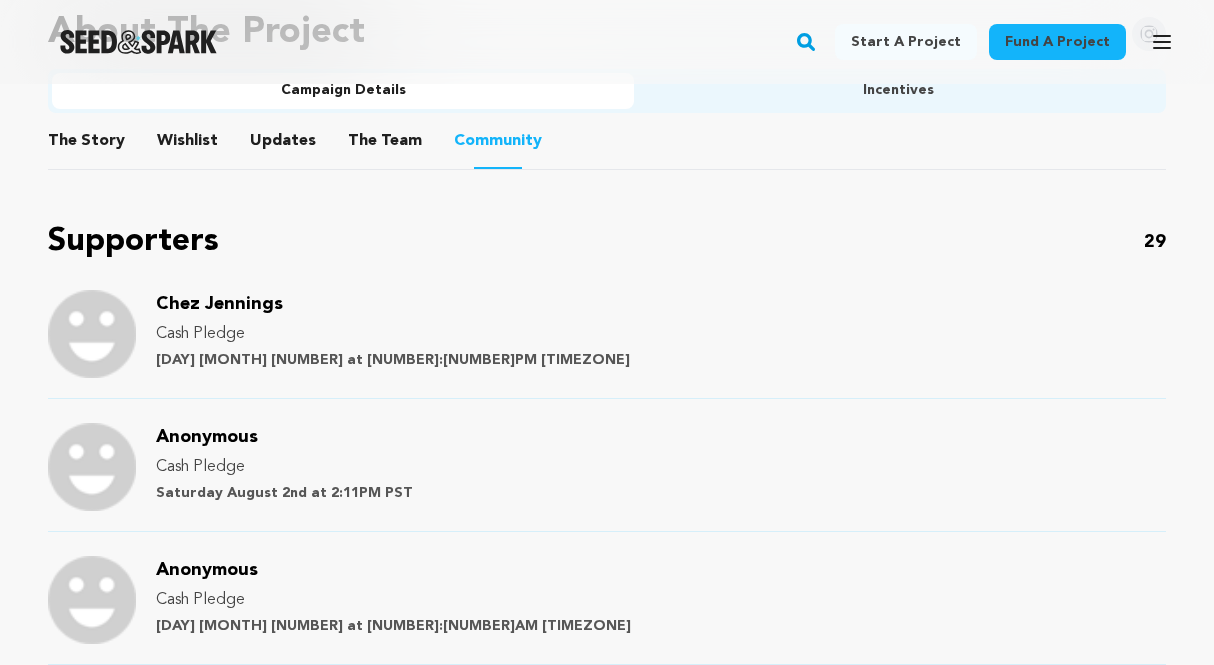click on "The Story" at bounding box center [87, 145] 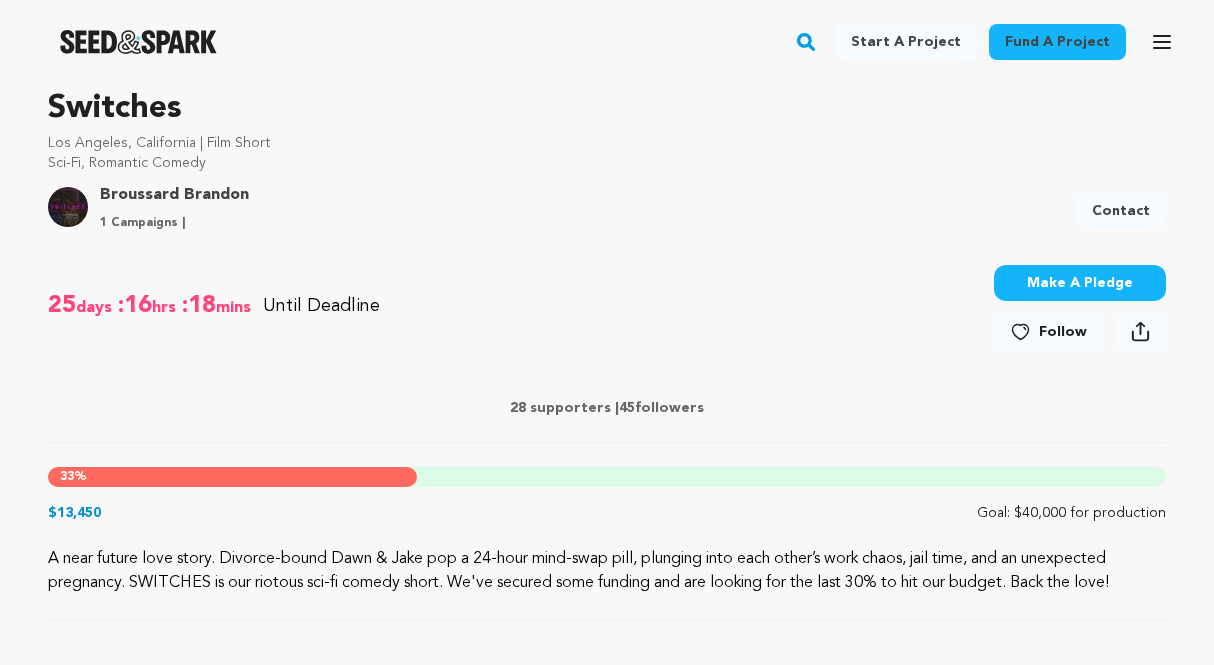 scroll, scrollTop: 473, scrollLeft: 0, axis: vertical 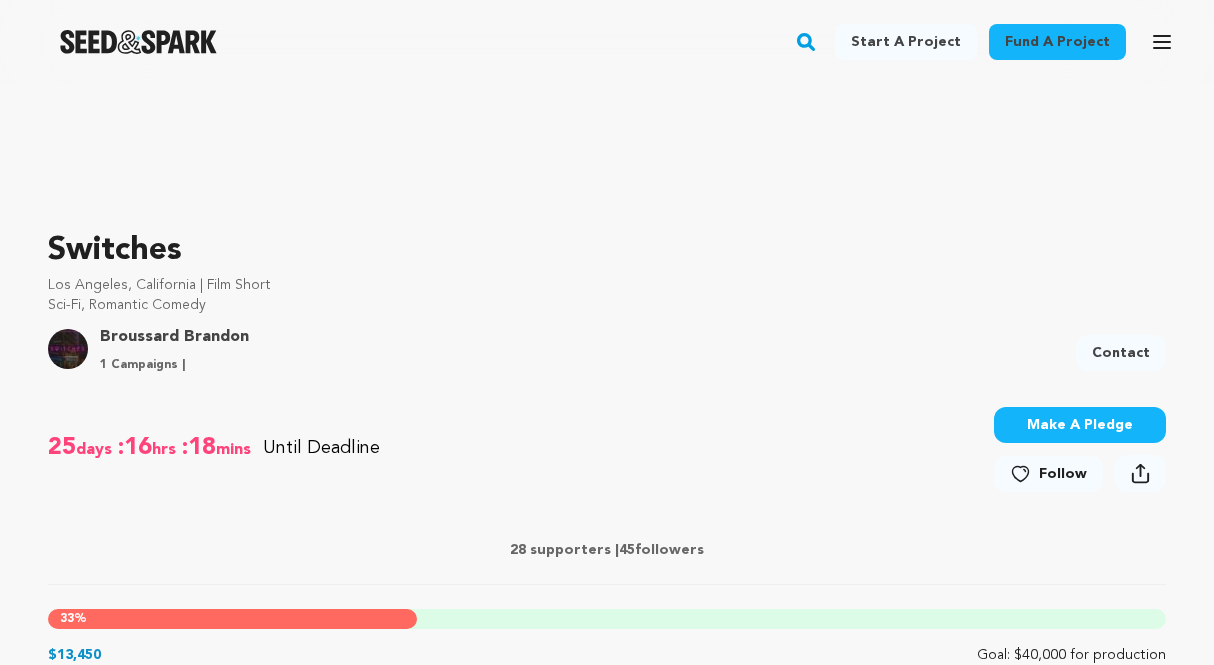 click on "25
days
:16
hrs
:18
mins
Until Deadline
33%
$13,450" at bounding box center [607, 451] 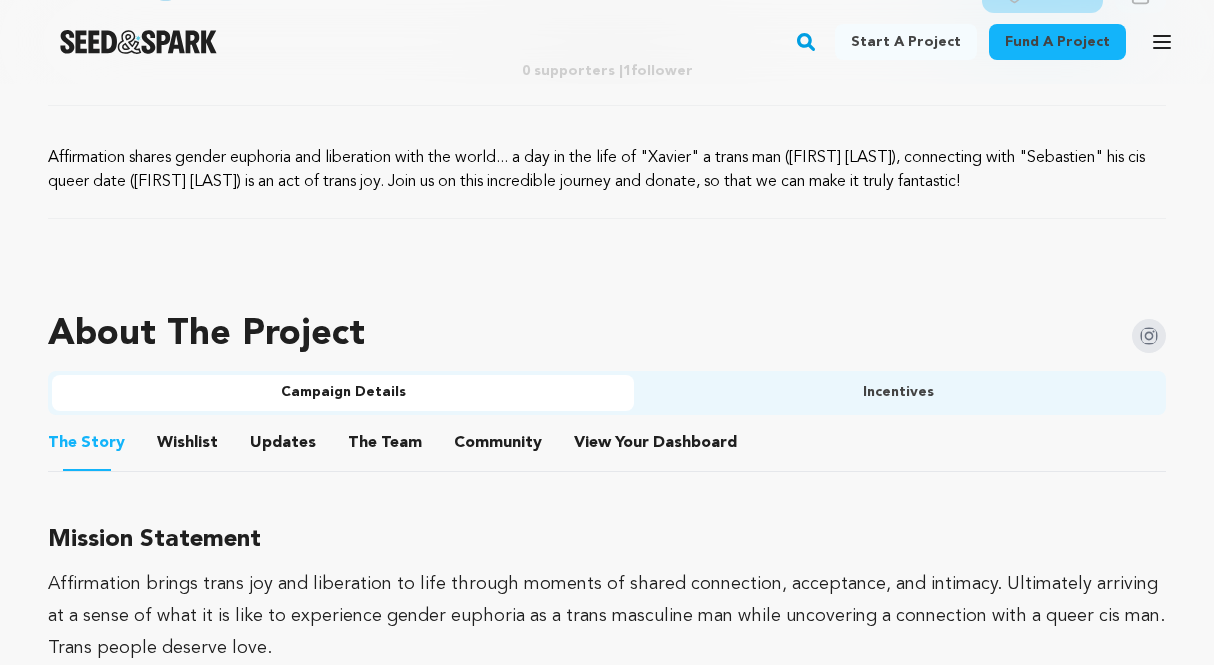 scroll, scrollTop: 906, scrollLeft: 0, axis: vertical 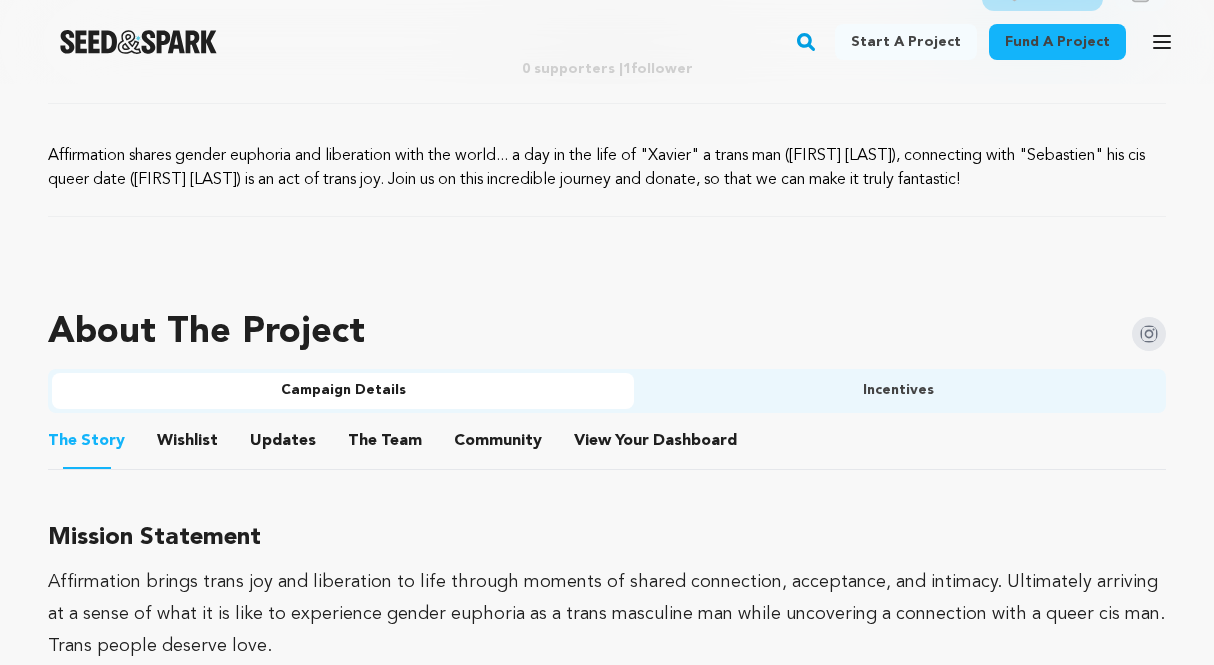 click on "About The Project" at bounding box center (607, 333) 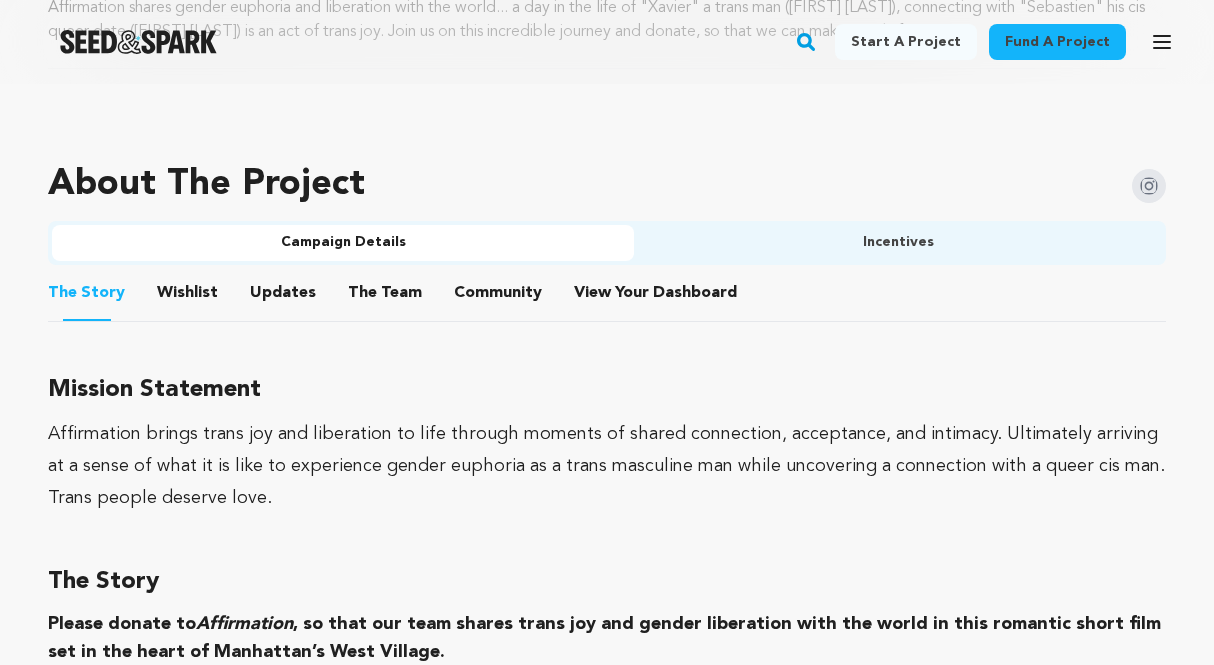 scroll, scrollTop: 1091, scrollLeft: 0, axis: vertical 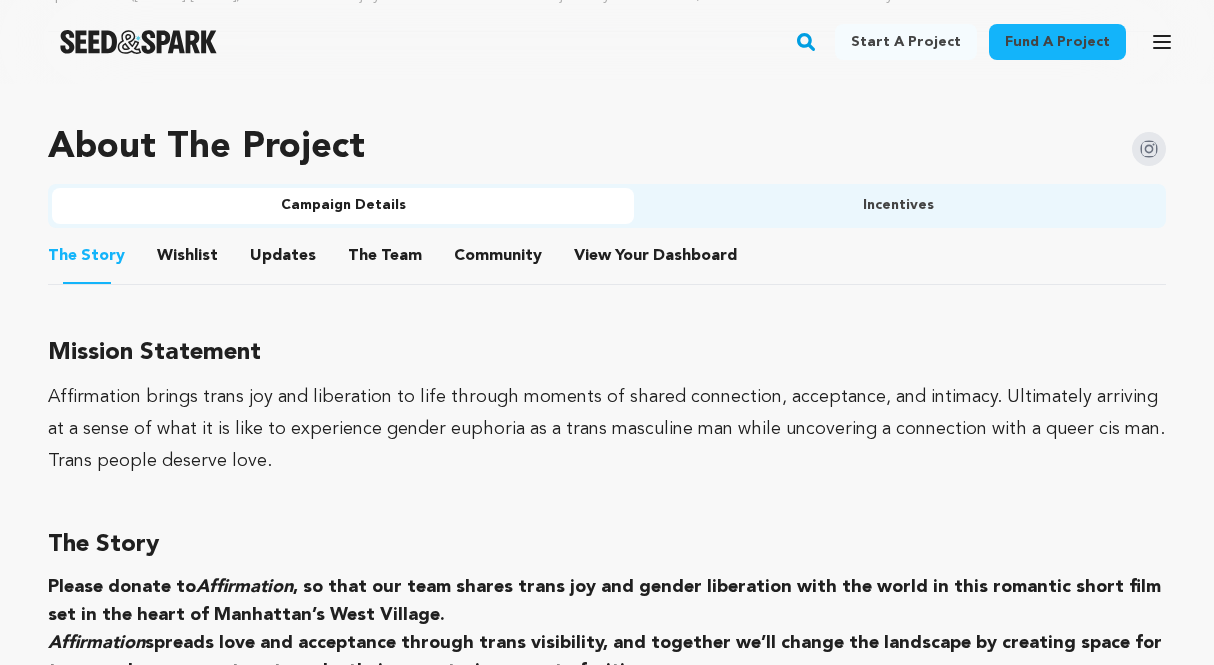 click on "Wishlist" at bounding box center [188, 260] 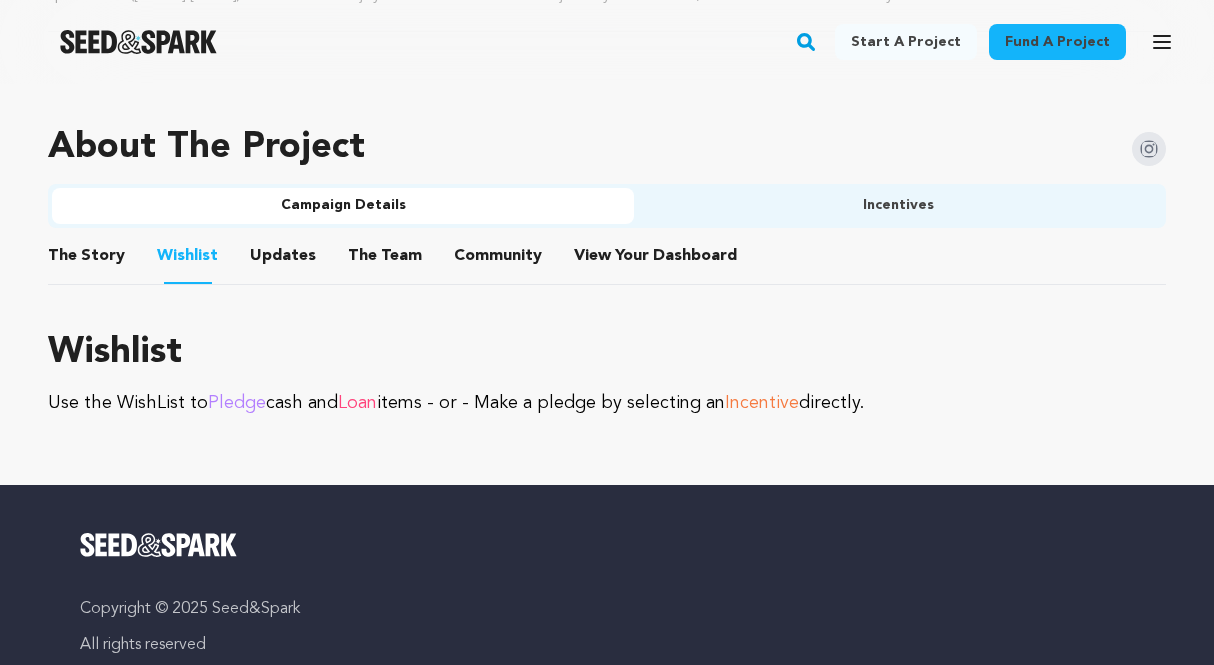 click on "Updates" at bounding box center [283, 260] 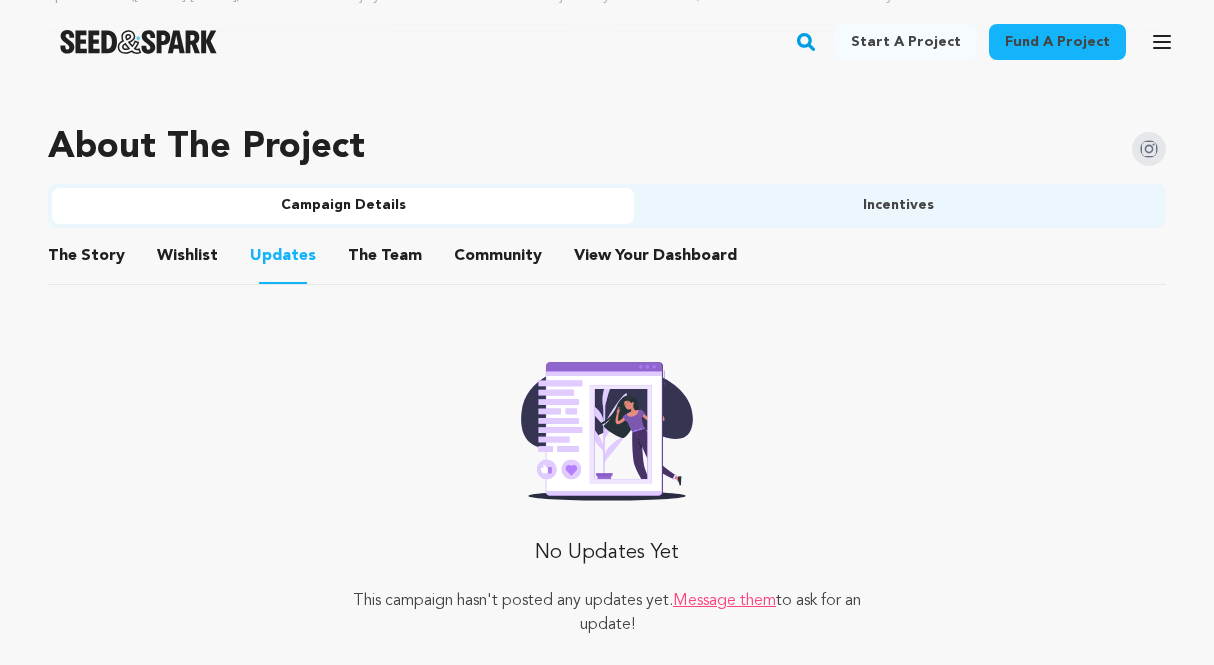 click on "The Team" at bounding box center [385, 260] 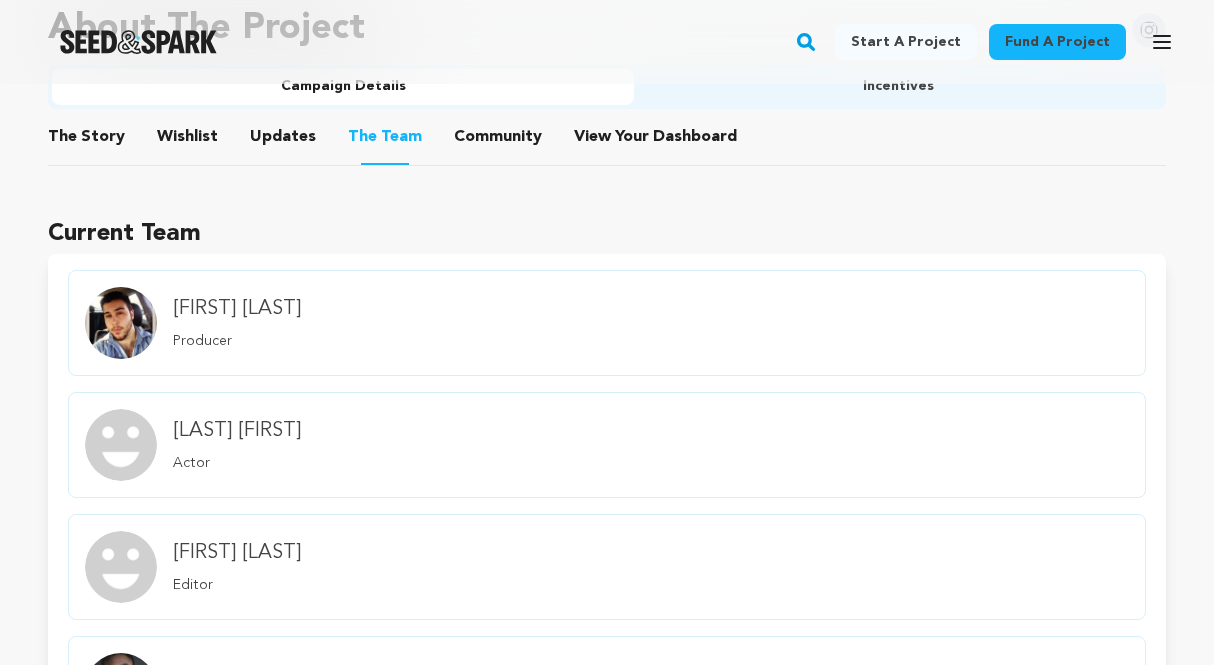 scroll, scrollTop: 1078, scrollLeft: 0, axis: vertical 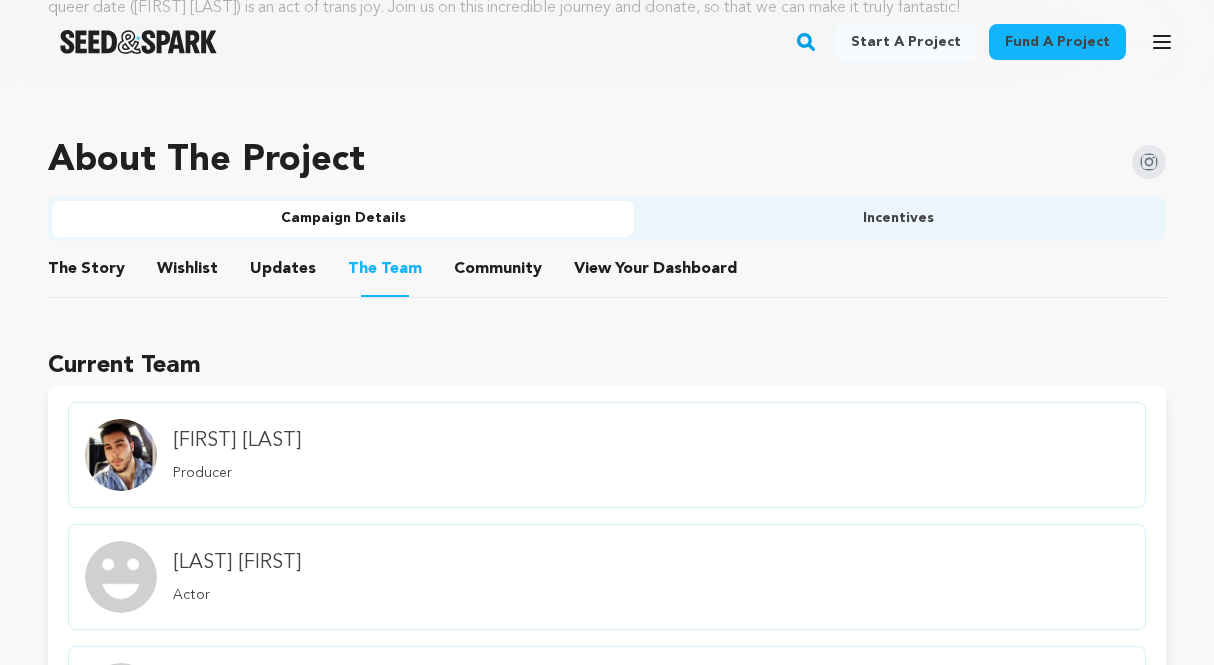 click on "Community" at bounding box center [498, 273] 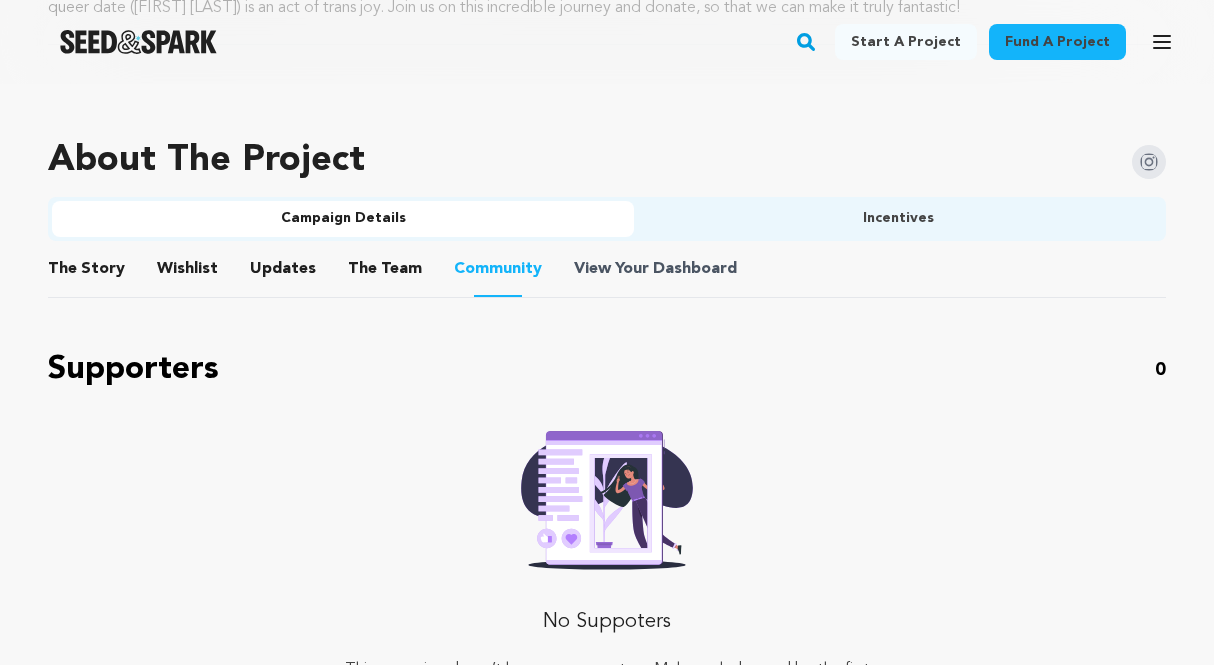 click on "View   Your   Dashboard" at bounding box center [657, 269] 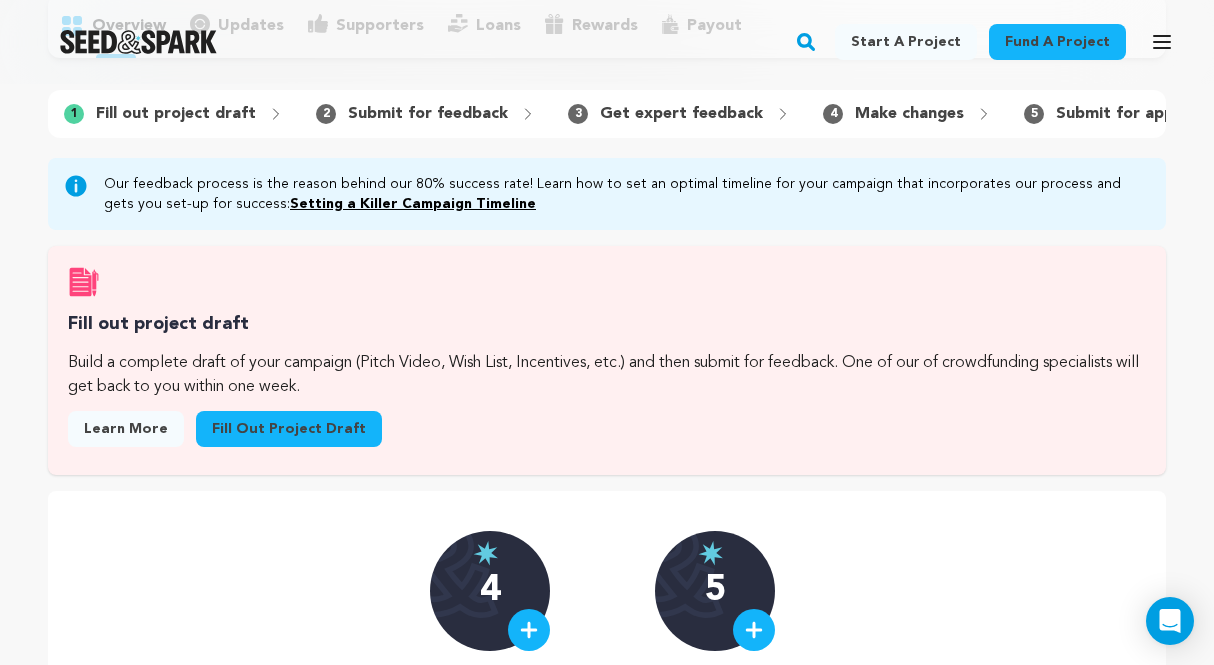 scroll, scrollTop: 188, scrollLeft: 0, axis: vertical 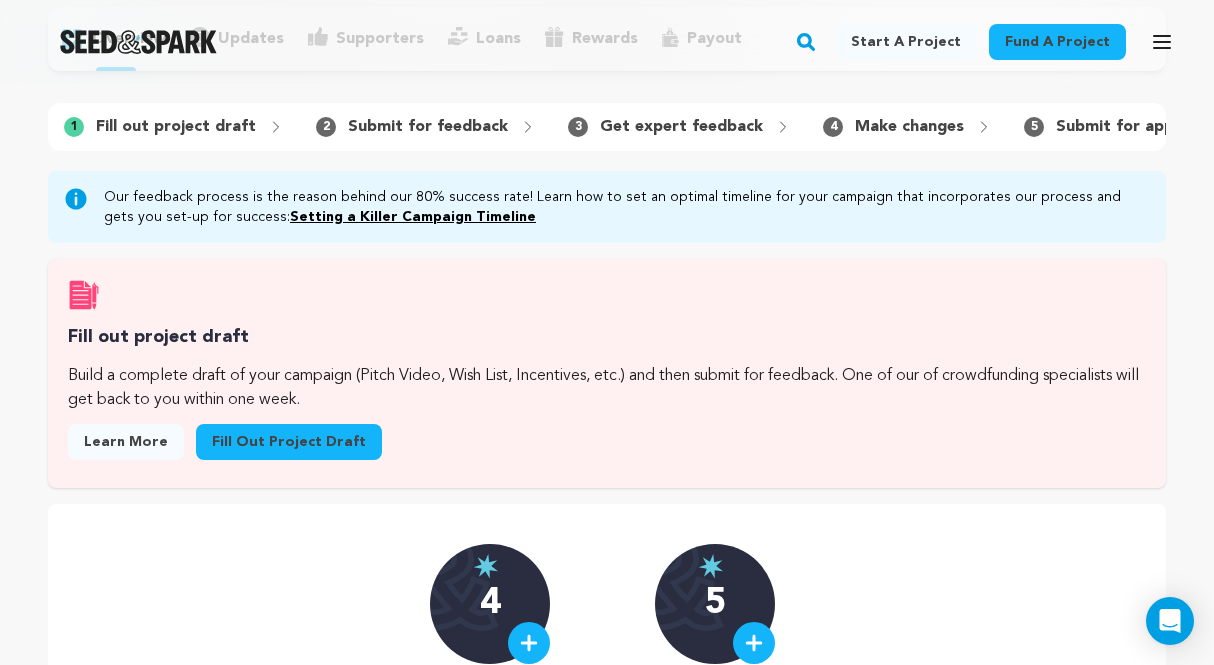 click on "Fill out project draft" at bounding box center (289, 442) 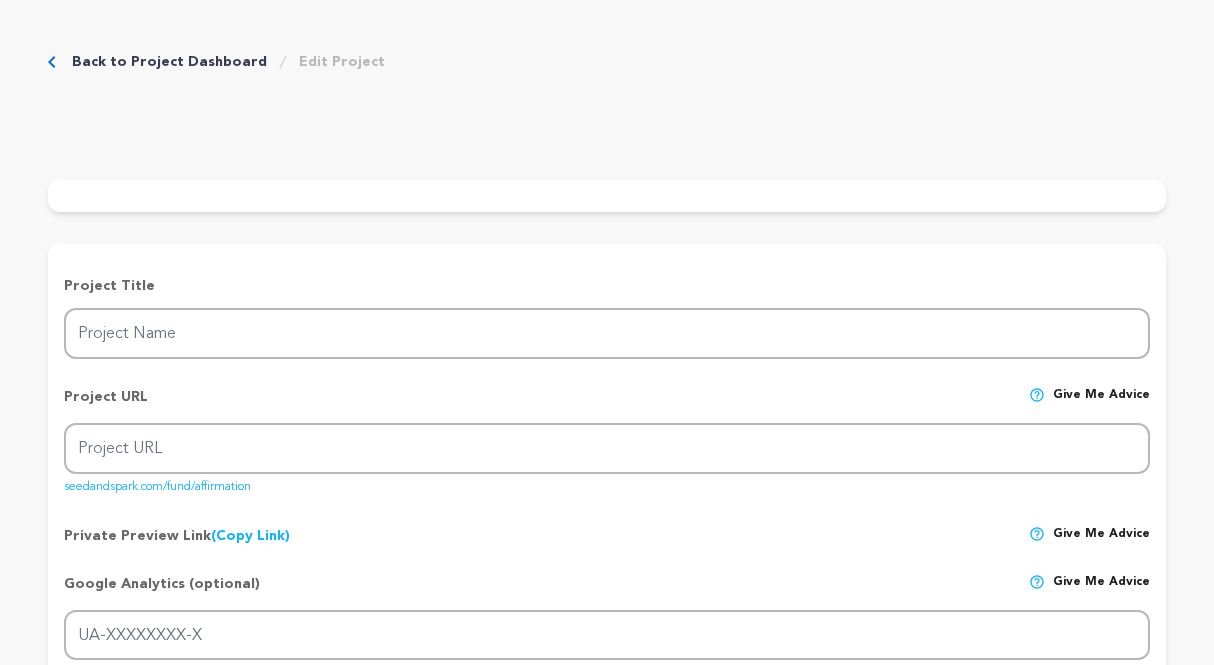 scroll, scrollTop: 0, scrollLeft: 0, axis: both 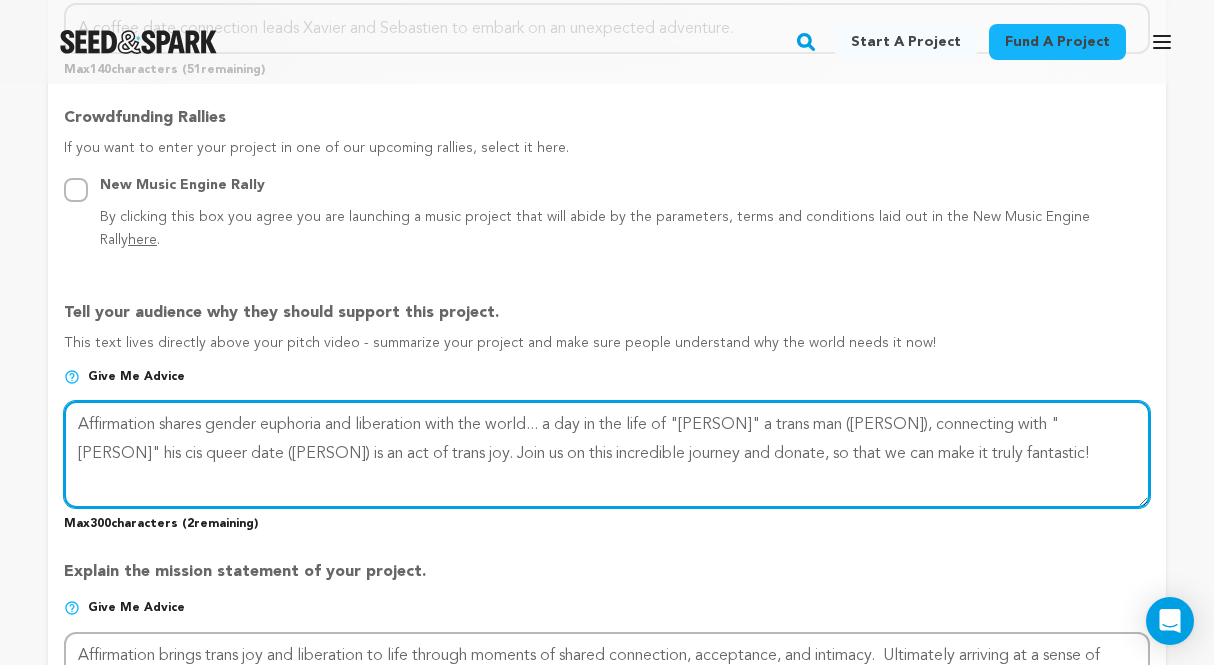 click at bounding box center [607, 454] 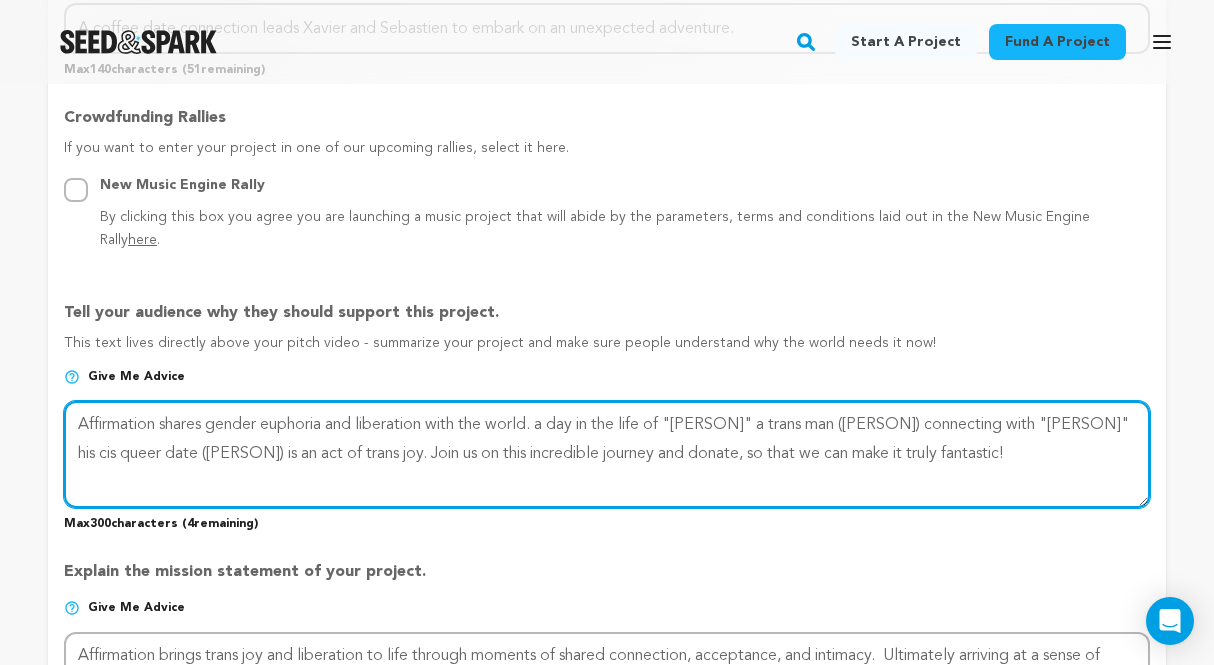 drag, startPoint x: 679, startPoint y: 394, endPoint x: 550, endPoint y: 397, distance: 129.03488 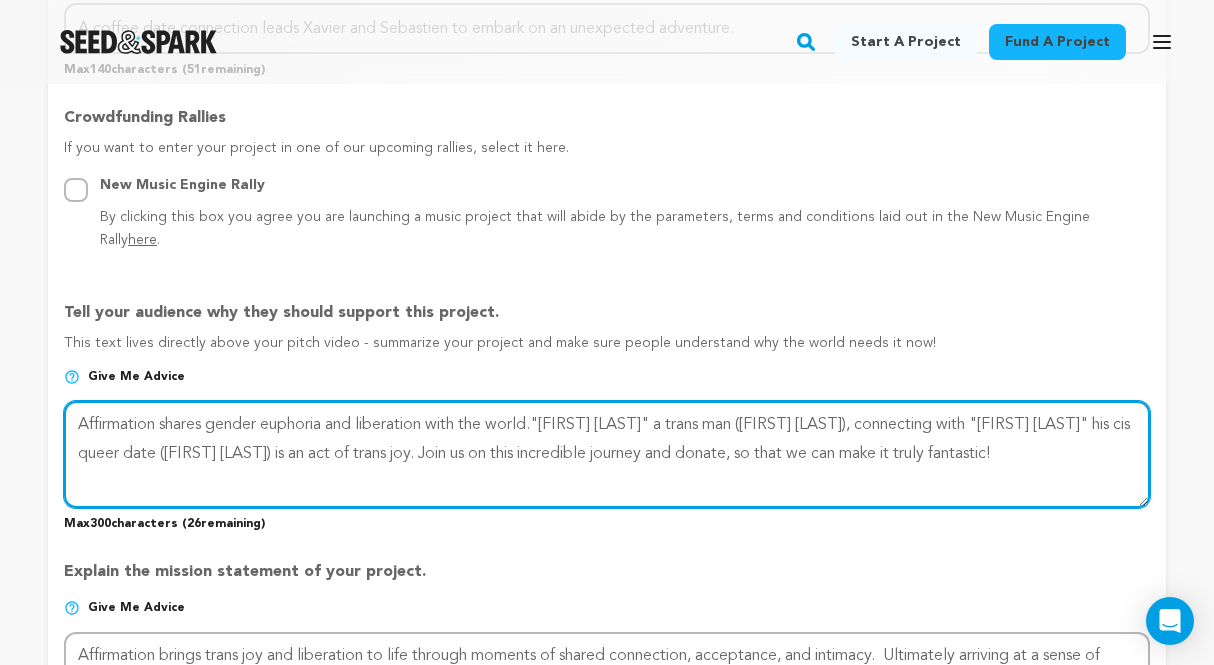 click at bounding box center [607, 454] 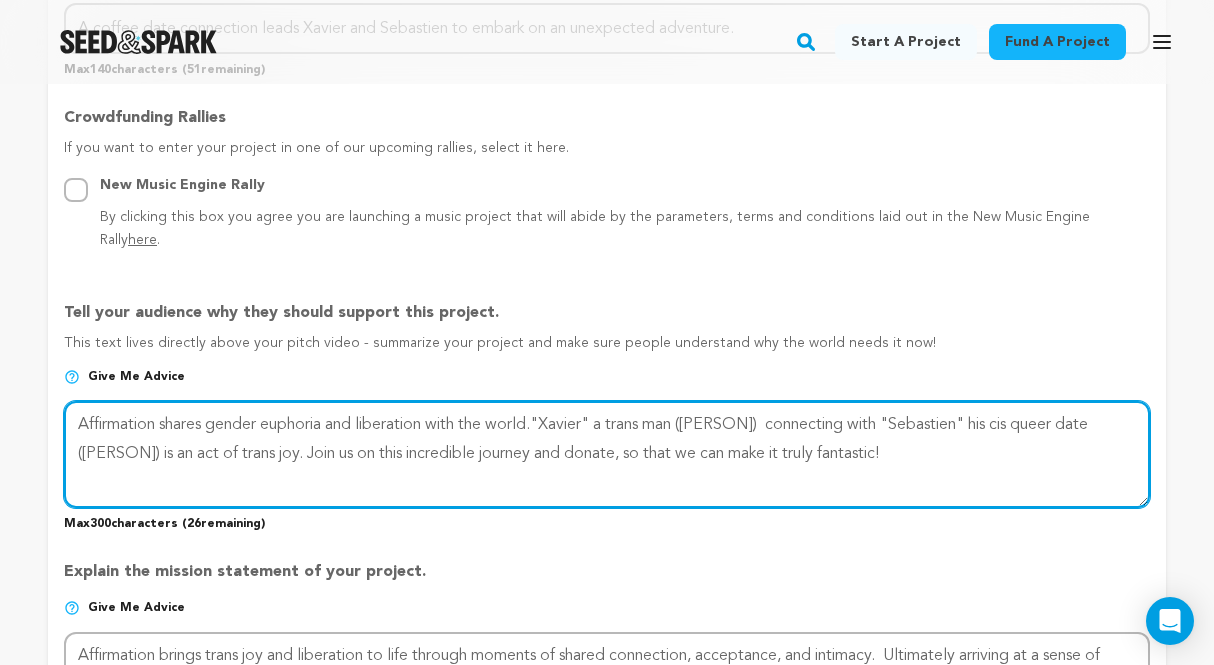 drag, startPoint x: 921, startPoint y: 398, endPoint x: 835, endPoint y: 397, distance: 86.00581 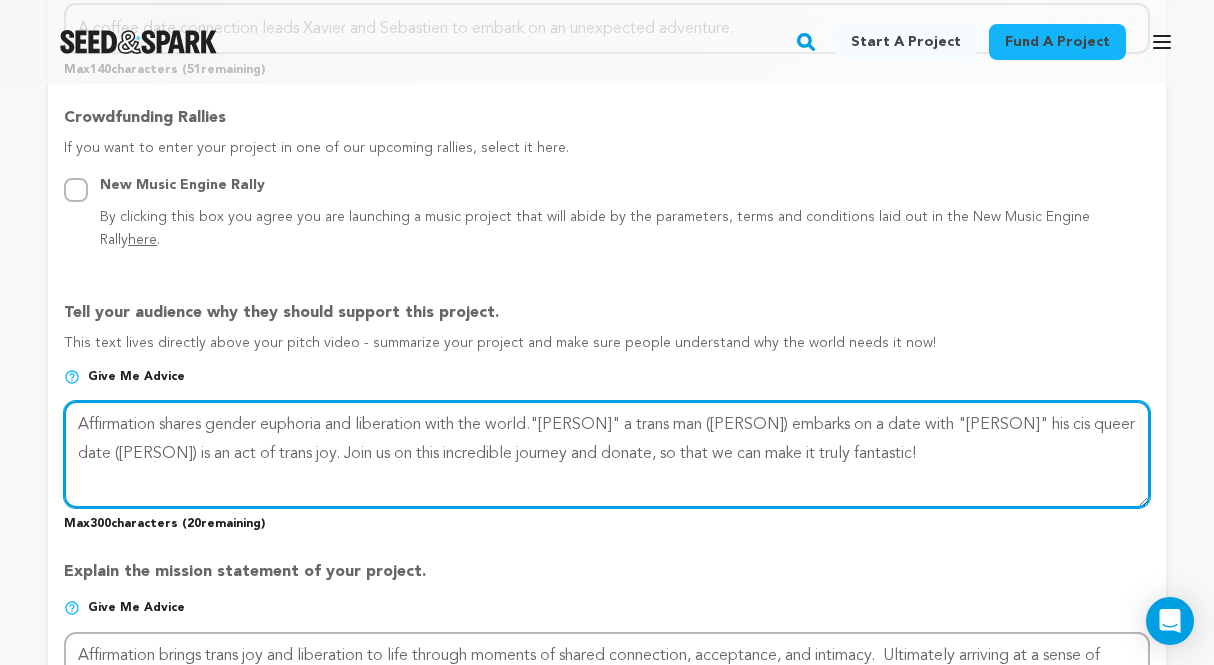 click at bounding box center (607, 454) 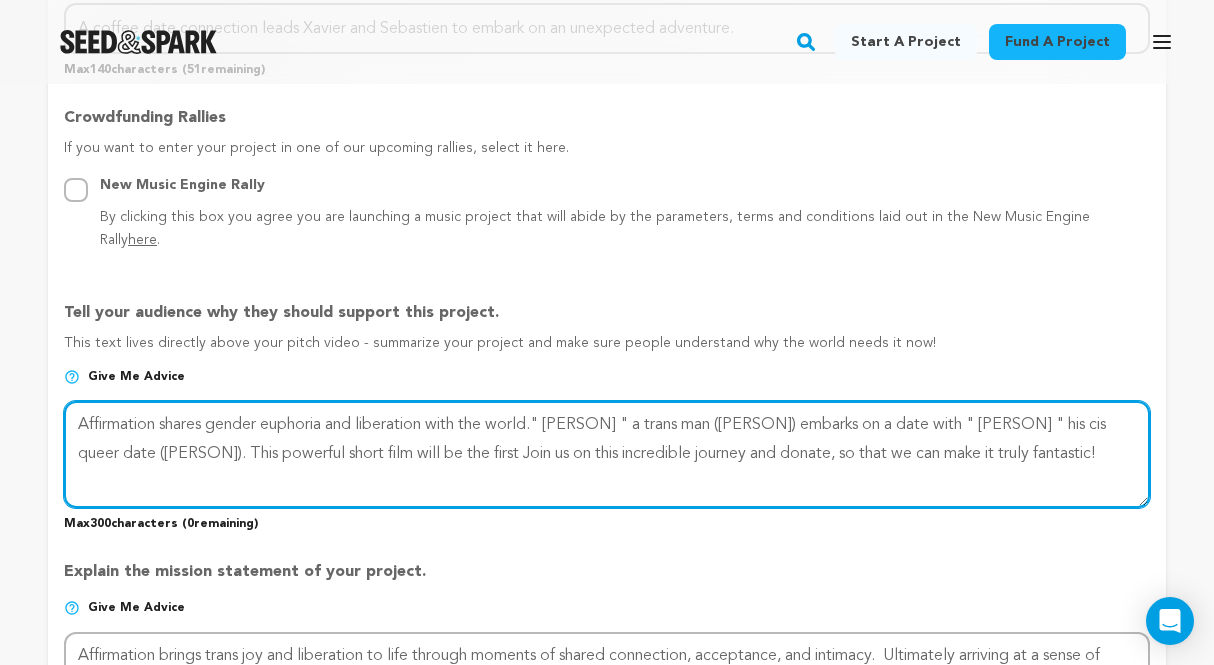 drag, startPoint x: 471, startPoint y: 447, endPoint x: 537, endPoint y: 431, distance: 67.911705 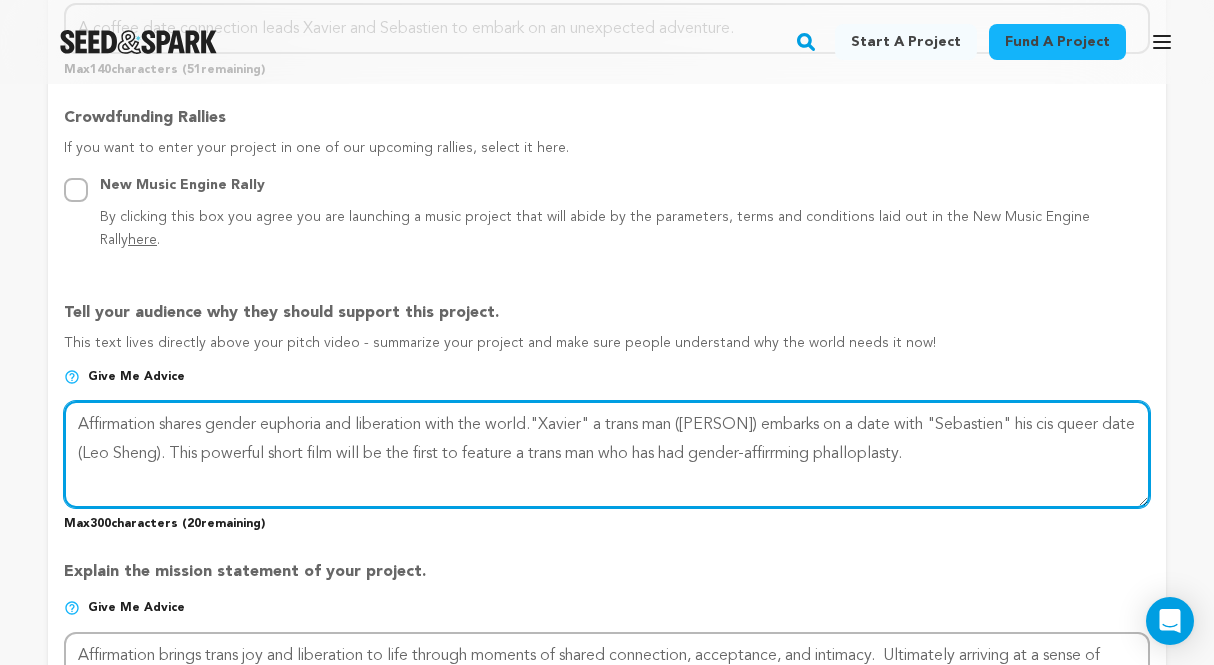 drag, startPoint x: 915, startPoint y: 429, endPoint x: 866, endPoint y: 429, distance: 49 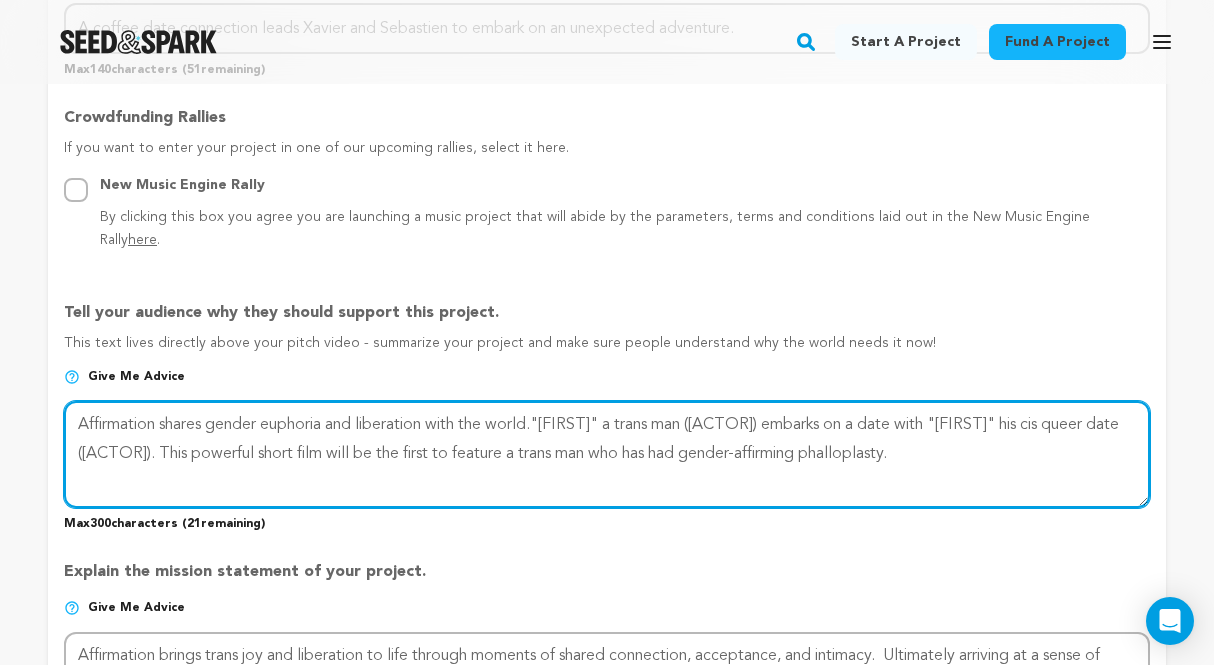 click at bounding box center [607, 454] 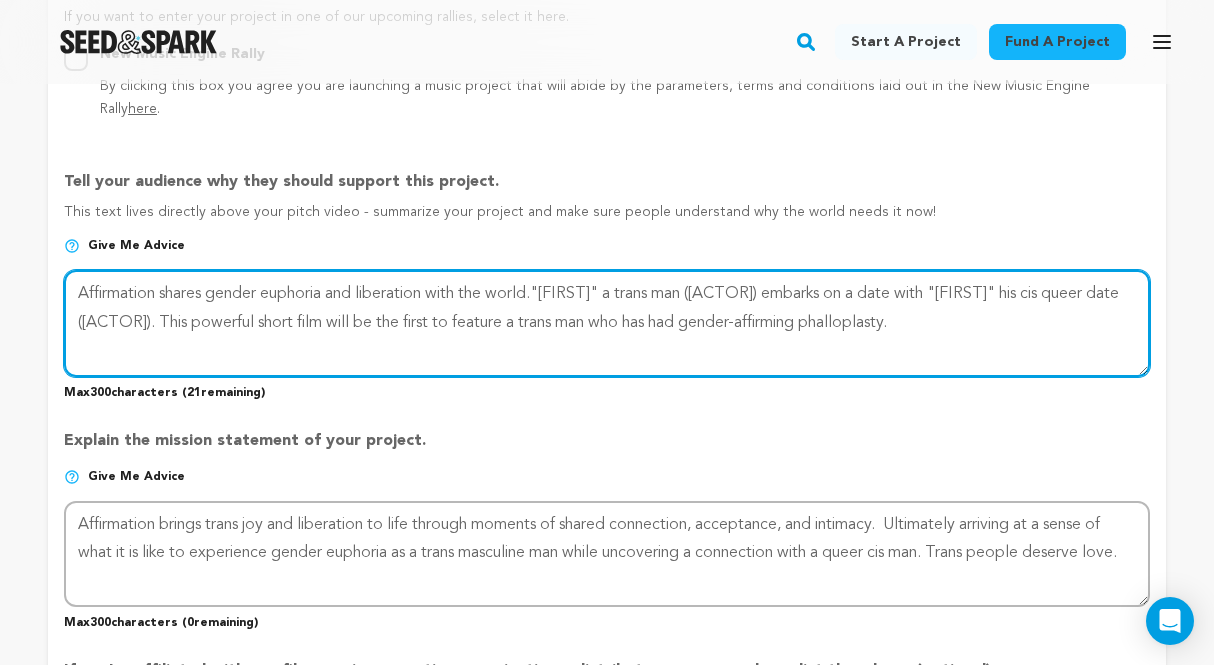 scroll, scrollTop: 1313, scrollLeft: 0, axis: vertical 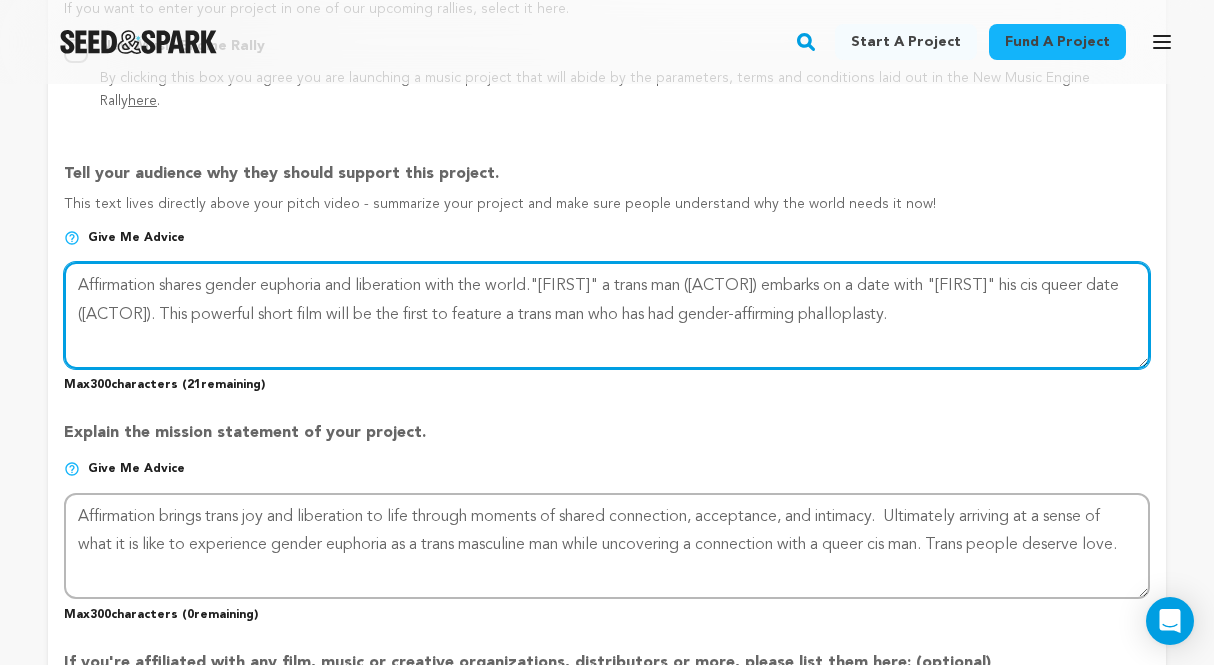 type on "Affirmation shares gender euphoria and liberation with the world."Xavier" a trans man (Emmett Preciado) embarks on a date with "Sebastien" his cis queer date (Leo Sheng). This powerful short film will be the first to feature a trans man who has had gender-affirming phalloplasty." 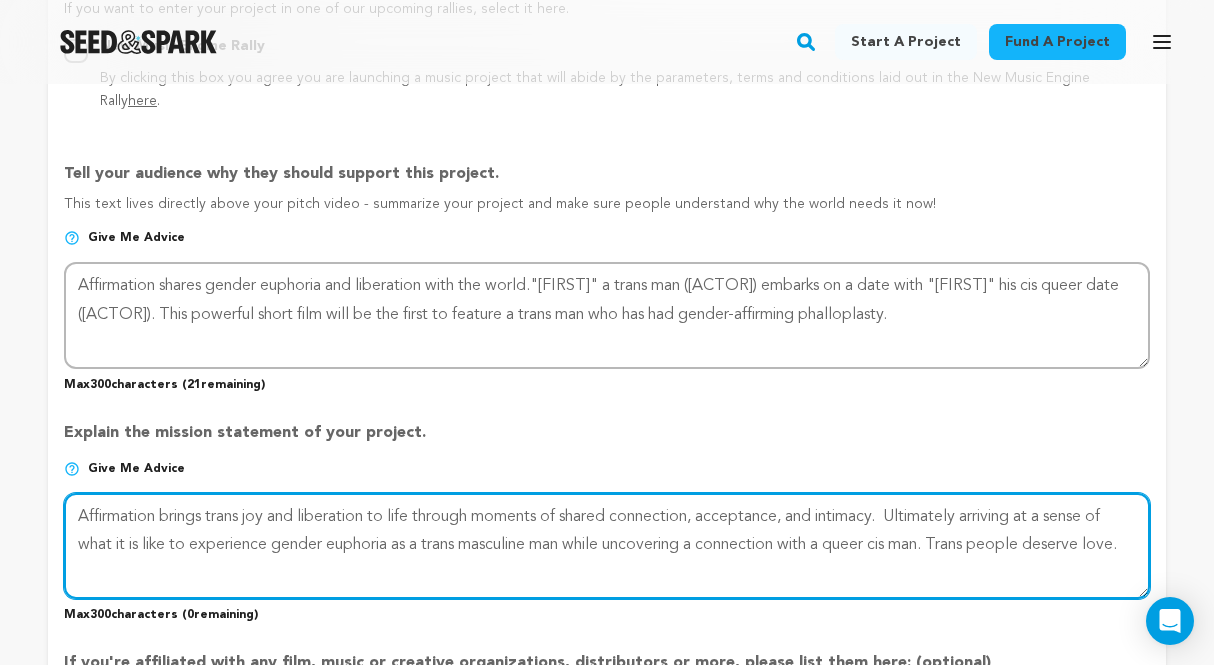 click at bounding box center [607, 546] 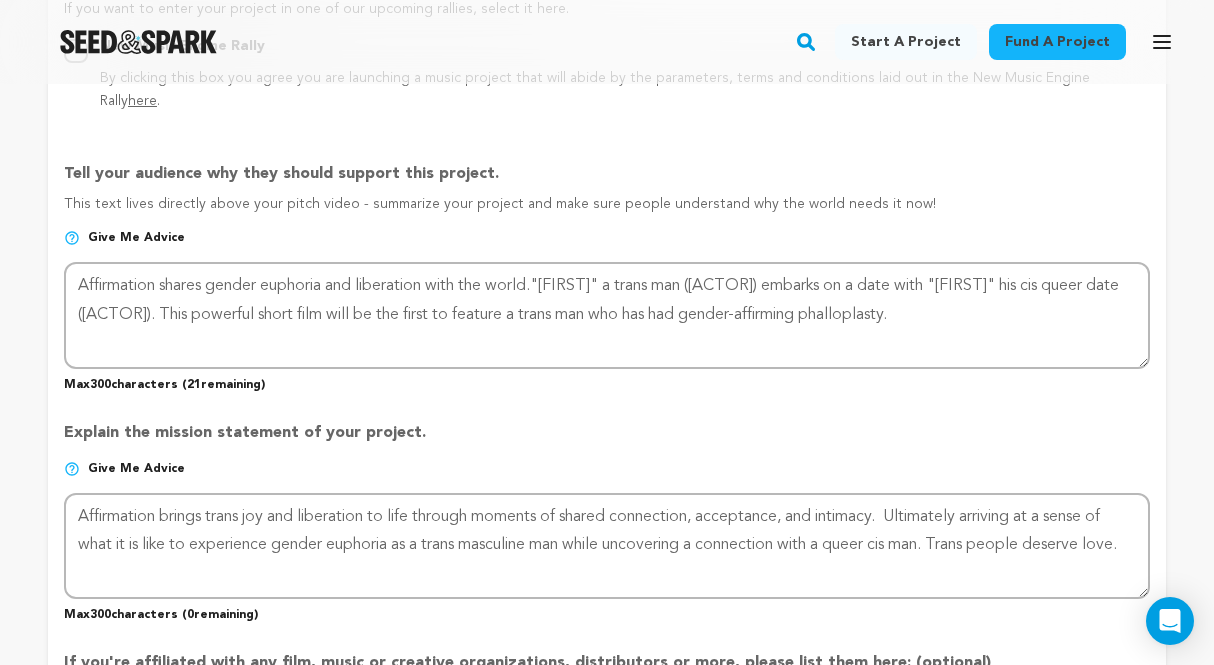 click on "Give me advice" at bounding box center [607, 477] 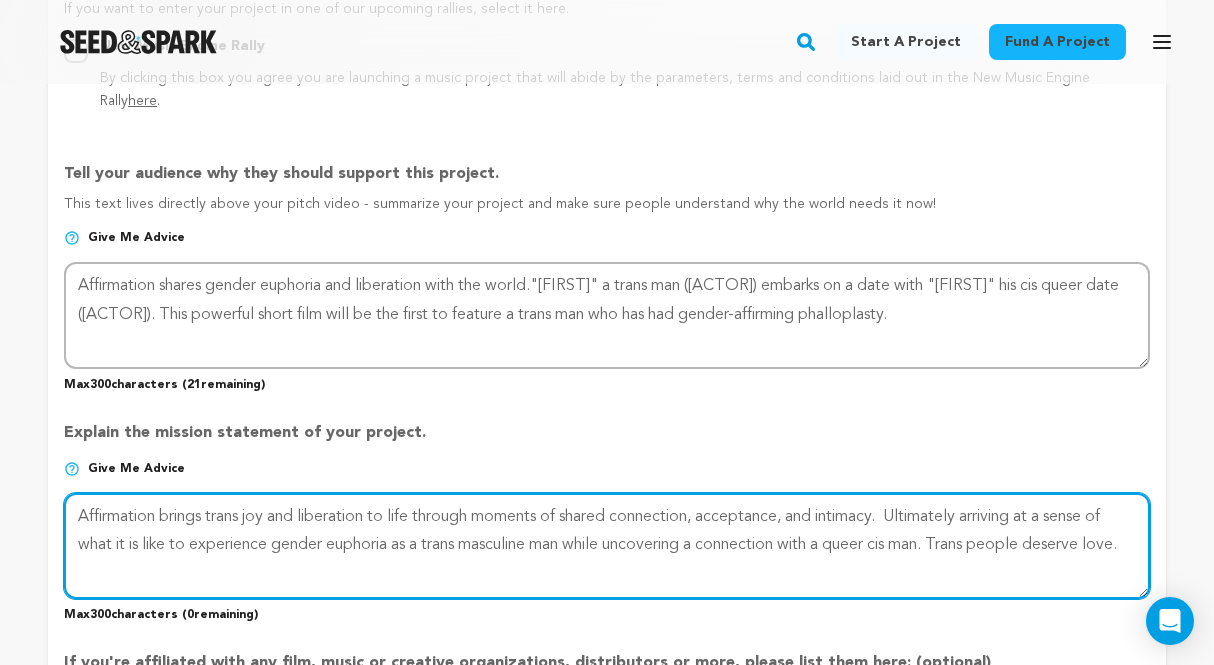 click at bounding box center [607, 546] 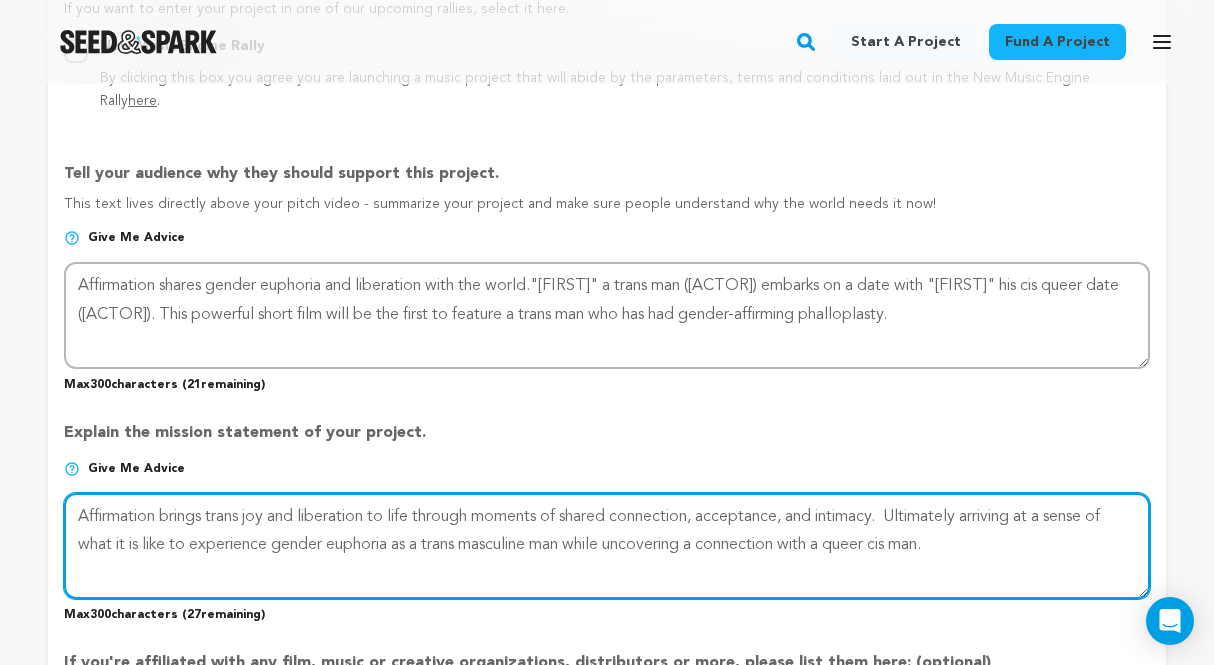 click at bounding box center (607, 546) 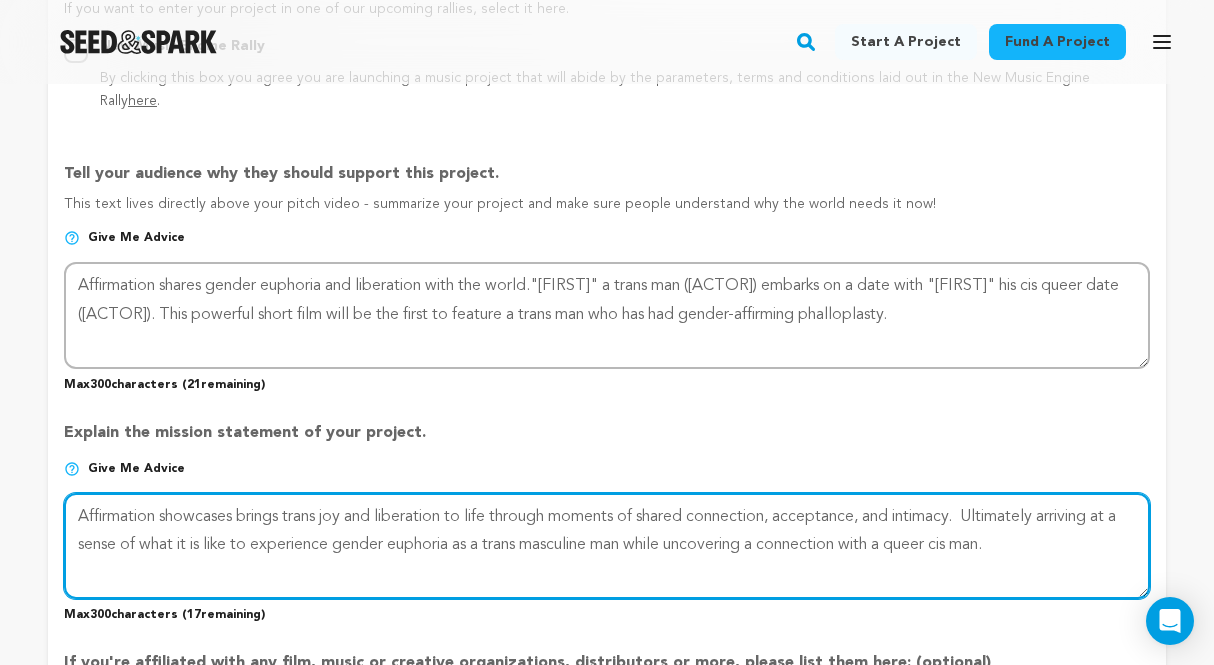 drag, startPoint x: 288, startPoint y: 487, endPoint x: 246, endPoint y: 487, distance: 42 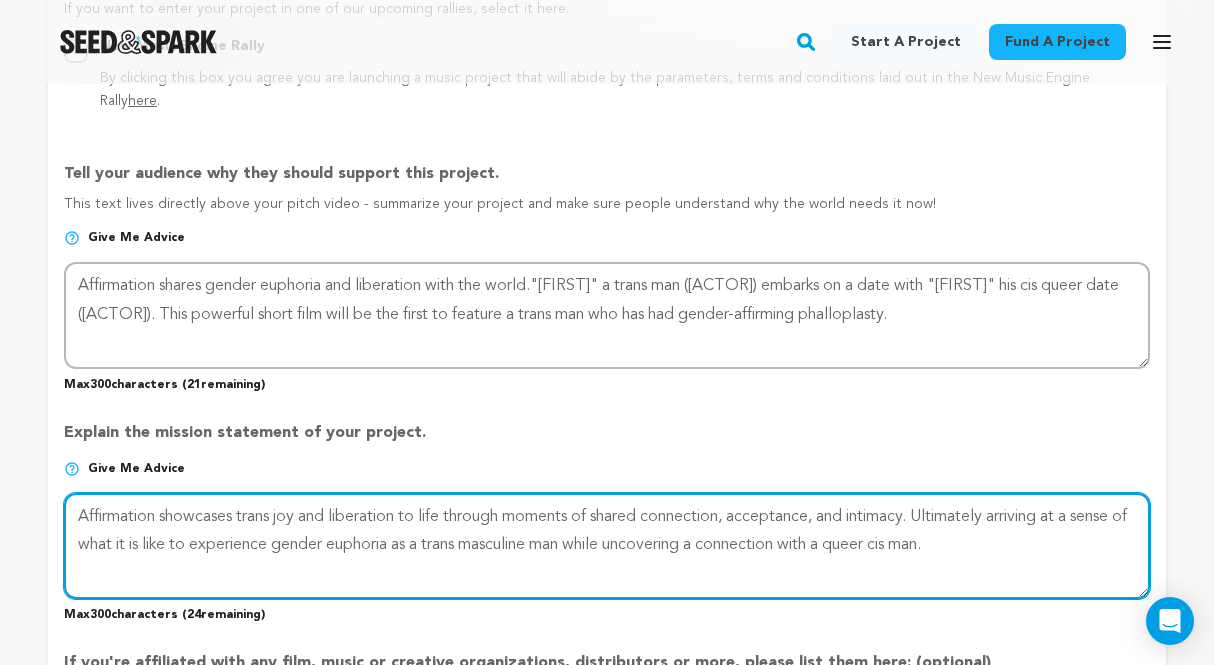 drag, startPoint x: 515, startPoint y: 487, endPoint x: 326, endPoint y: 482, distance: 189.06613 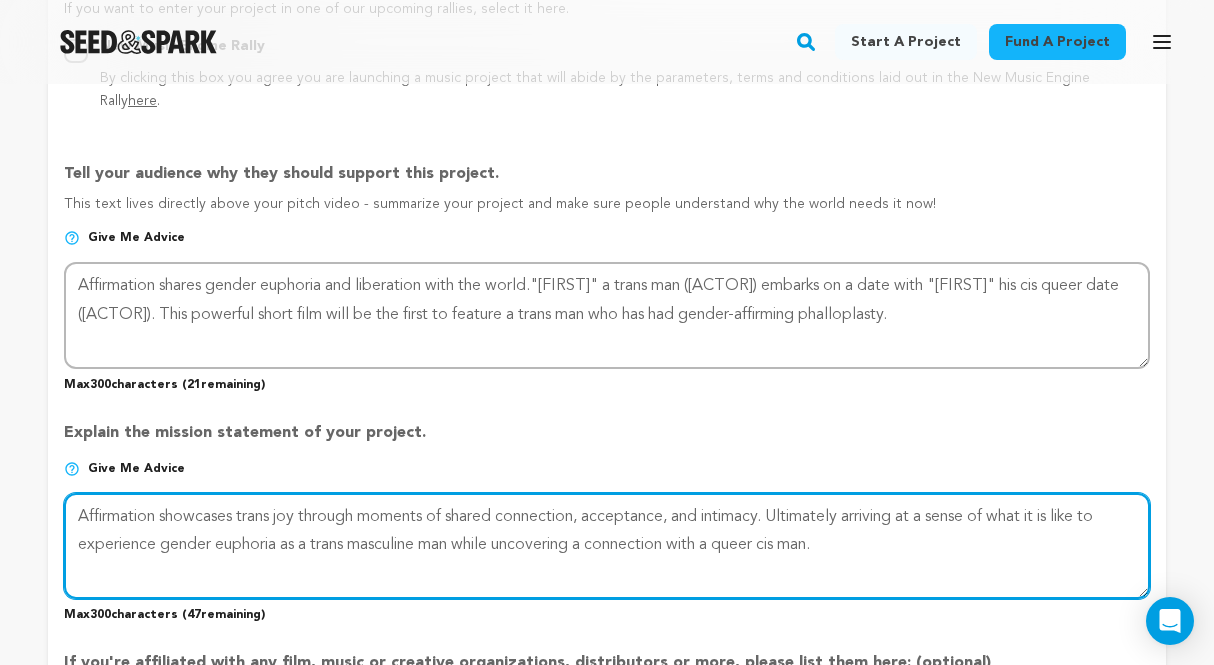 click at bounding box center [607, 546] 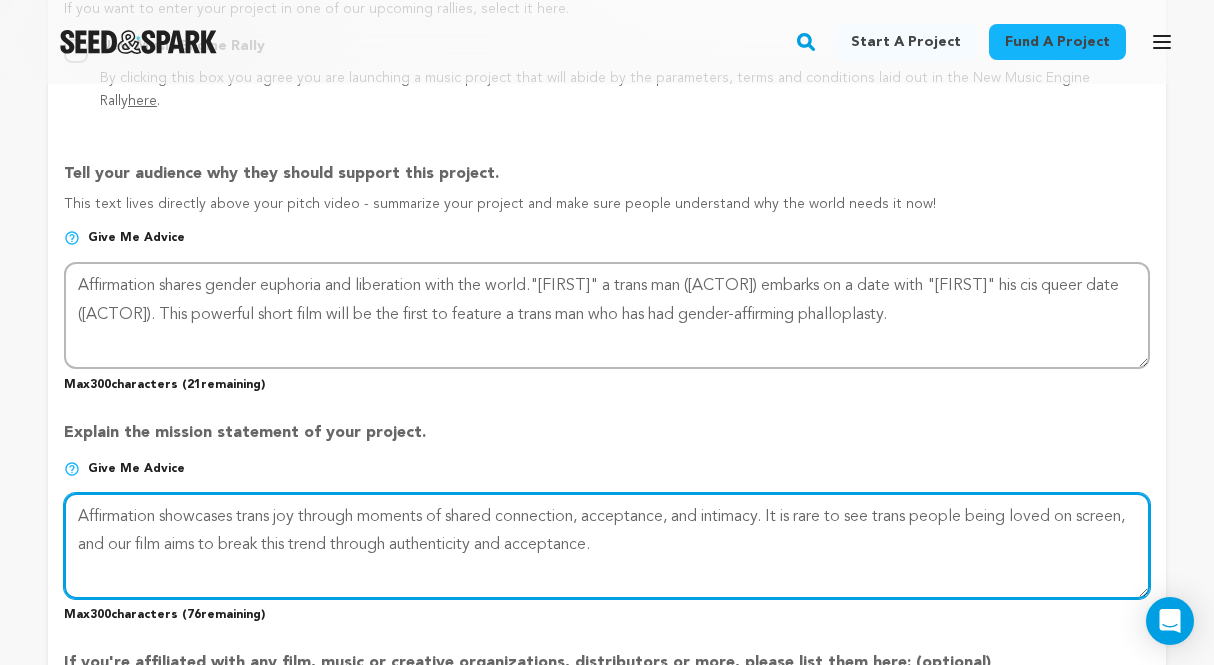 drag, startPoint x: 688, startPoint y: 488, endPoint x: 628, endPoint y: 489, distance: 60.00833 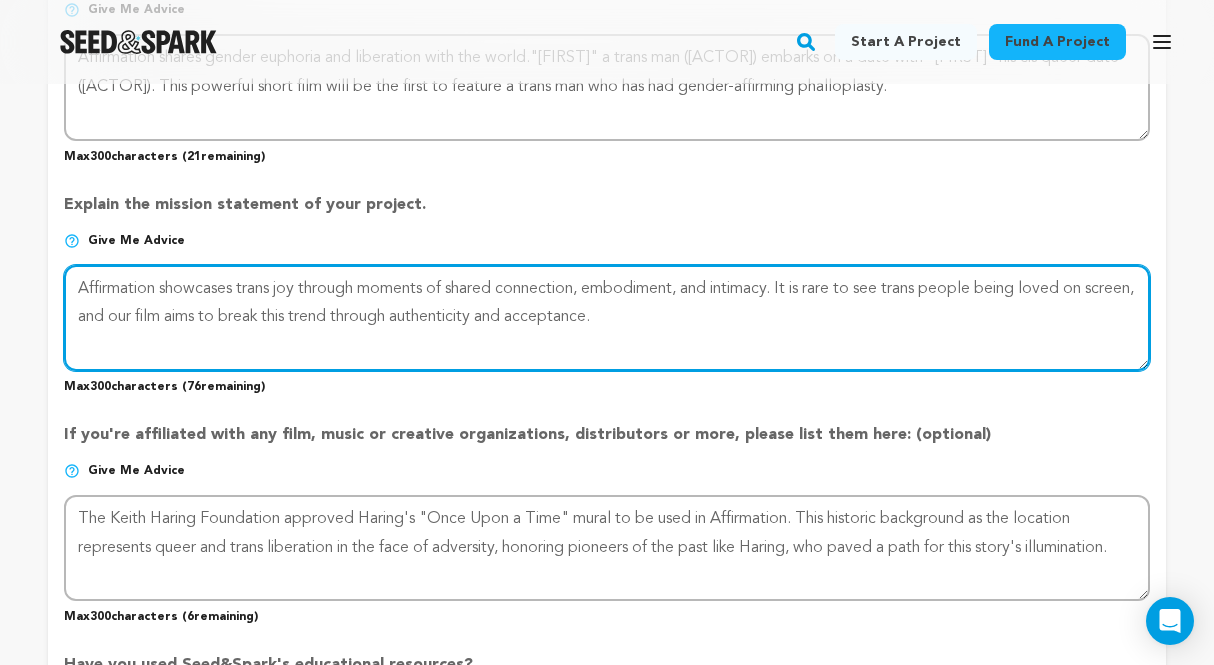 scroll, scrollTop: 1563, scrollLeft: 0, axis: vertical 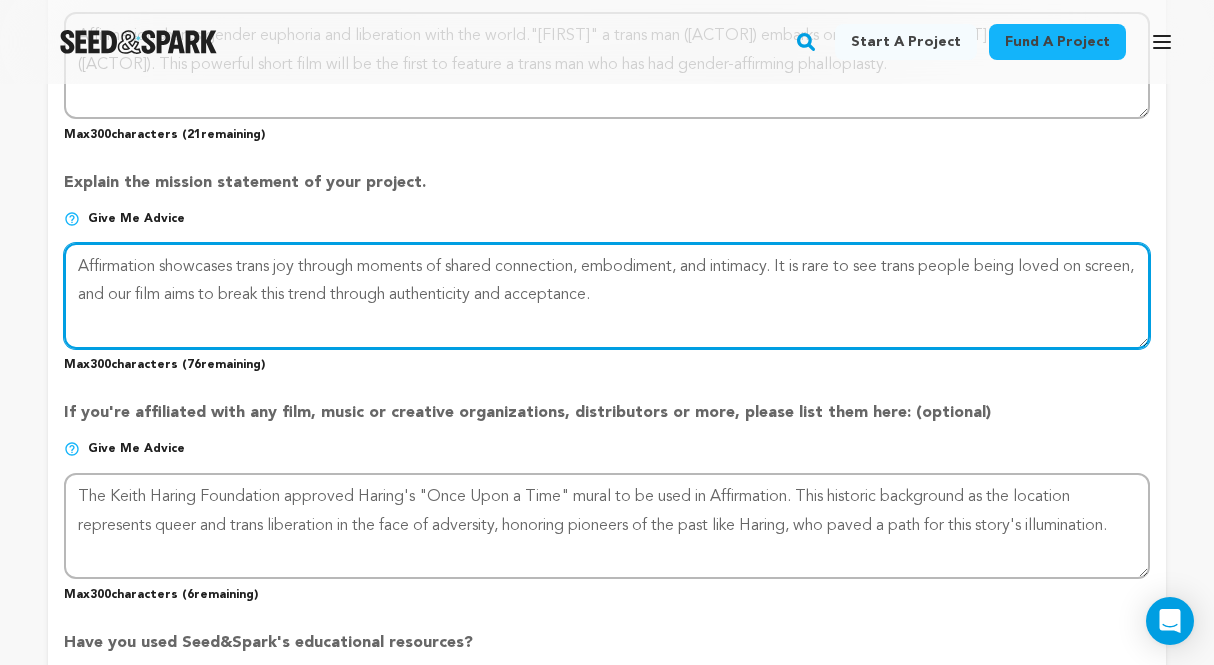 type on "Affirmation showcases trans joy through moments of shared connection, embodiment, and intimacy. It is rare to see trans people being loved on screen, and our film aims to break this trend through authenticity and acceptance." 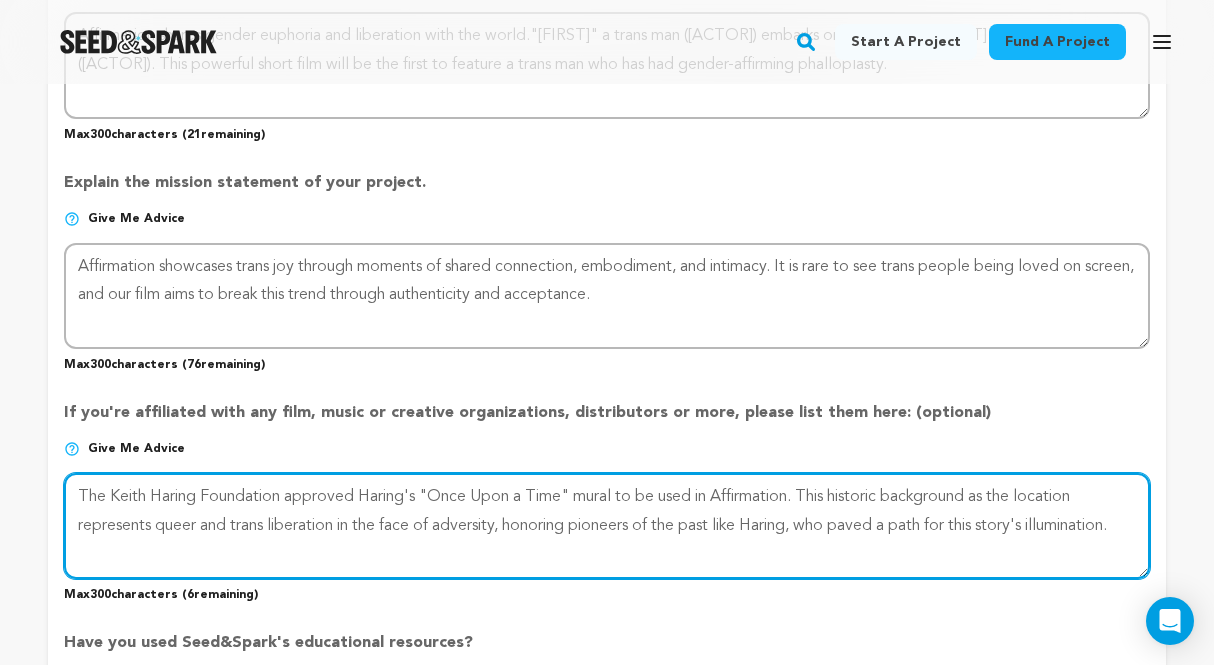 click at bounding box center [607, 526] 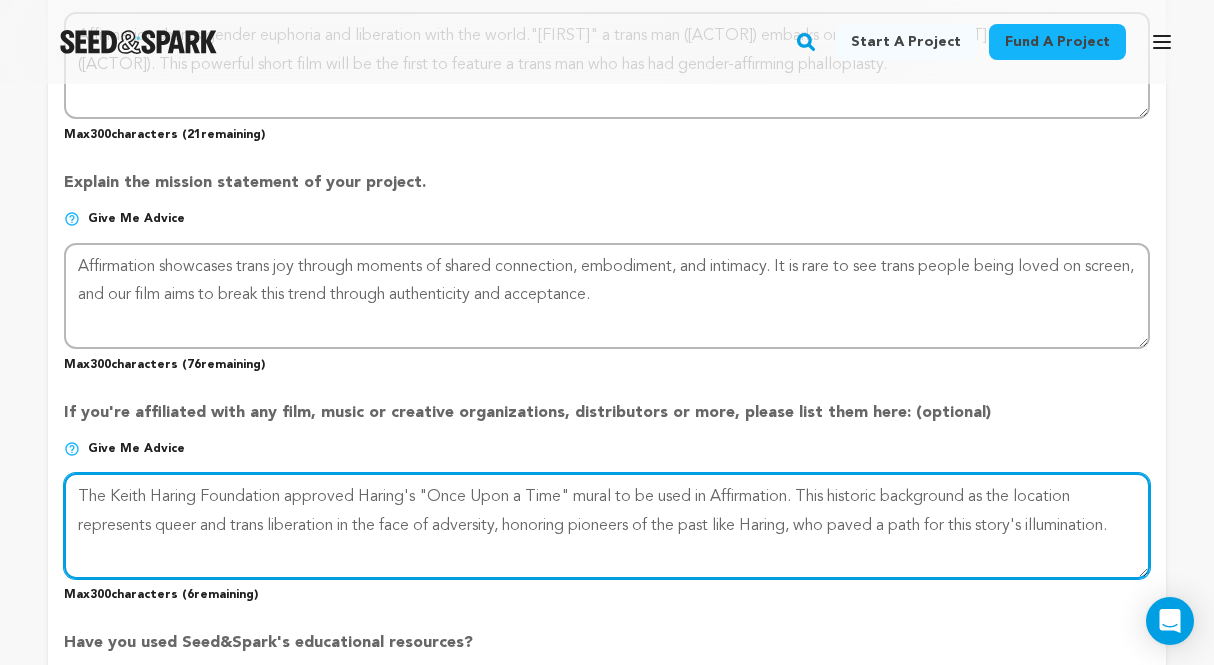 drag, startPoint x: 1101, startPoint y: 473, endPoint x: 1002, endPoint y: 475, distance: 99.0202 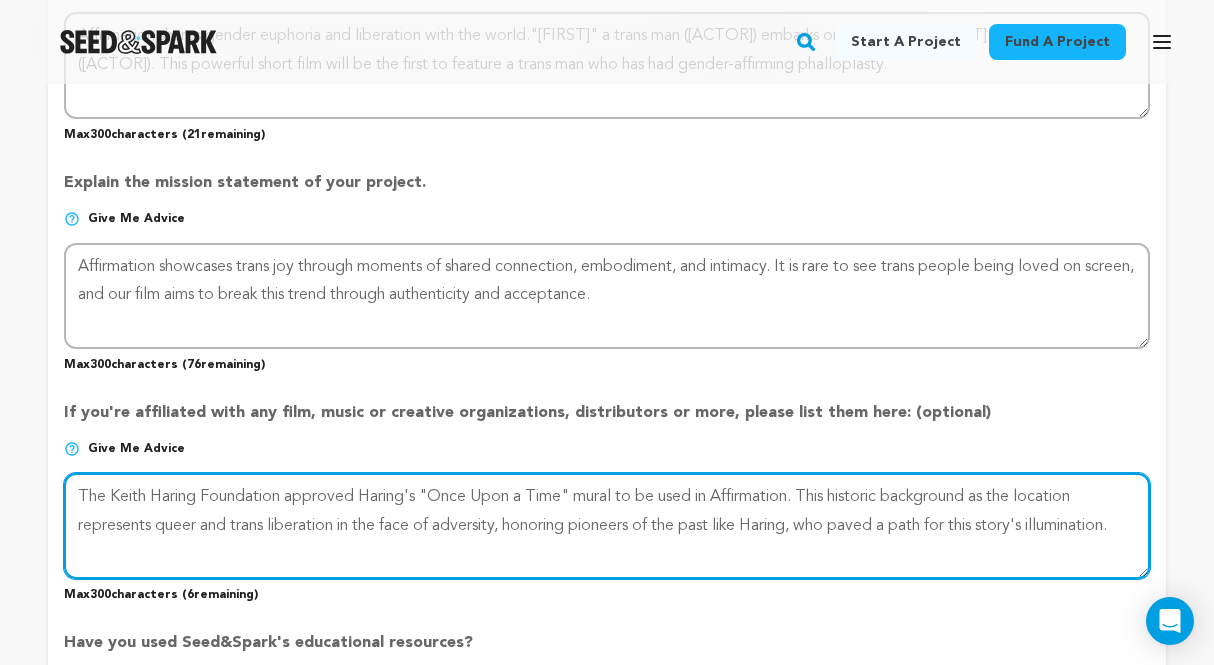 click at bounding box center [607, 526] 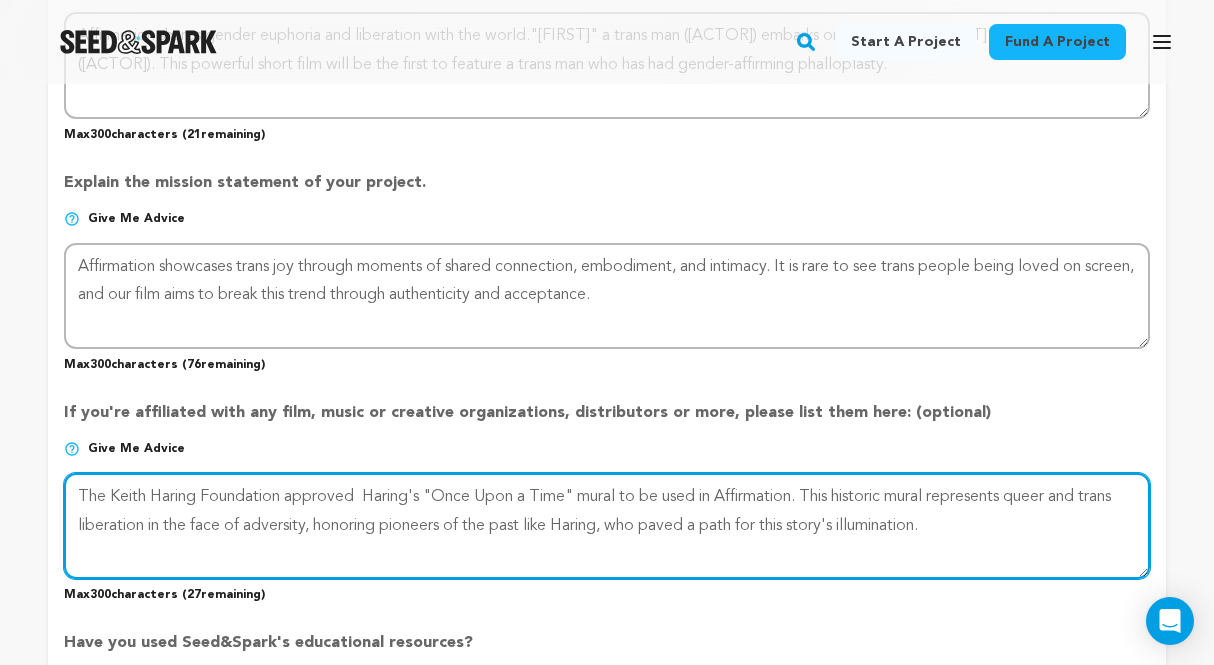click at bounding box center [607, 526] 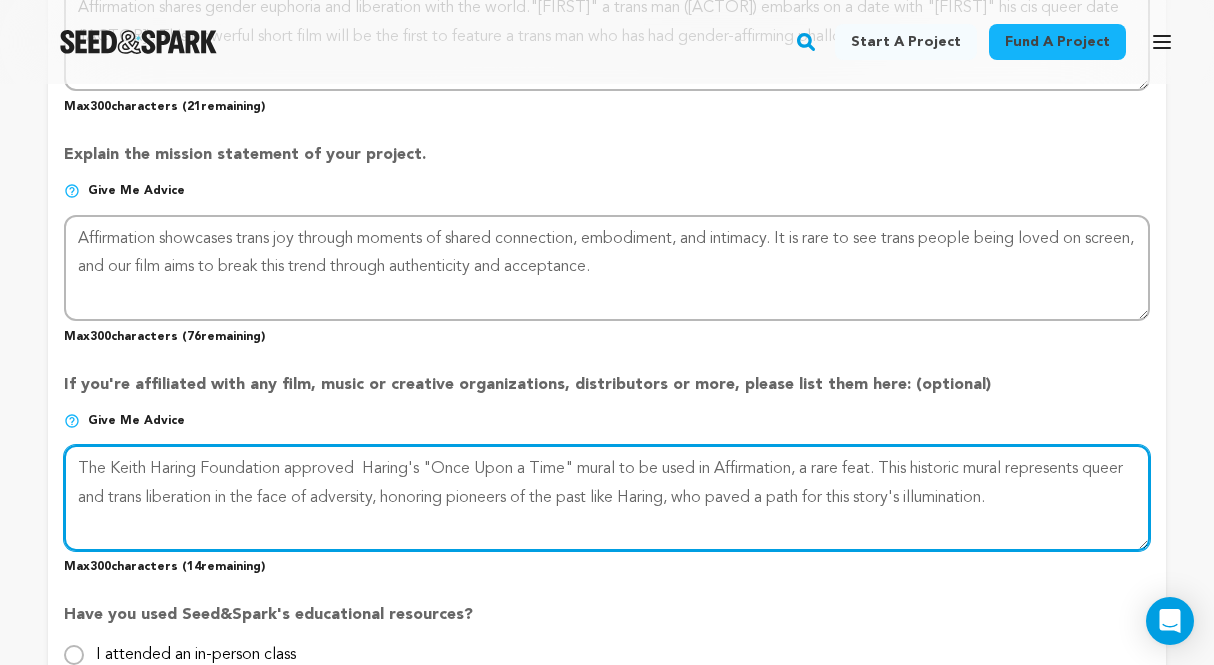 scroll, scrollTop: 1600, scrollLeft: 0, axis: vertical 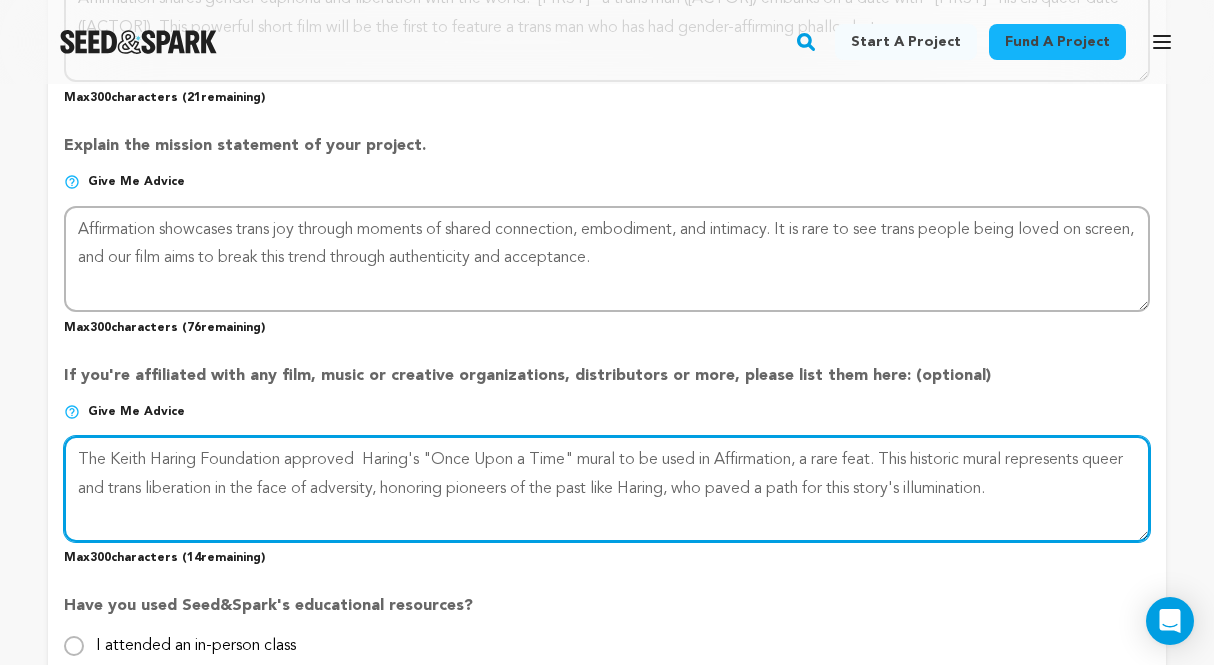 drag, startPoint x: 863, startPoint y: 463, endPoint x: 833, endPoint y: 462, distance: 30.016663 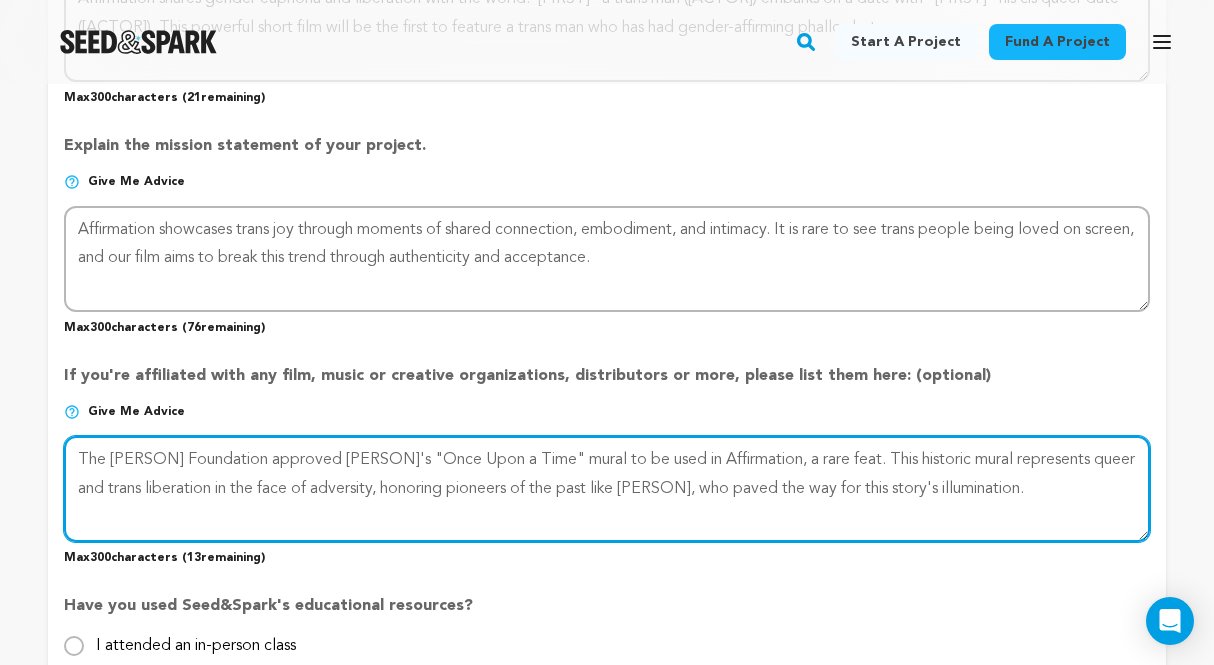 drag, startPoint x: 1096, startPoint y: 461, endPoint x: 872, endPoint y: 461, distance: 224 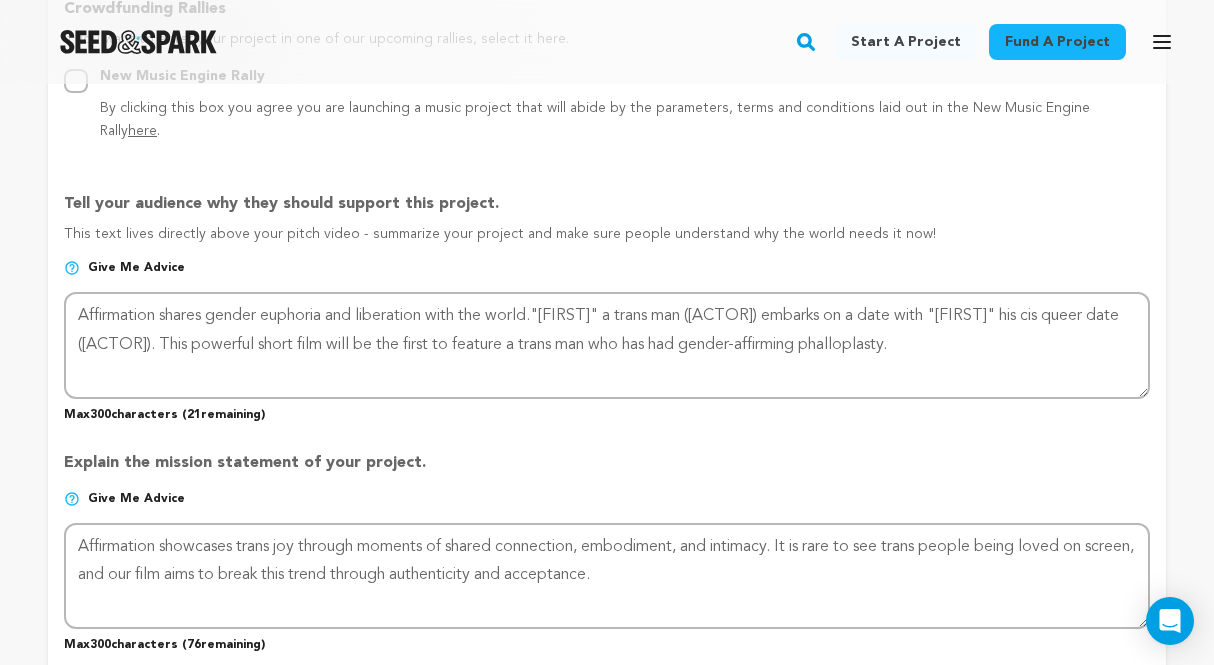 scroll, scrollTop: 1272, scrollLeft: 0, axis: vertical 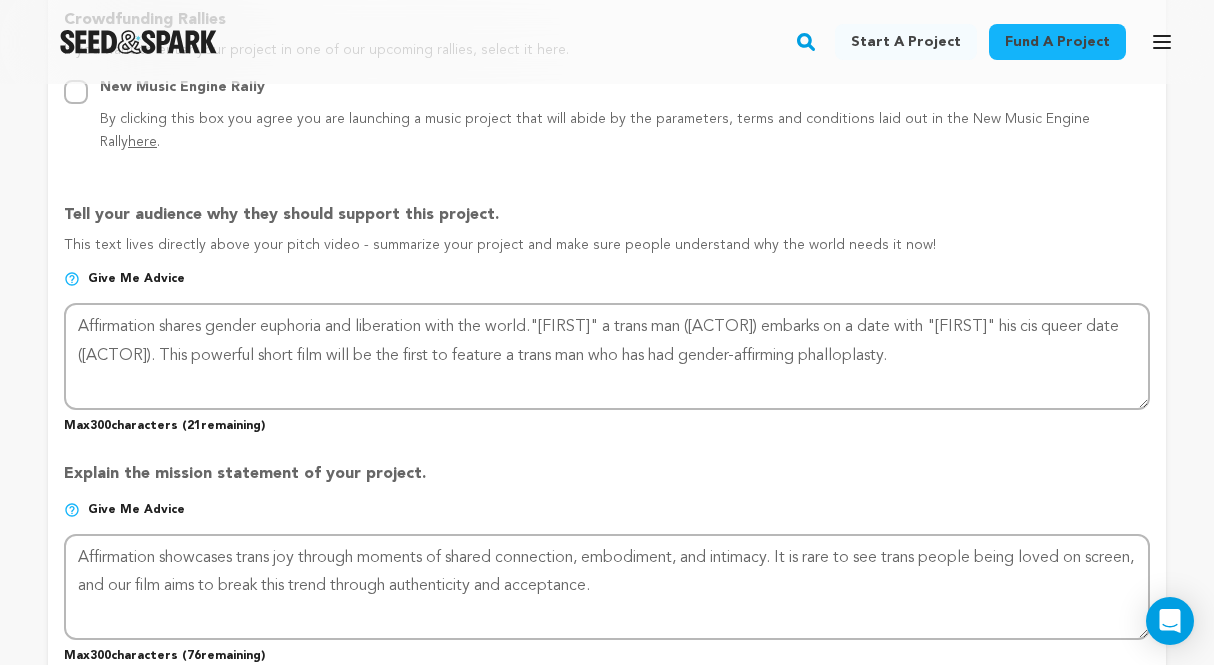 type on "The Keith Haring Foundation approved  Haring's "Once Upon a Time" mural to be used in Affirmation, a rare feat. This historic mural represents queer and trans liberation in the face of adversity, honoring pioneers of the past like Haring, who paved the way for a story like this." 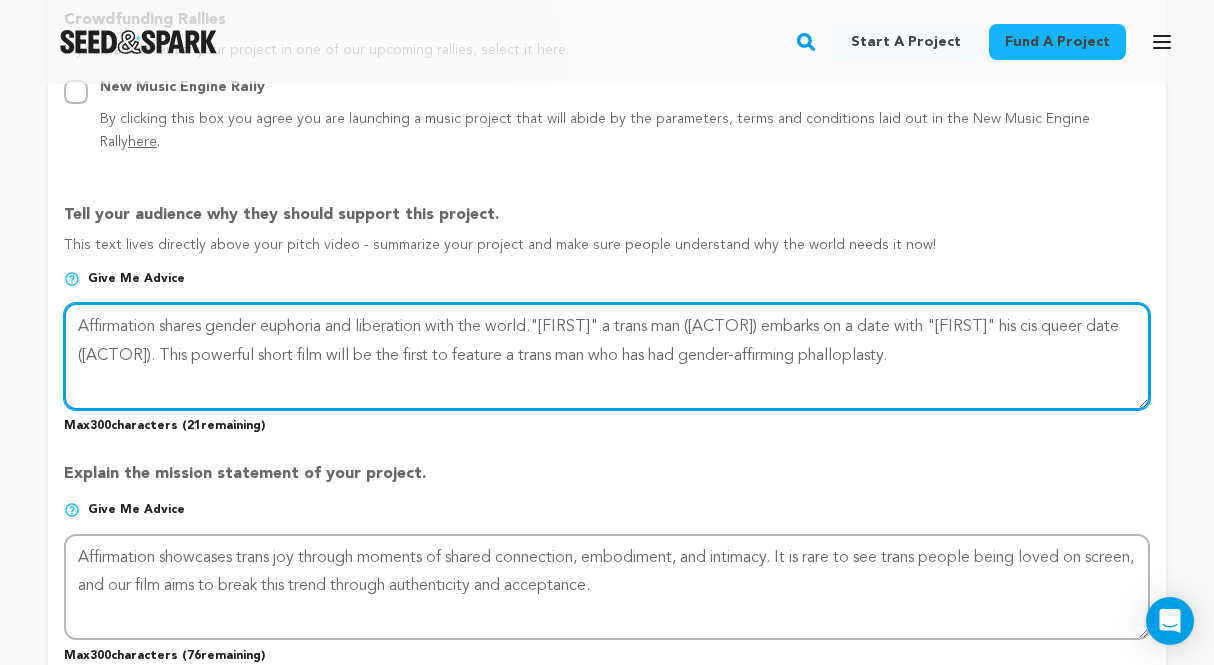 click at bounding box center [607, 356] 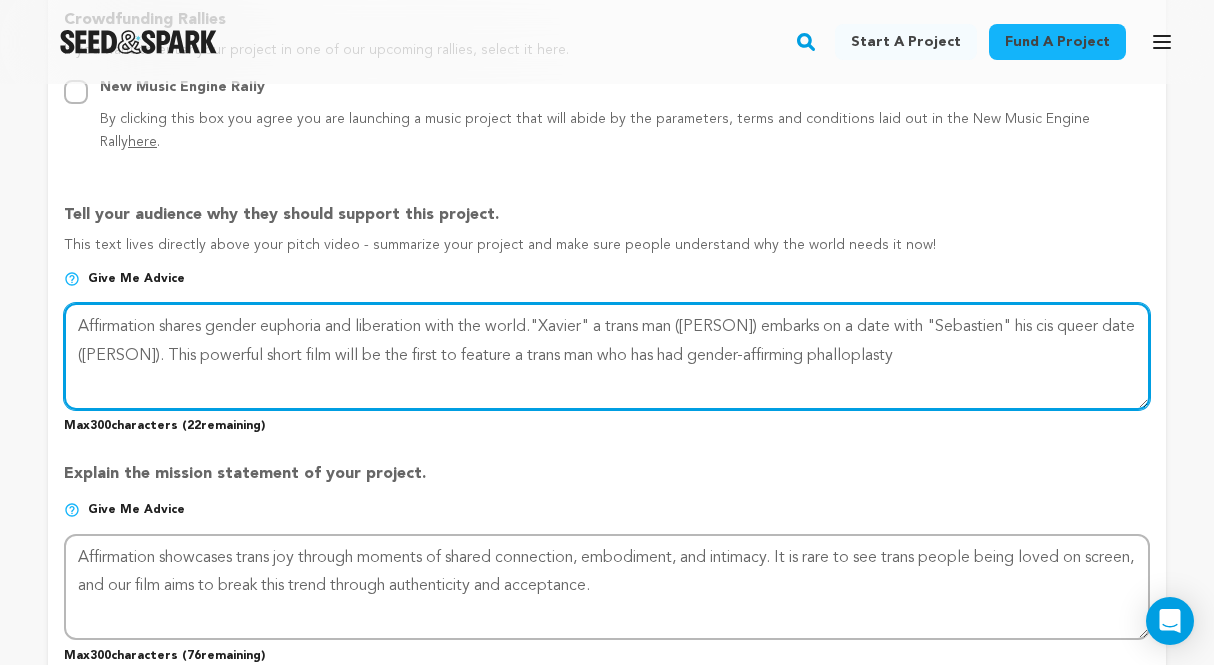 type on "Affirmation shares gender euphoria and liberation with the world."Xavier" a trans man (Emmett Preciado) embarks on a date with "Sebastien" his cis queer date (Leo Sheng). This powerful short film will be the first to feature a trans man who has had gender-affirming phalloplasty." 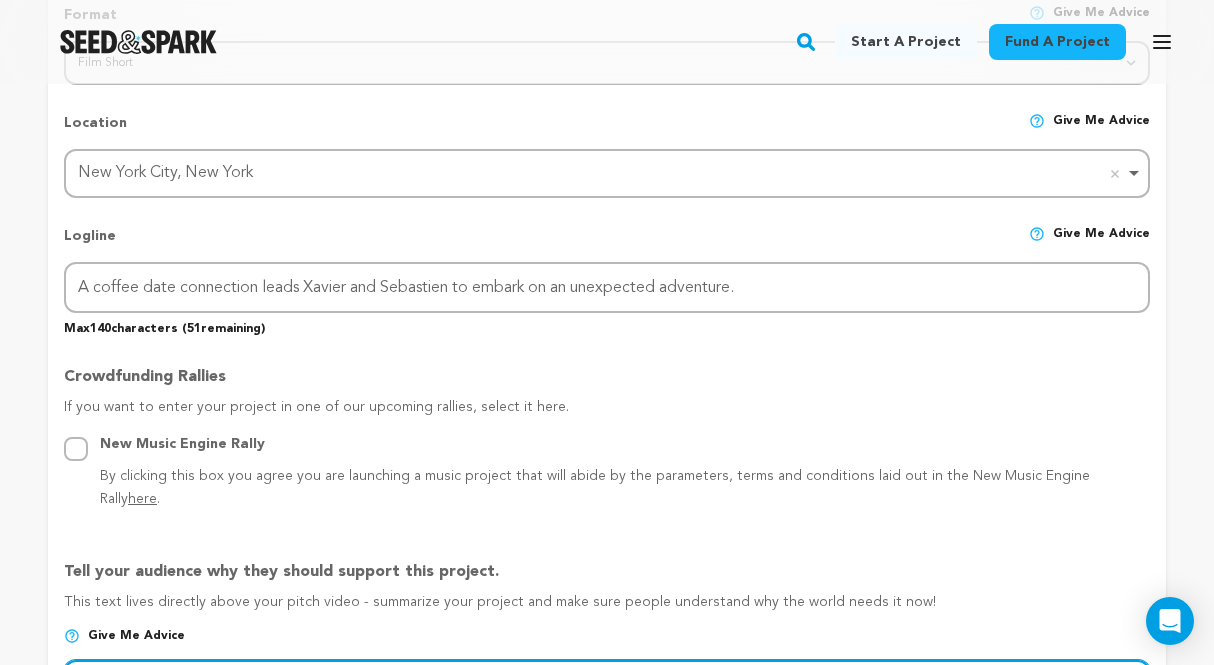 scroll, scrollTop: 905, scrollLeft: 0, axis: vertical 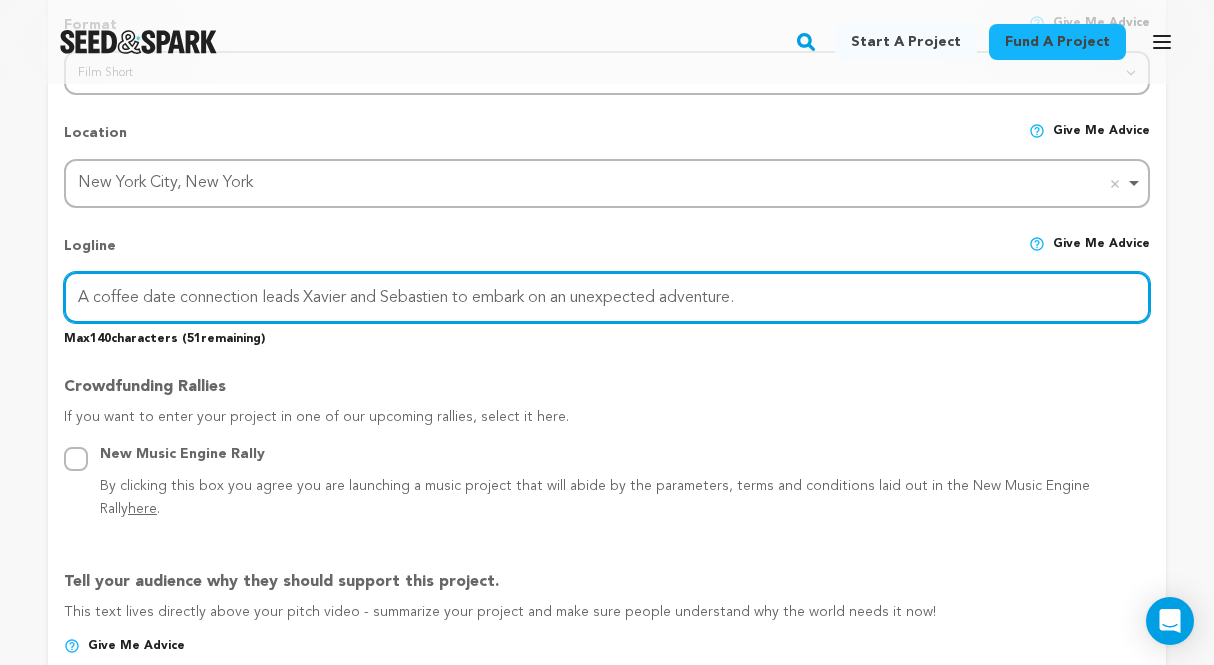 drag, startPoint x: 259, startPoint y: 293, endPoint x: 170, endPoint y: 294, distance: 89.005615 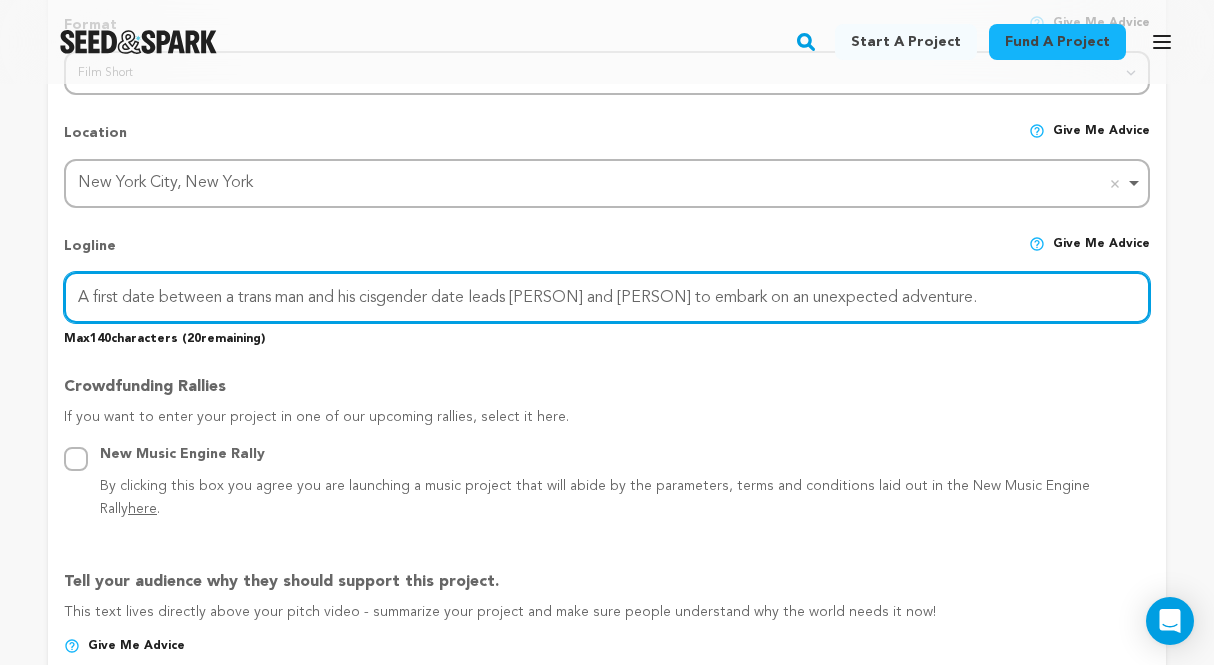drag, startPoint x: 755, startPoint y: 293, endPoint x: 496, endPoint y: 292, distance: 259.00192 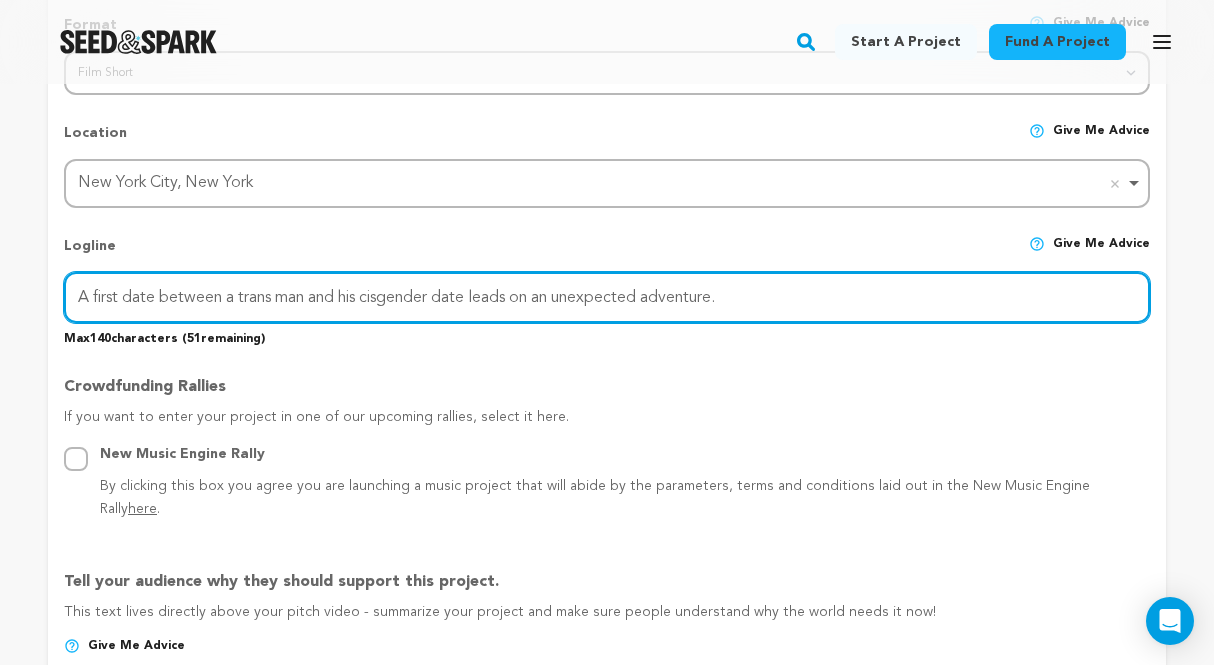 drag, startPoint x: 565, startPoint y: 285, endPoint x: 538, endPoint y: 288, distance: 27.166155 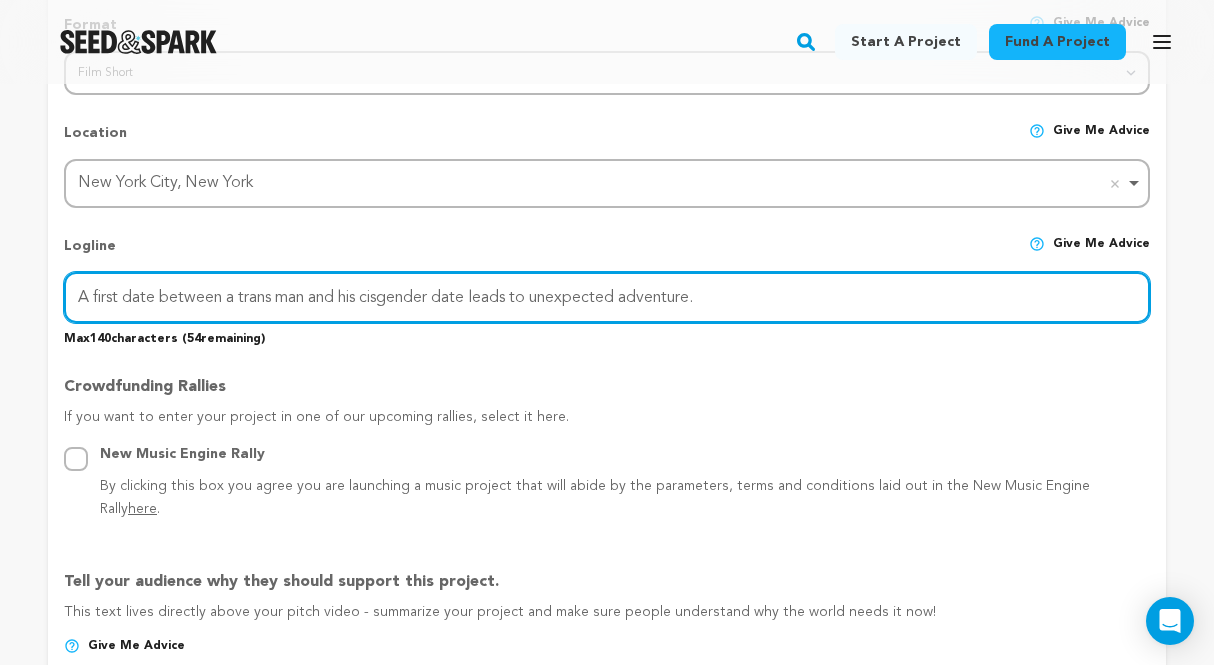 click on "A first date between a trans man and his cisgender date leads to unexpected adventure." at bounding box center [607, 297] 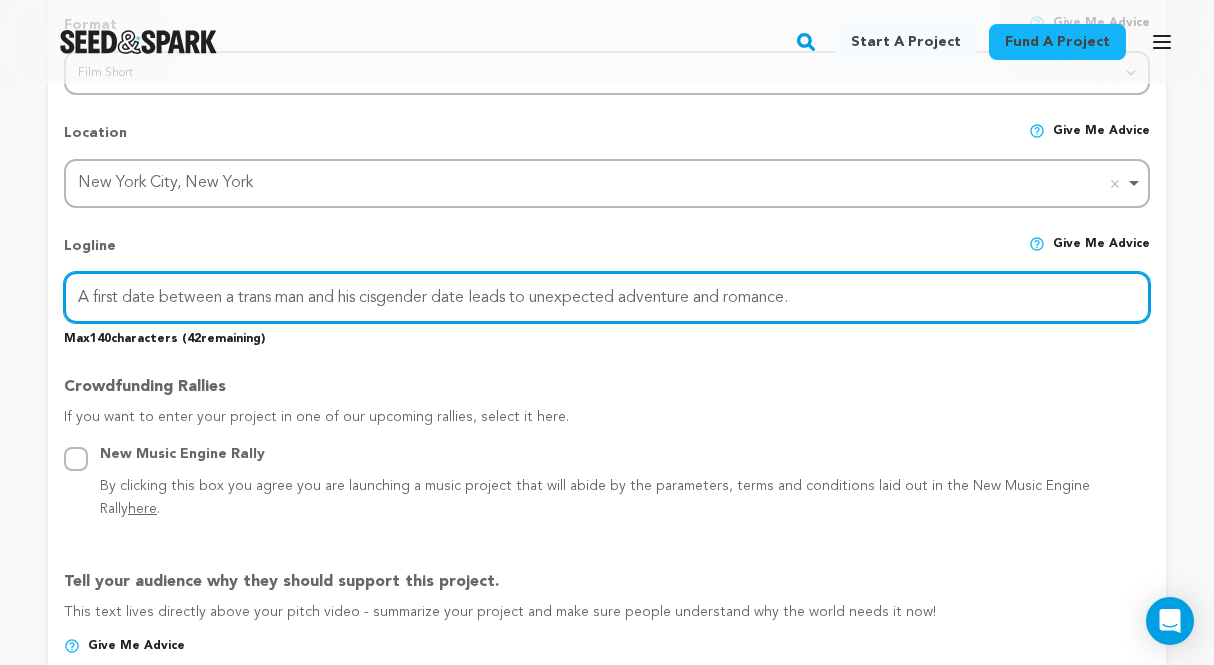 type on "A first date between a trans man and his cisgender date leads to unexpected adventure and romance." 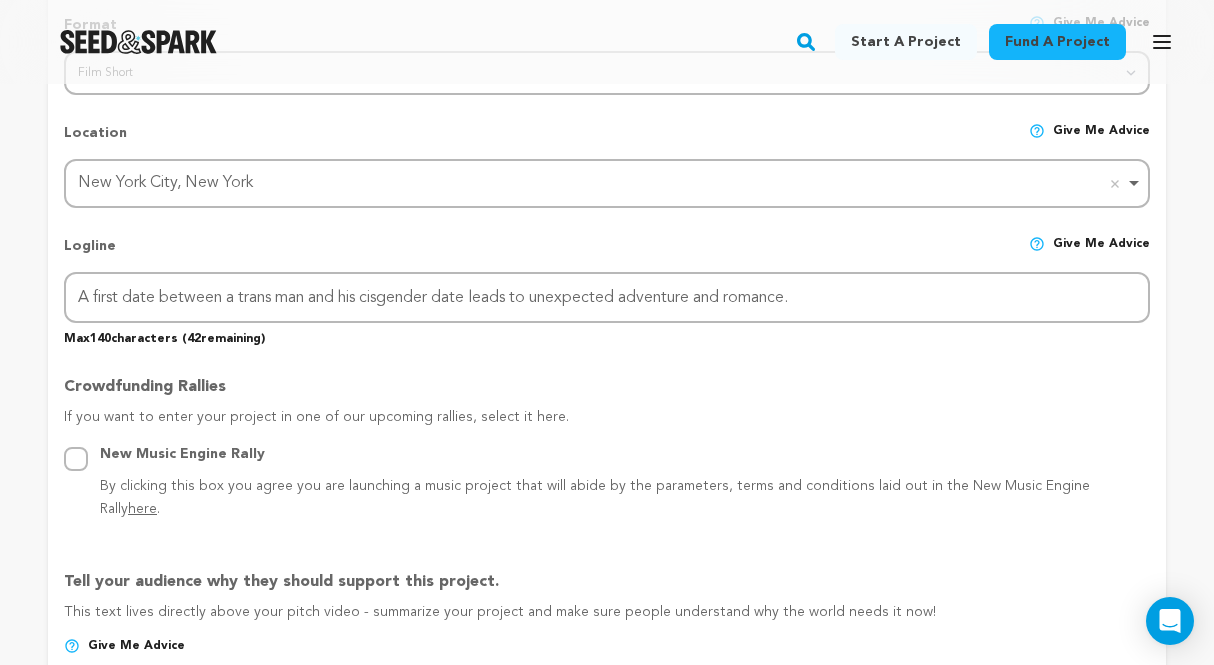 click on "Project Title
Project Name
AFFIRMATION
Project URL
Give me advice
Project URL
affirmation
seedandspark.com/fund/affirmation
Private Preview Link
(Copy Link)
Copy private preview link
Give me advice
Give me advice" at bounding box center [607, 610] 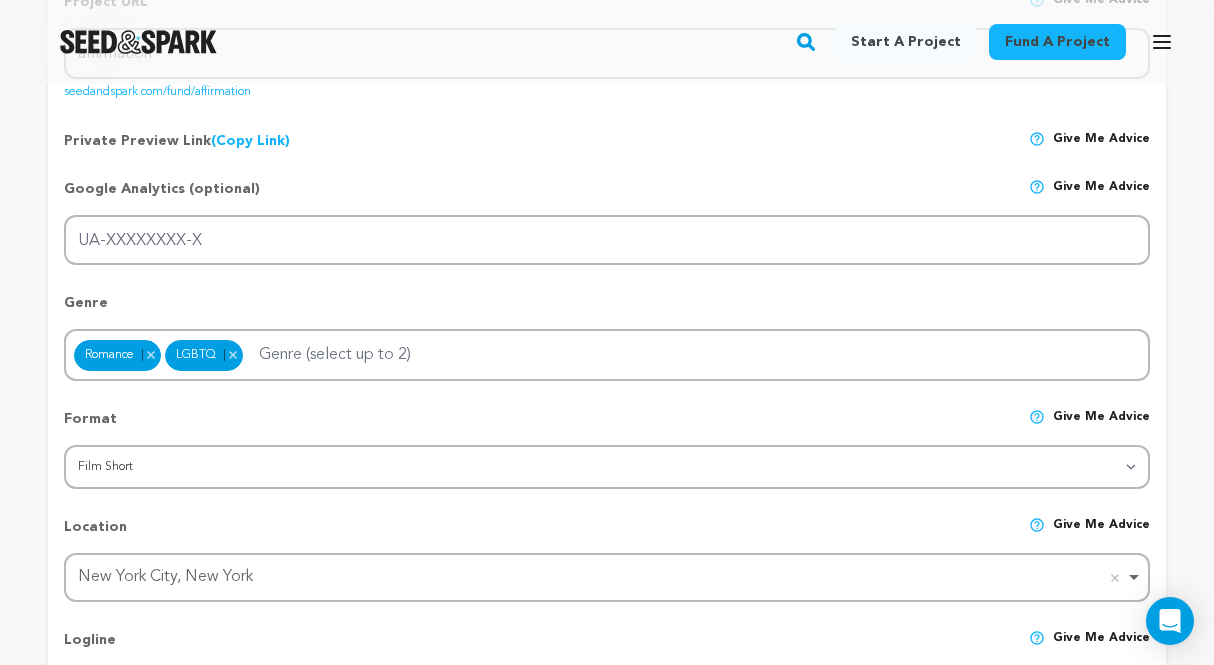 scroll, scrollTop: 505, scrollLeft: 0, axis: vertical 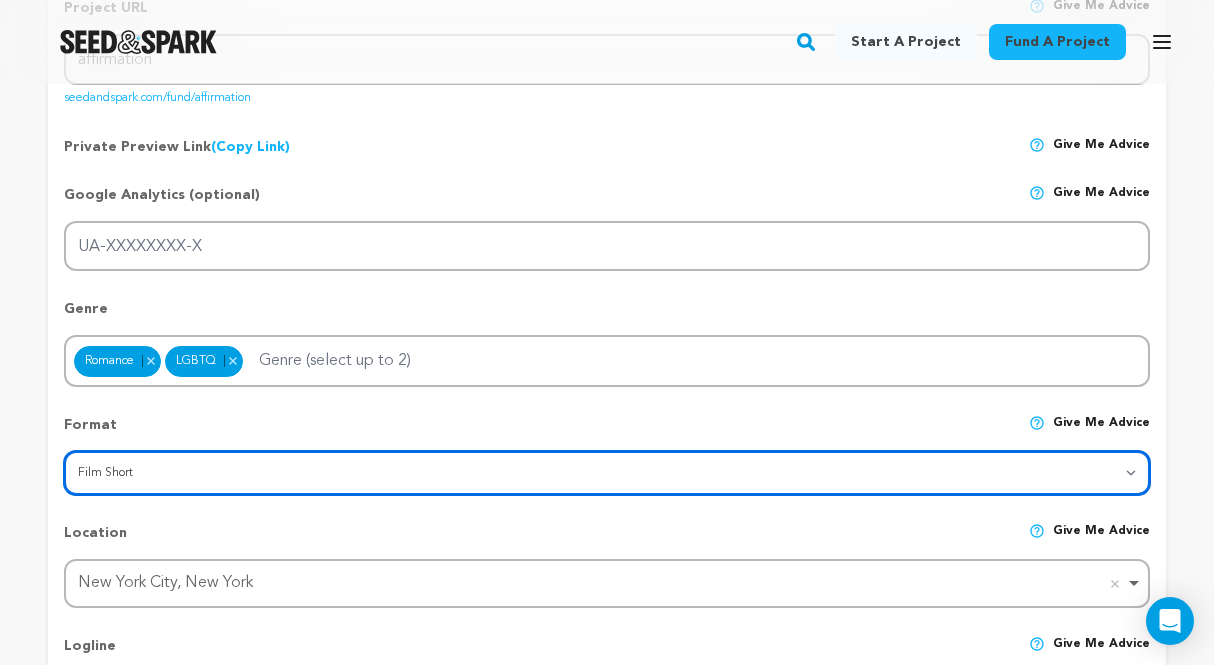 click on "Category
Film Feature
Film Short
Series
VR Experience
Film Festival
Company
Music Video
Comics
Artist Residency
Art & Photography
Collective
Dance
Games
Music
Radio & Podcasts
Venue & Spaces" at bounding box center (607, 473) 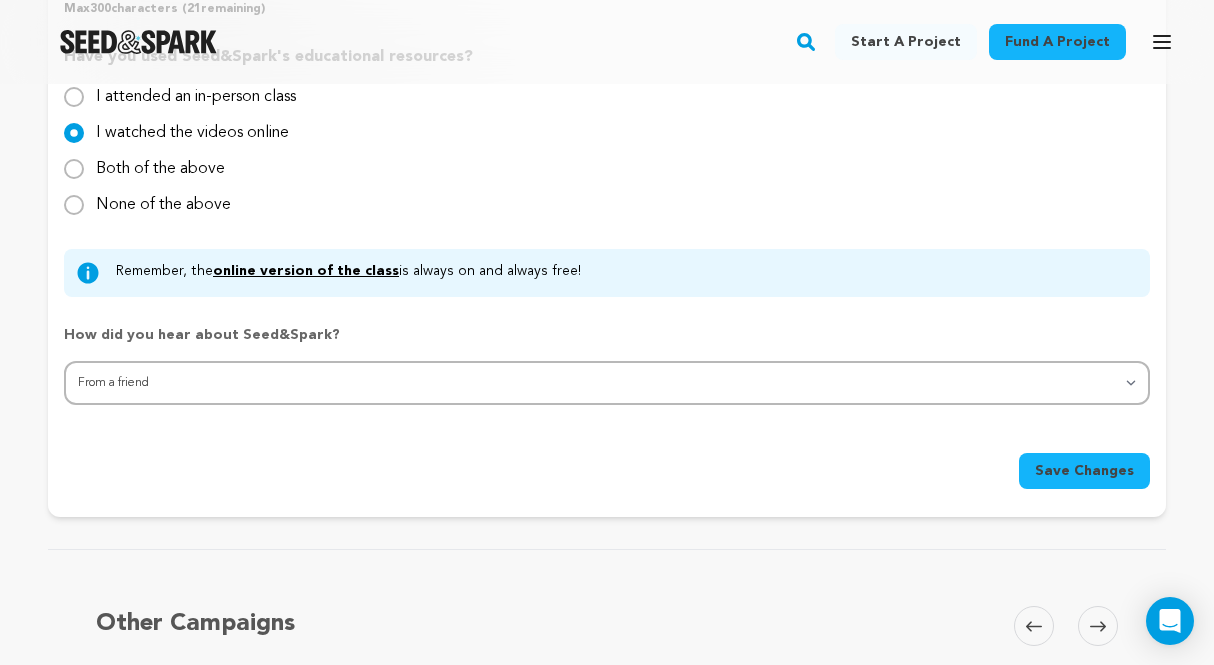 scroll, scrollTop: 2187, scrollLeft: 0, axis: vertical 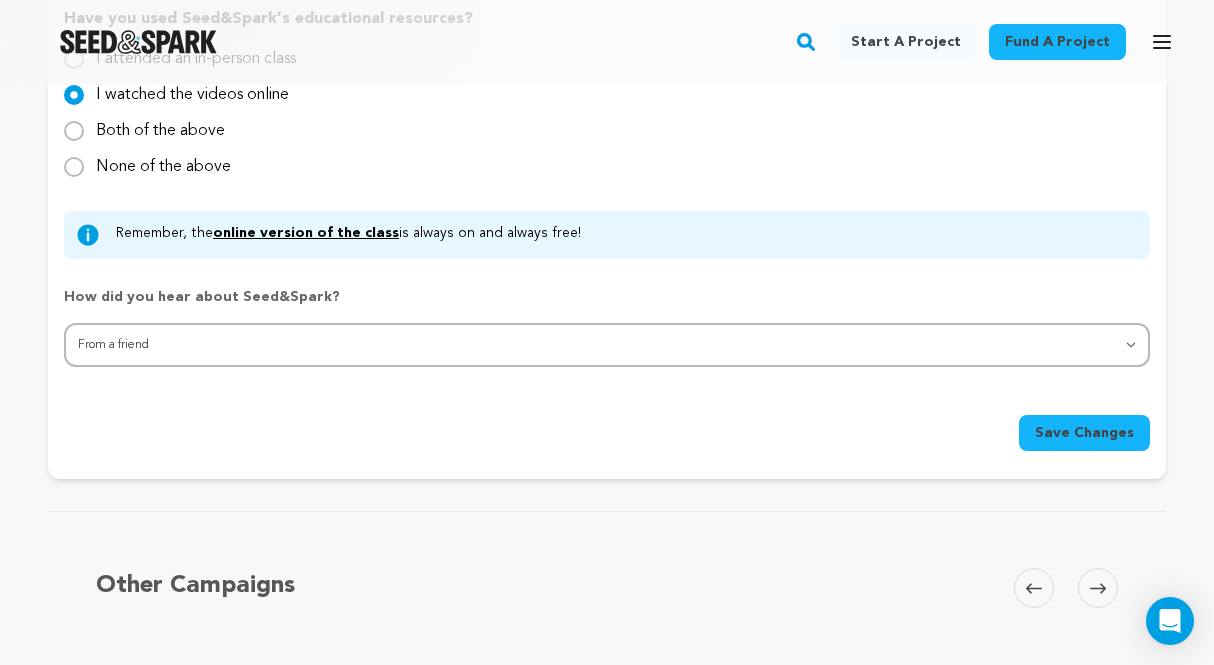 click on "Save Changes" at bounding box center [1084, 433] 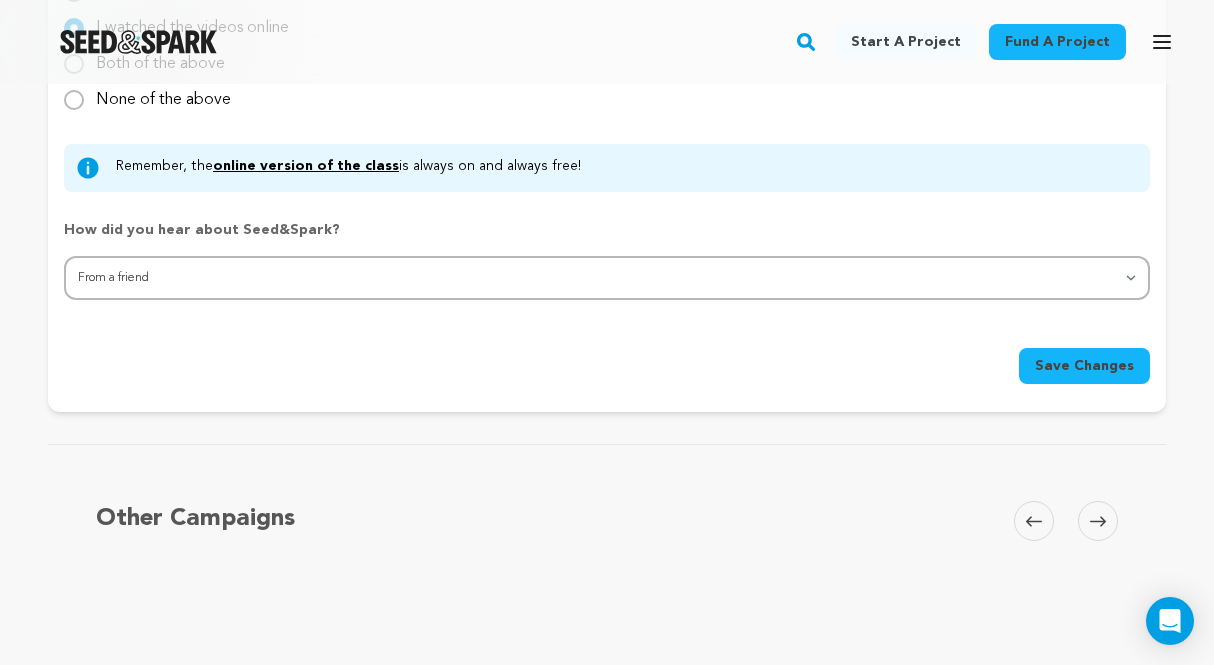 scroll, scrollTop: 2183, scrollLeft: 0, axis: vertical 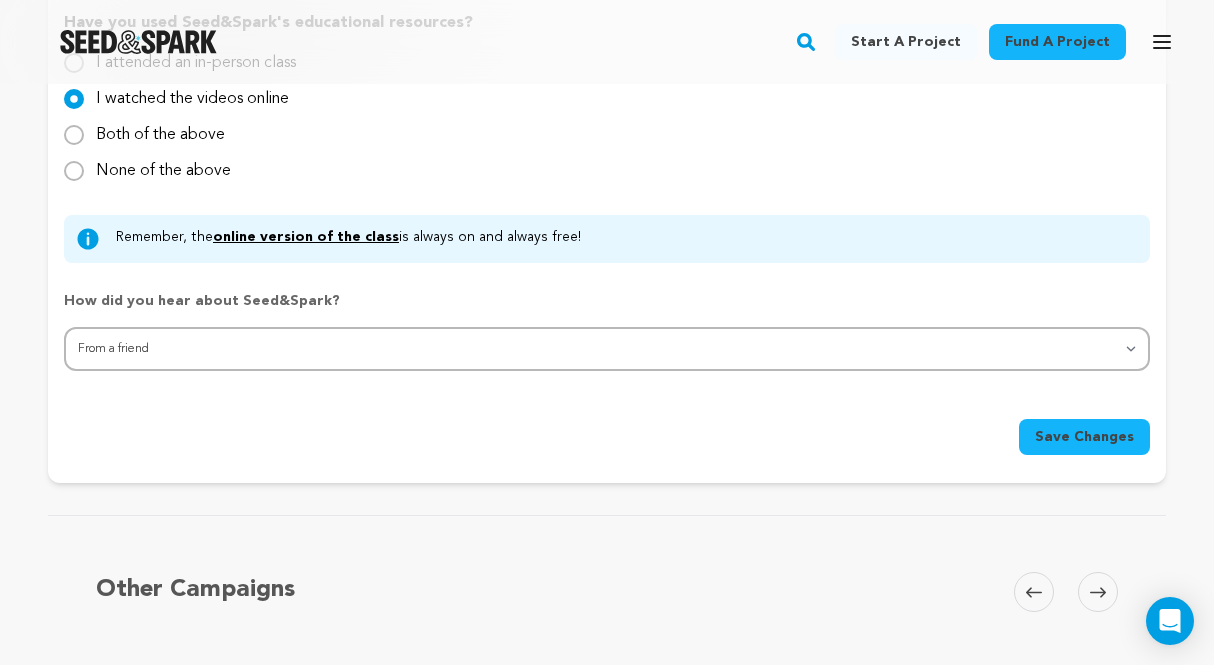 click on "Save Changes" at bounding box center (1084, 437) 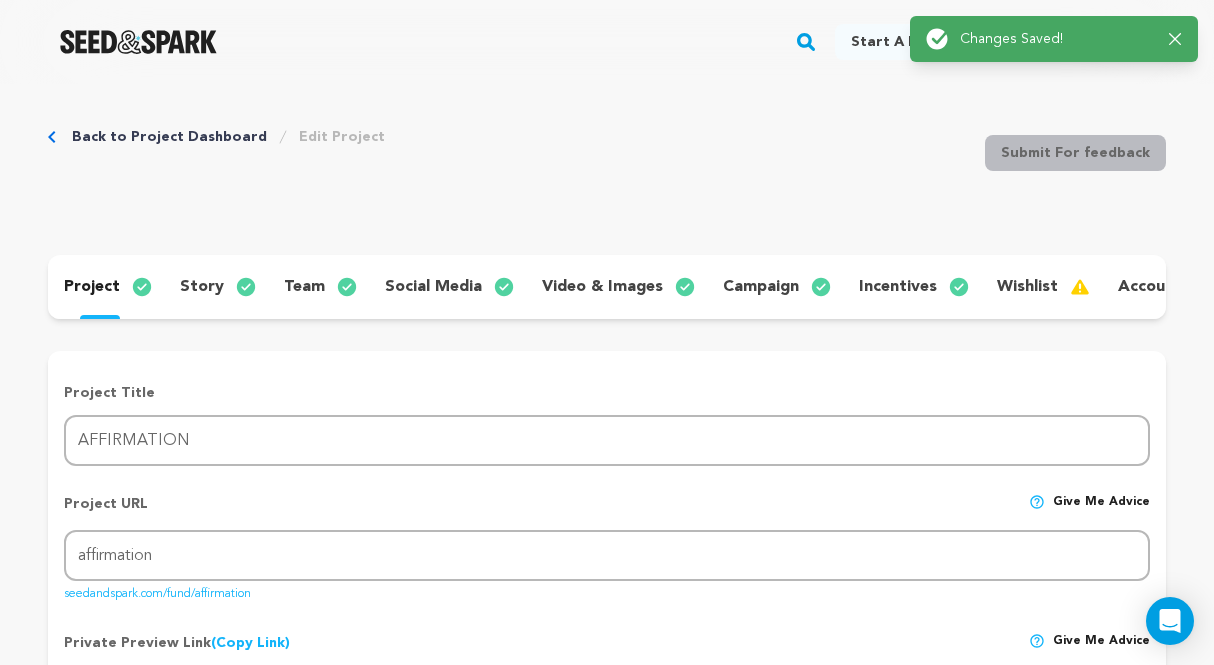 scroll, scrollTop: 0, scrollLeft: 0, axis: both 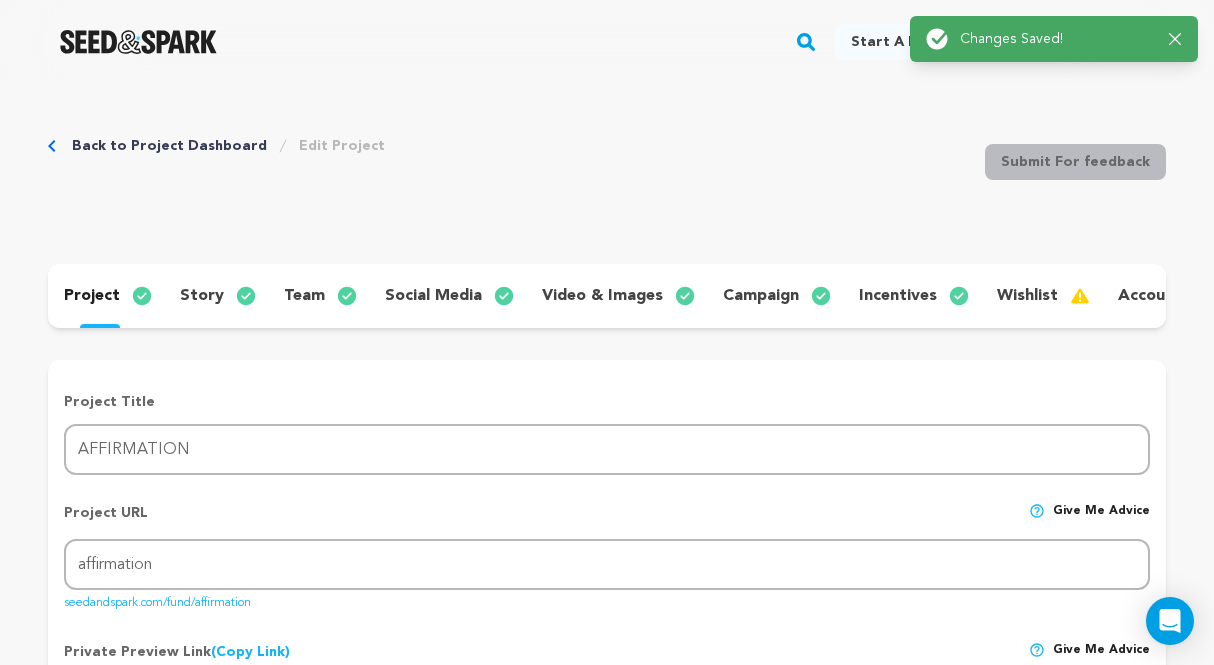 click on "story" at bounding box center [202, 296] 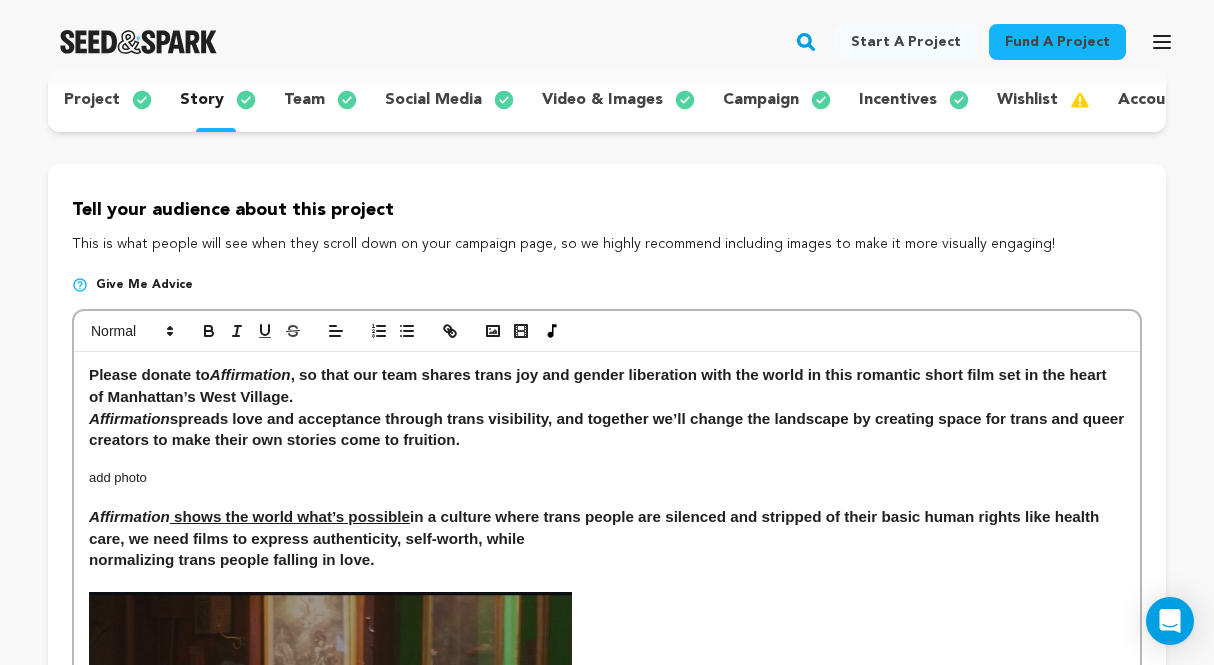 scroll, scrollTop: 197, scrollLeft: 0, axis: vertical 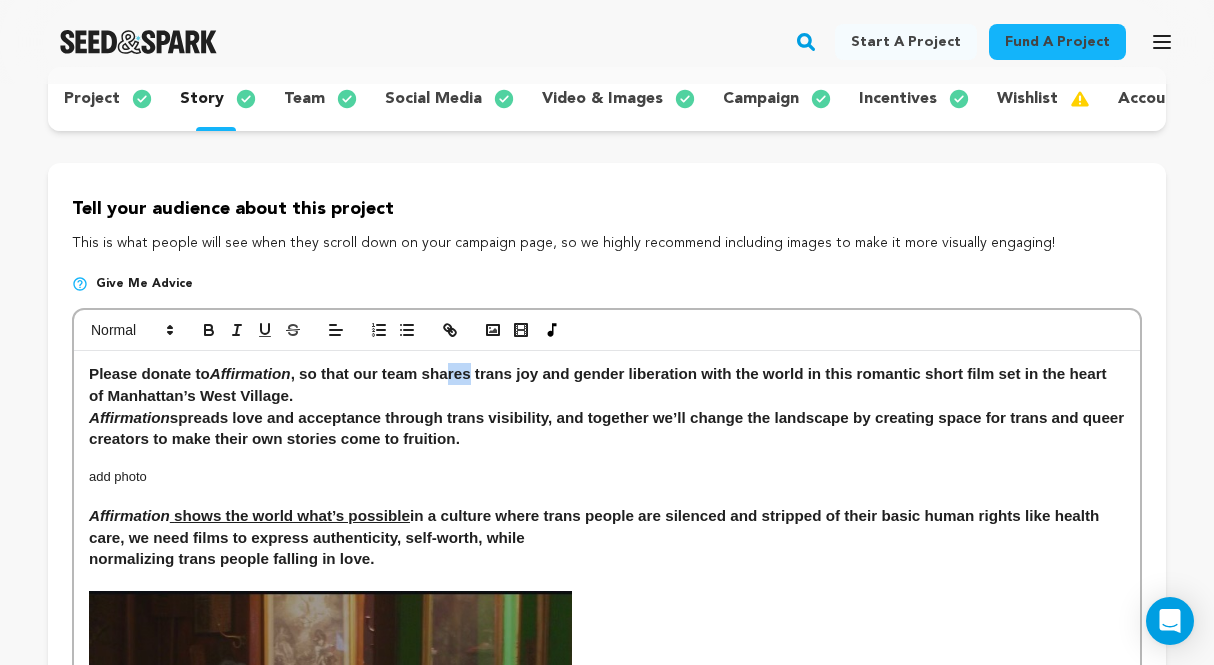 drag, startPoint x: 477, startPoint y: 374, endPoint x: 443, endPoint y: 374, distance: 34 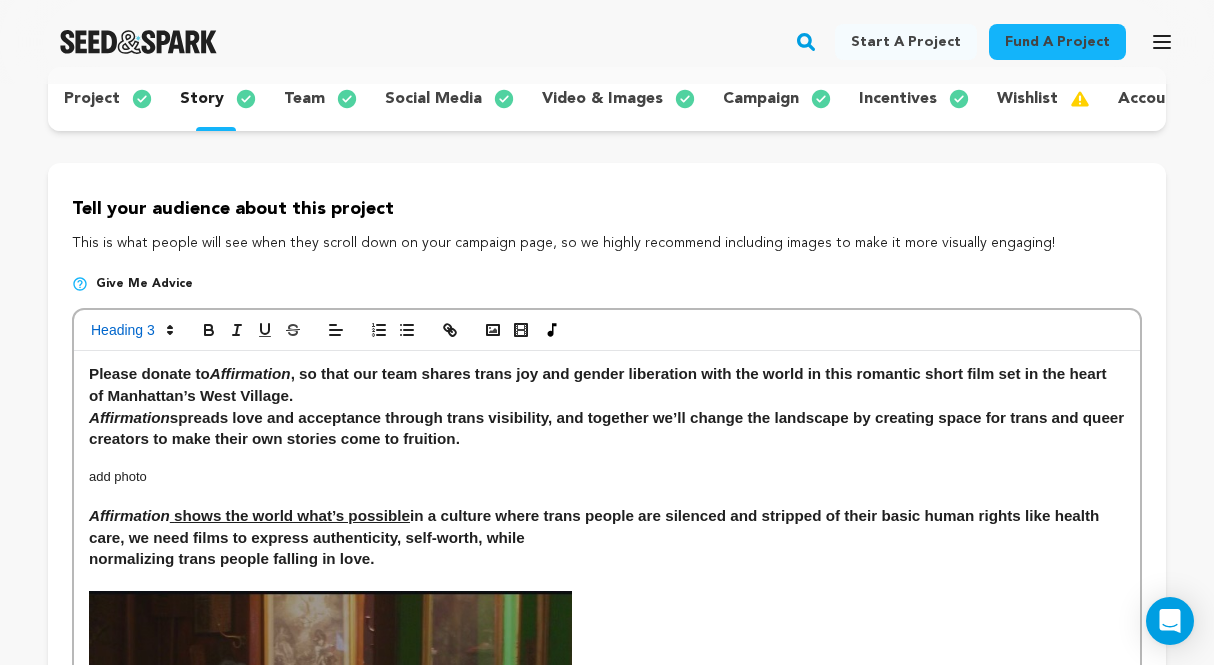 type 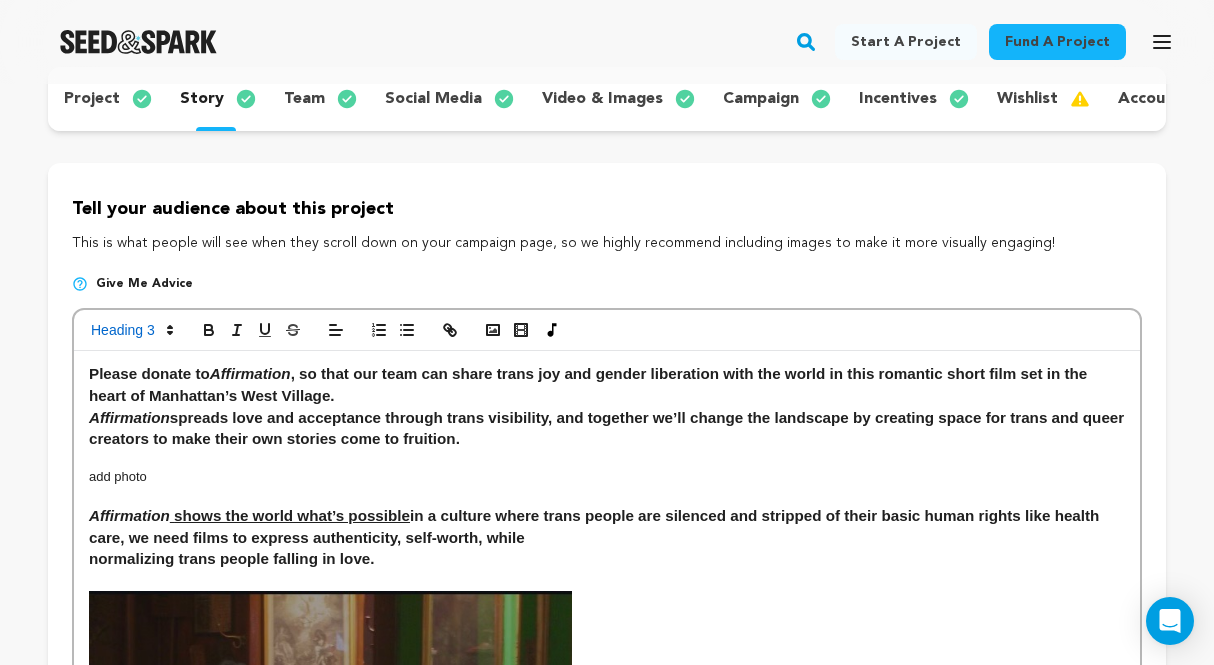 click on "Please donate to  Affirmation , so that our team can share trans joy and gender liberation with the world in this romantic short film set in the heart of Manhattan’s West Village." at bounding box center [607, 384] 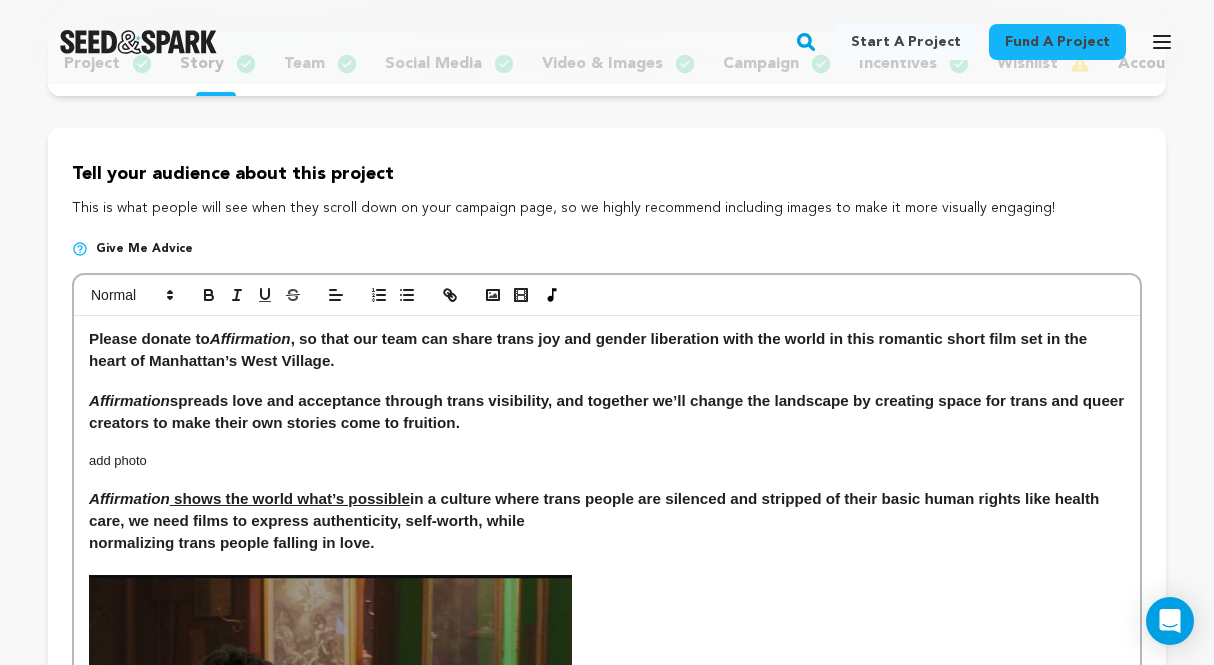scroll, scrollTop: 242, scrollLeft: 0, axis: vertical 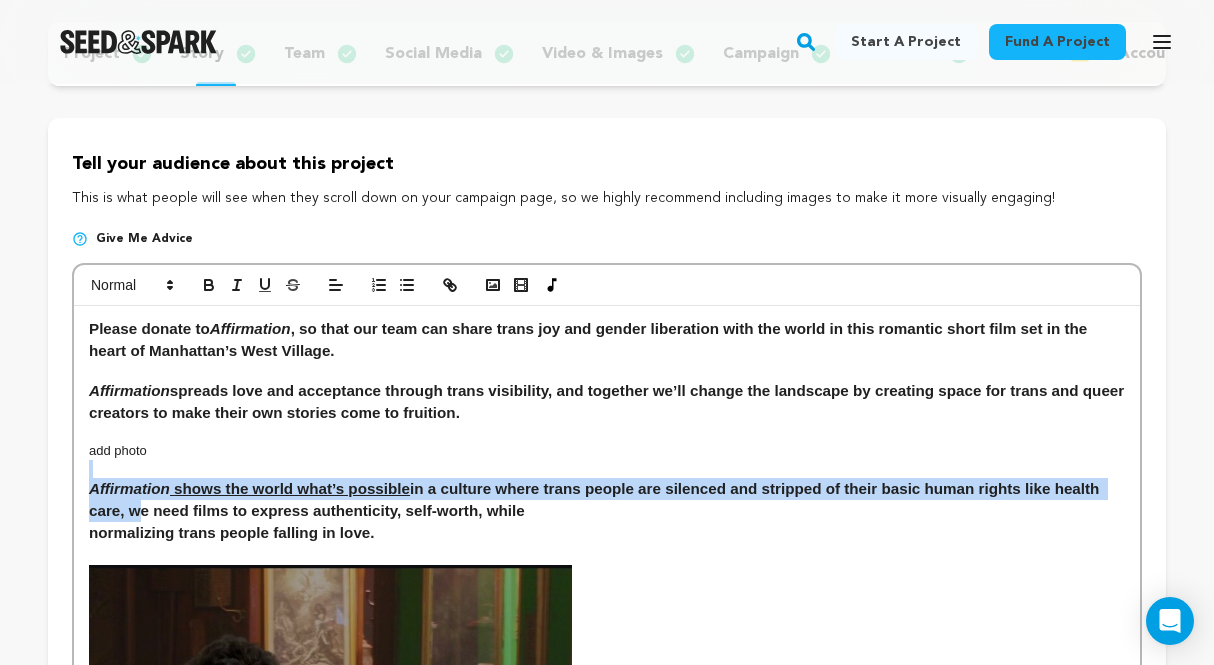 drag, startPoint x: 130, startPoint y: 511, endPoint x: 304, endPoint y: 476, distance: 177.48521 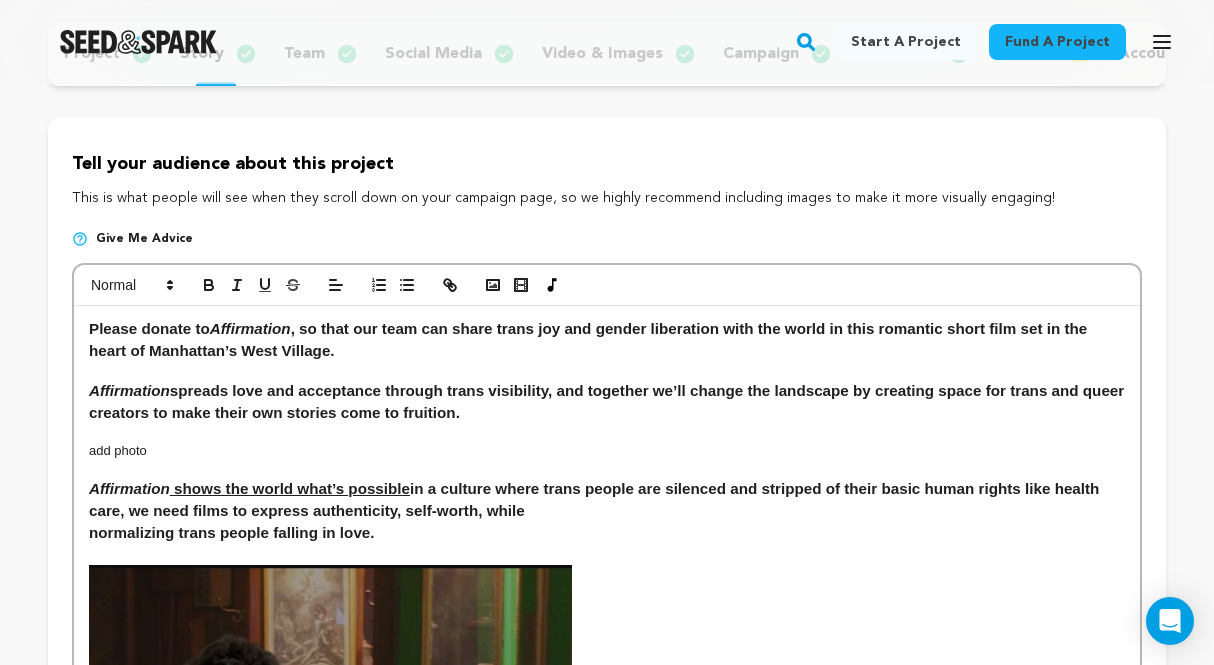 click on "Affirmation   shows the world what’s possible  in a culture where trans people are silenced and stripped of their basic human rights like health care, we need films to express authenticity, self-worth, while" at bounding box center [607, 499] 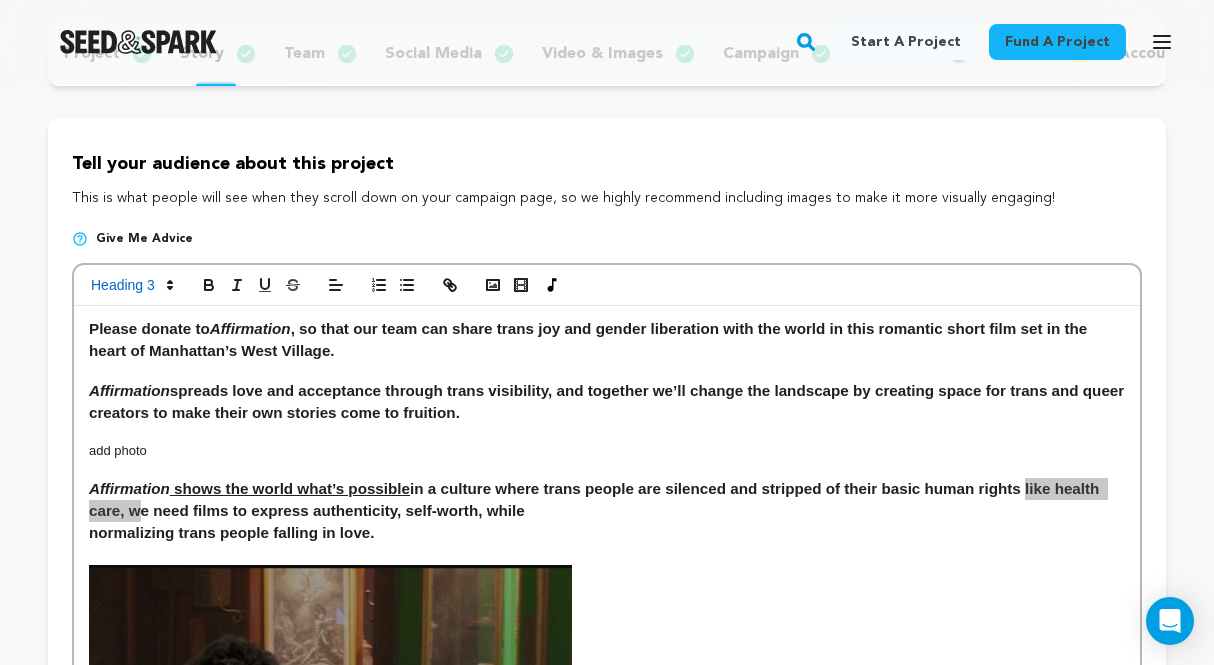 drag, startPoint x: 128, startPoint y: 515, endPoint x: 1025, endPoint y: 495, distance: 897.22296 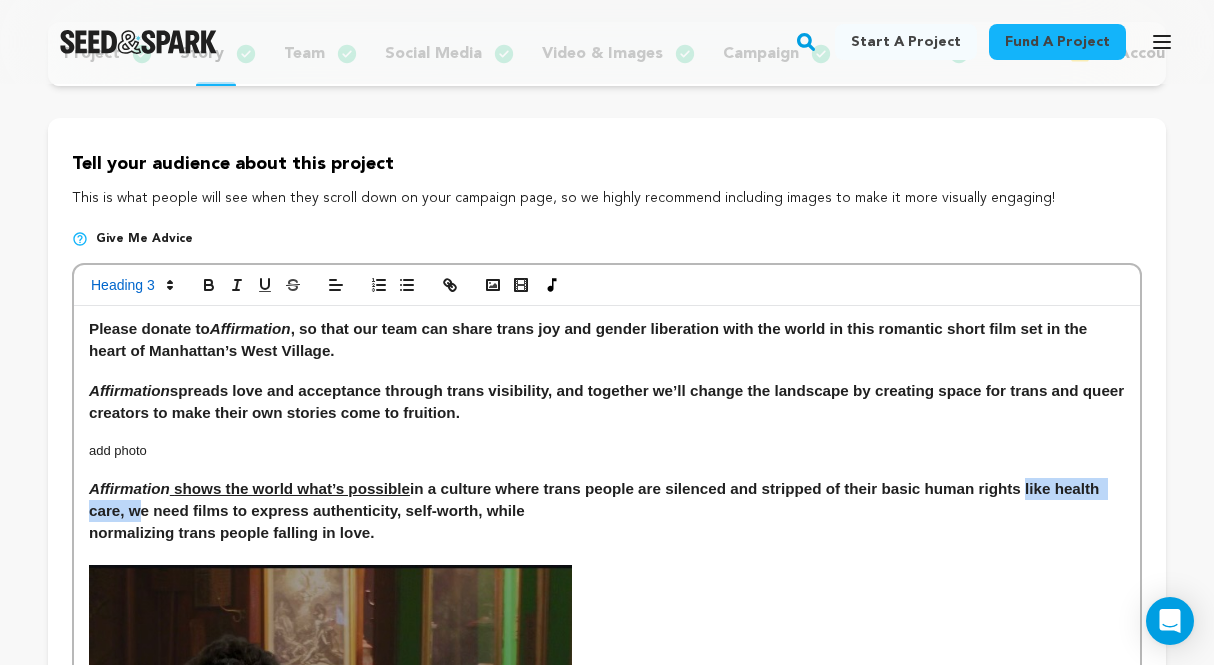 click on "Affirmation   shows the world what’s possible  in a culture where trans people are silenced and stripped of their basic human rights like health care, we need films to express authenticity, self-worth, while" at bounding box center (607, 499) 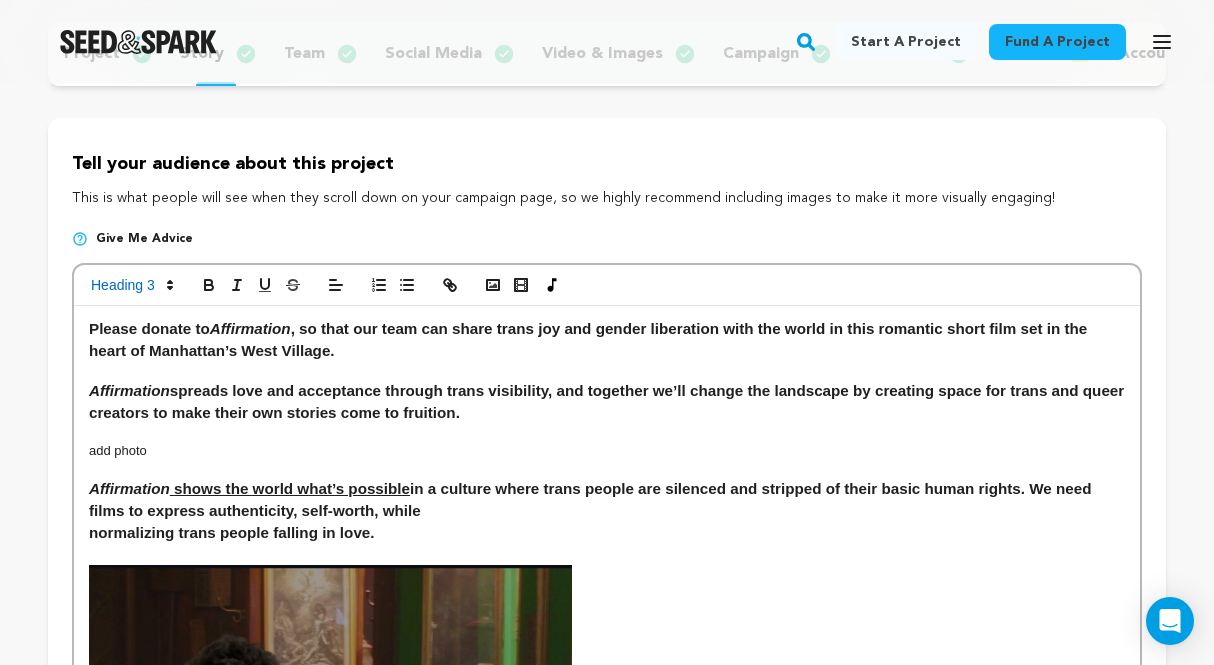 click on "normalizing trans people falling in love." at bounding box center [607, 533] 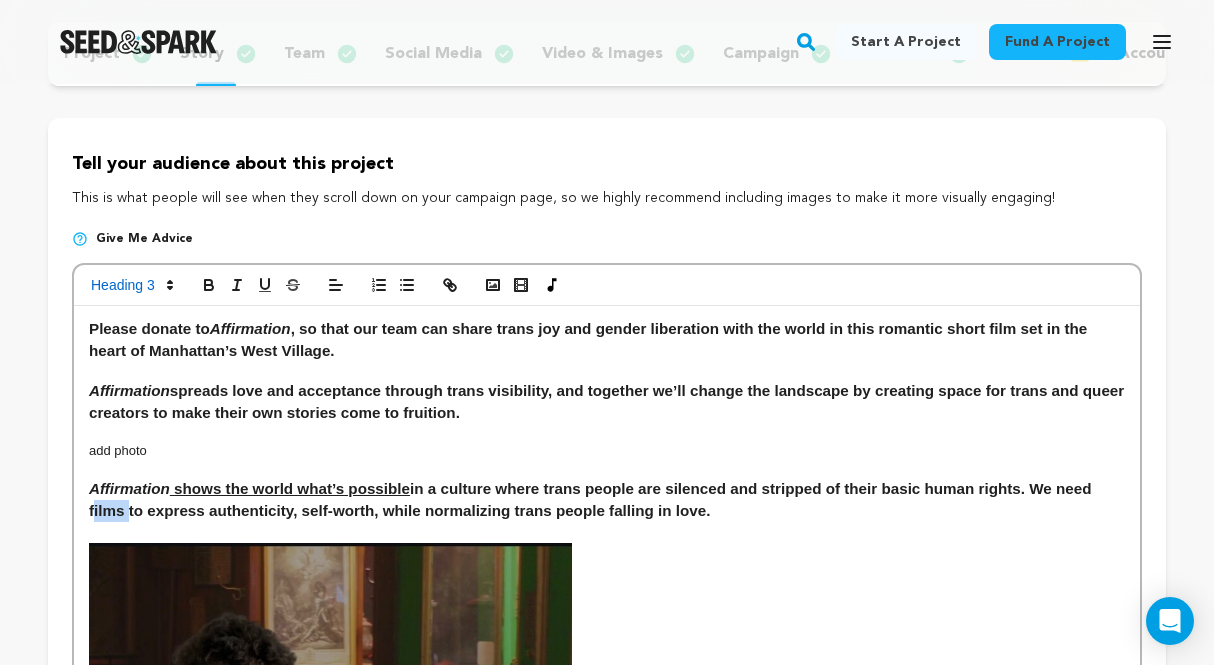 drag, startPoint x: 125, startPoint y: 514, endPoint x: 82, endPoint y: 514, distance: 43 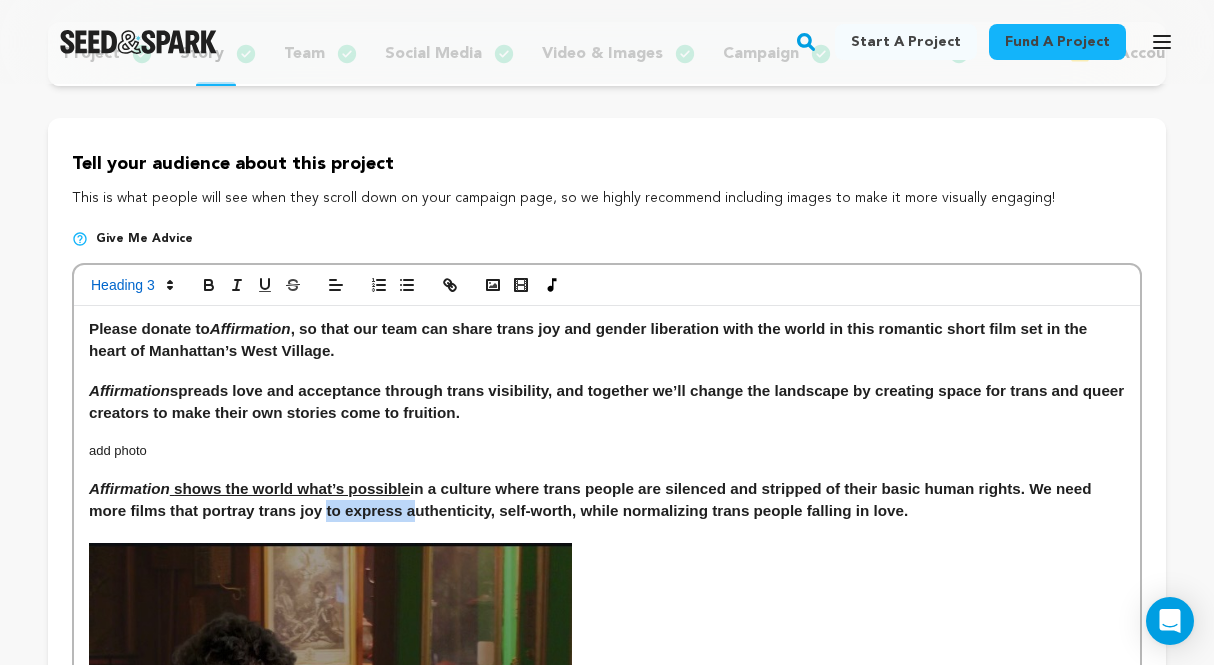 drag, startPoint x: 410, startPoint y: 515, endPoint x: 319, endPoint y: 515, distance: 91 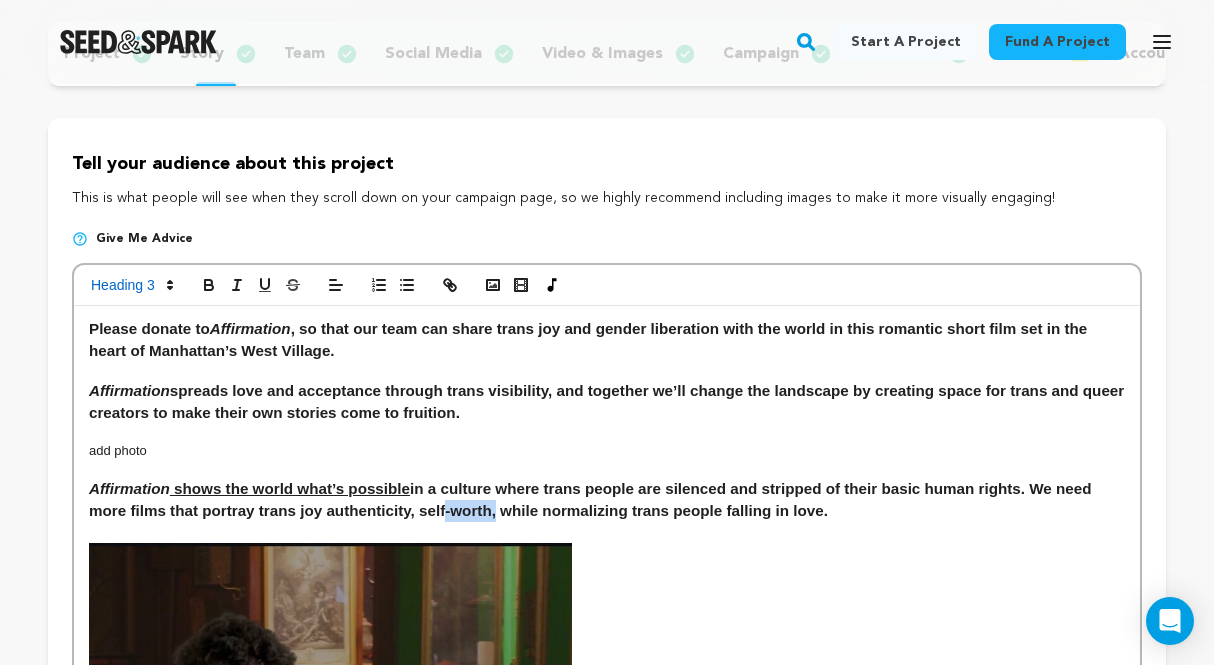 drag, startPoint x: 491, startPoint y: 507, endPoint x: 438, endPoint y: 512, distance: 53.235325 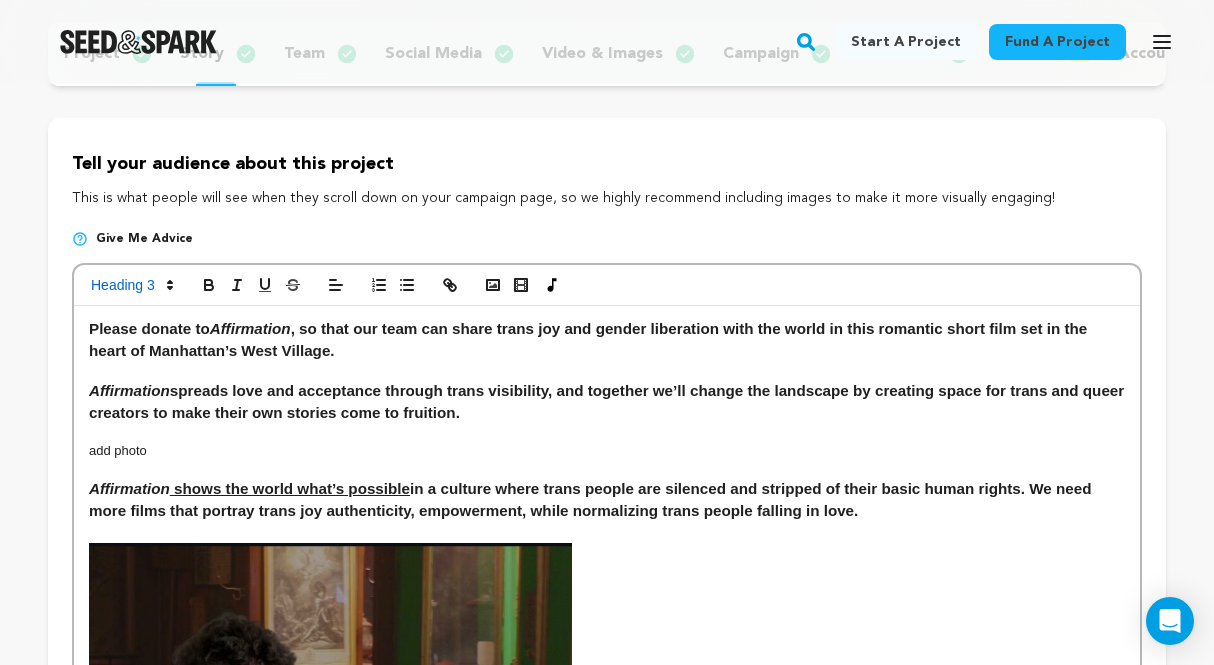 drag, startPoint x: 874, startPoint y: 514, endPoint x: 677, endPoint y: 509, distance: 197.06345 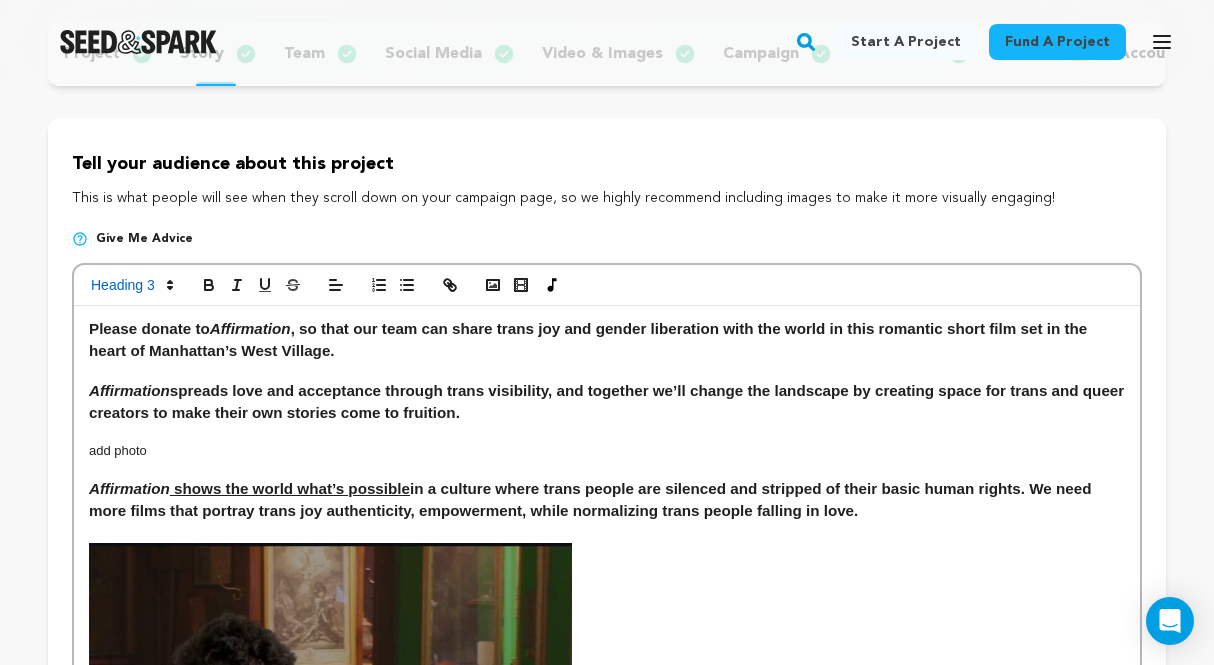 click on "Affirmation   shows the world what’s possible  in a culture where trans people are silenced and stripped of their basic human rights. We need more films that portray trans joy authenticity, empowerment, while normalizing trans people falling in love." at bounding box center (607, 499) 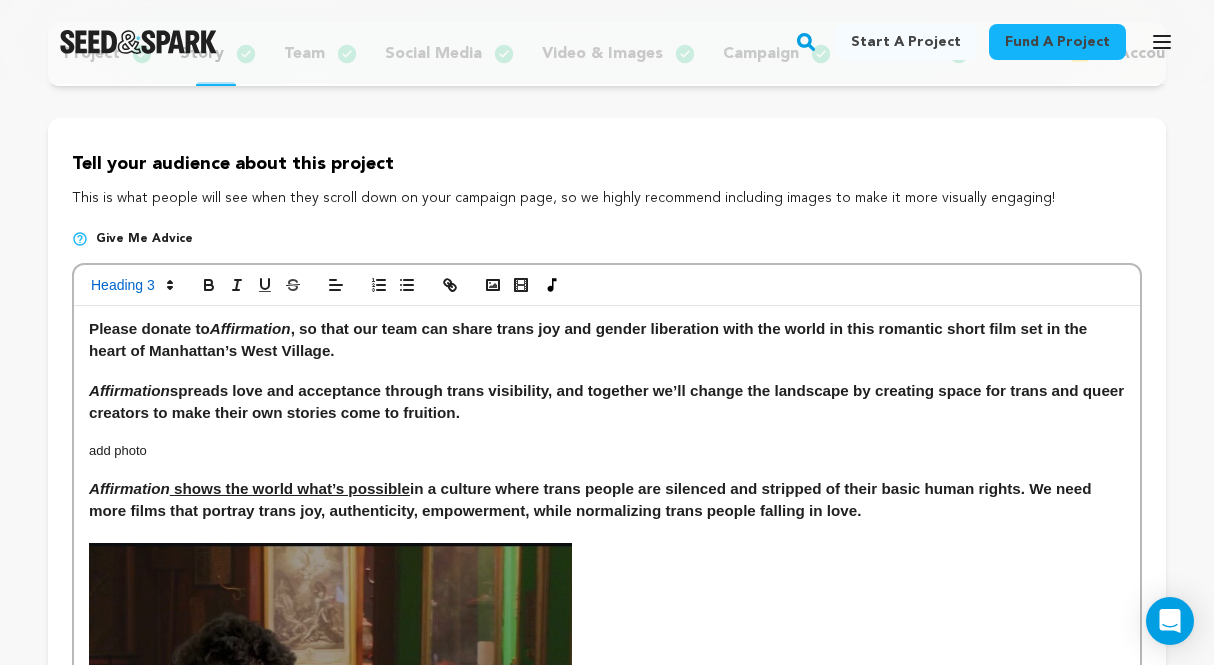 click on "Affirmation   shows the world what’s possible  in a culture where trans people are silenced and stripped of their basic human rights. We need more films that portray trans joy, authenticity, empowerment, while normalizing trans people falling in love." at bounding box center (607, 499) 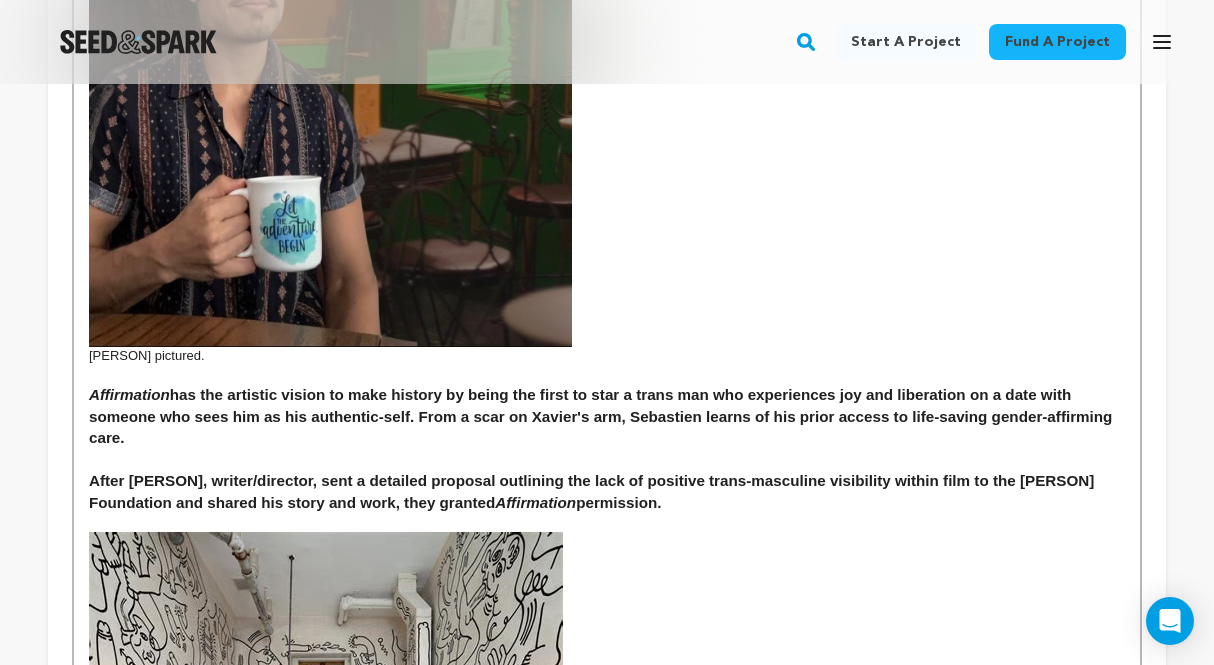 scroll, scrollTop: 985, scrollLeft: 0, axis: vertical 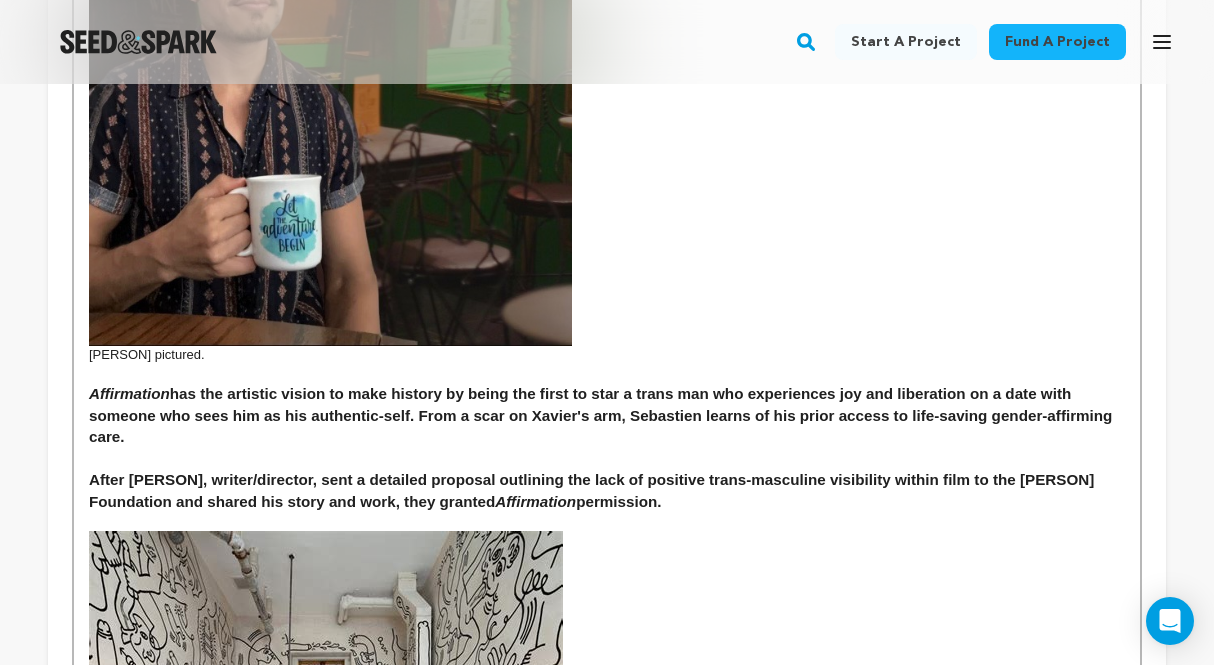 click on "Affirmation  has the artistic vision to make history by being the first to star a trans man who experiences joy and liberation on a date with someone who sees him as his authentic-self. From a scar on Xavier's arm, Sebastien learns of his prior access to life-saving gender-affirming care." at bounding box center [607, 415] 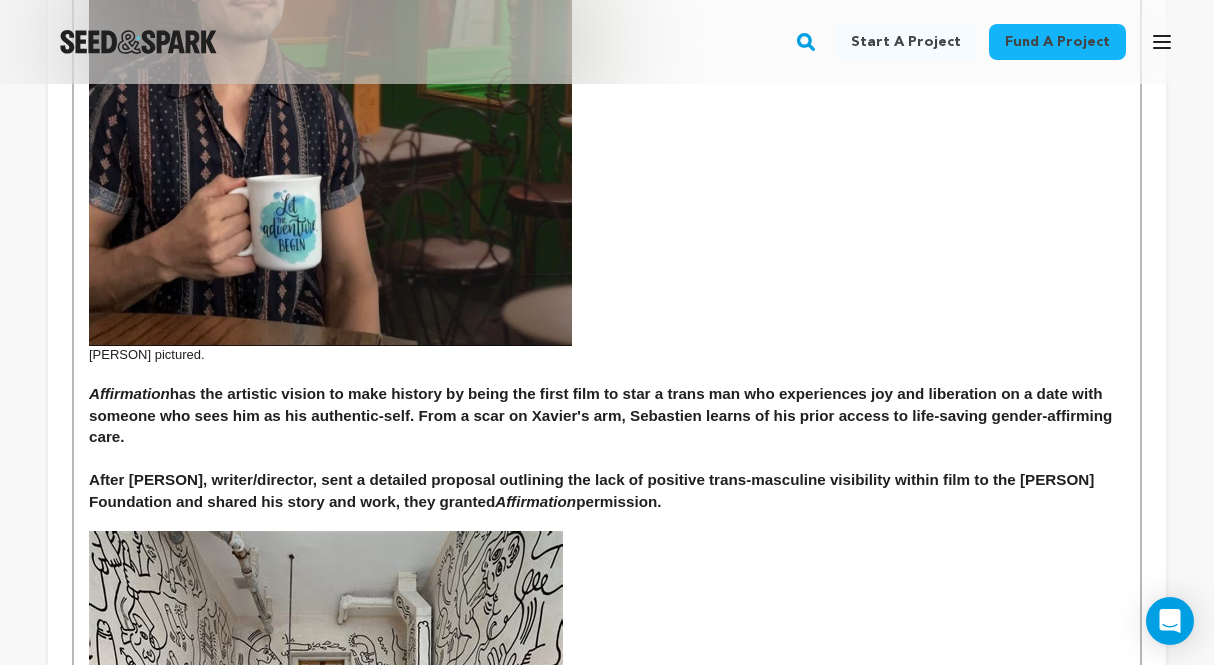 click on "Affirmation  has the artistic vision to make history by being the first film to star a trans man who experiences joy and liberation on a date with someone who sees him as his authentic-self. From a scar on Xavier's arm, Sebastien learns of his prior access to life-saving gender-affirming care." at bounding box center [607, 415] 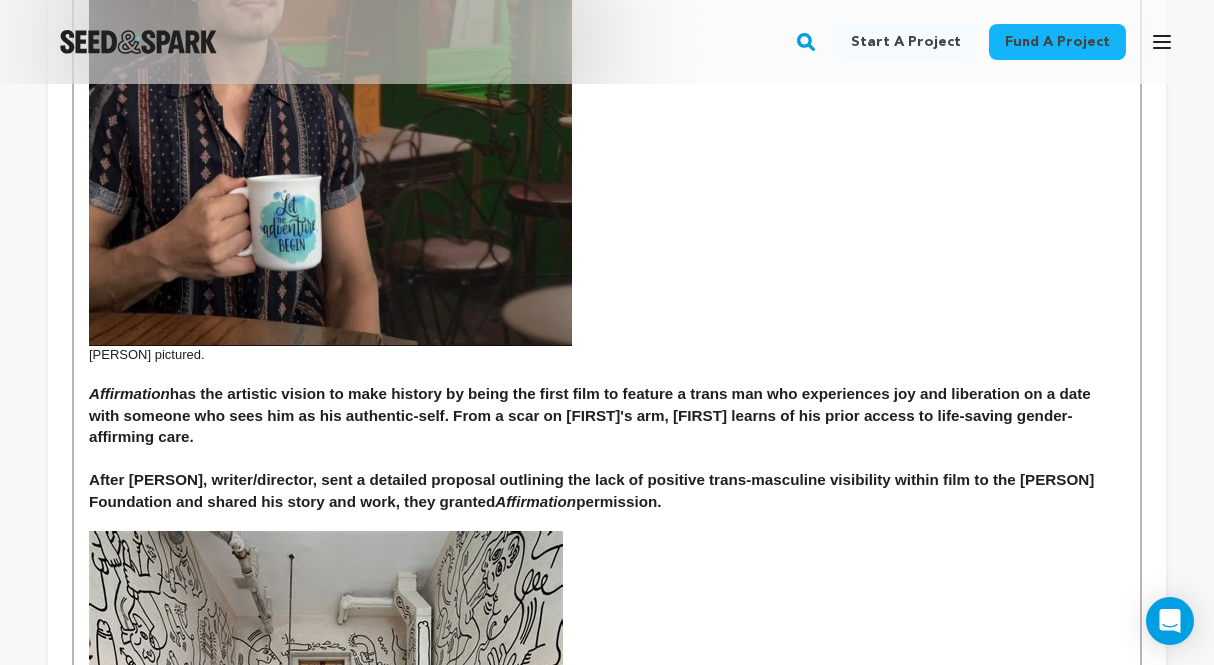 click on "Affirmation  has the artistic vision to make history by being the first film to feature a trans man who experiences joy and liberation on a date with someone who sees him as his authentic-self. From a scar on Xavier's arm, Sebastien learns of his prior access to life-saving gender-affirming care." at bounding box center (607, 415) 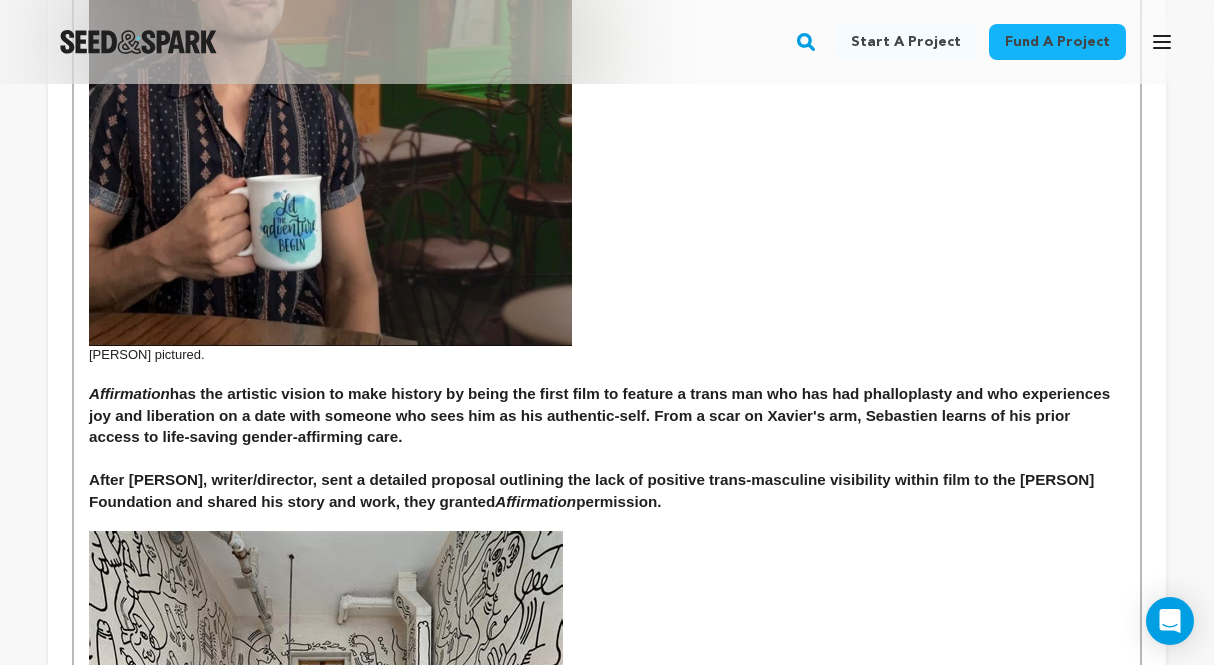 click on "Affirmation  has the artistic vision to make history by being the first film to feature a trans man who has had phalloplasty and who experiences joy and liberation on a date with someone who sees him as his authentic-self. From a scar on Xavier's arm, Sebastien learns of his prior access to life-saving gender-affirming care." at bounding box center (607, 415) 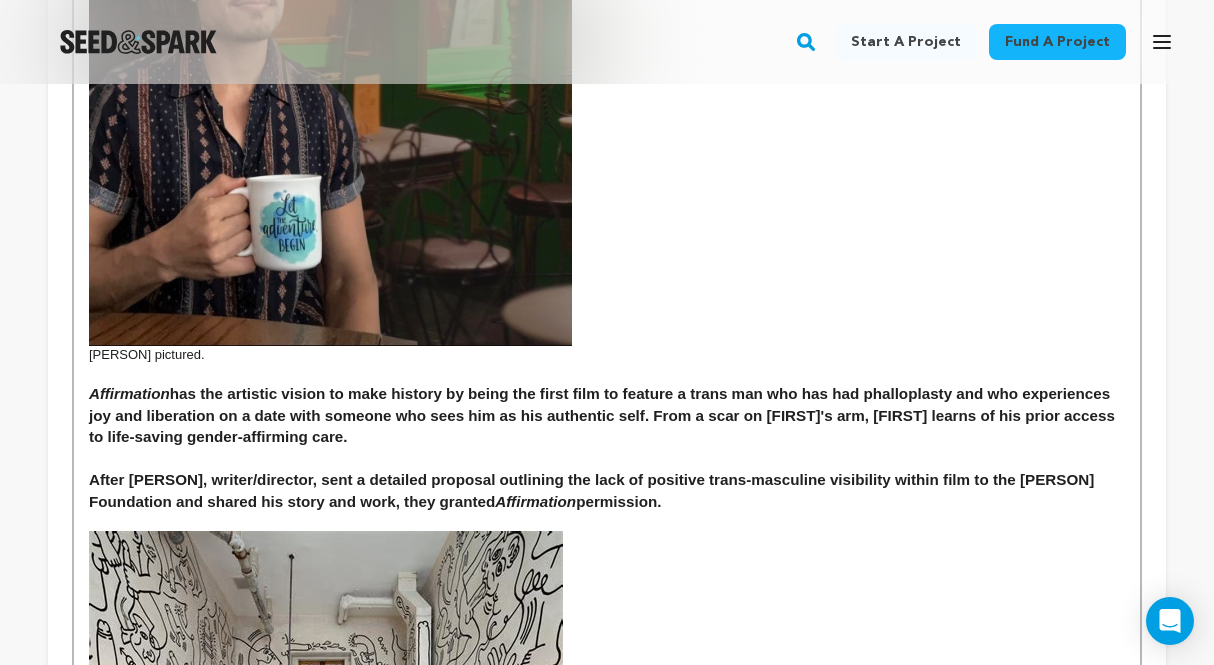 drag, startPoint x: 365, startPoint y: 436, endPoint x: 1045, endPoint y: 425, distance: 680.089 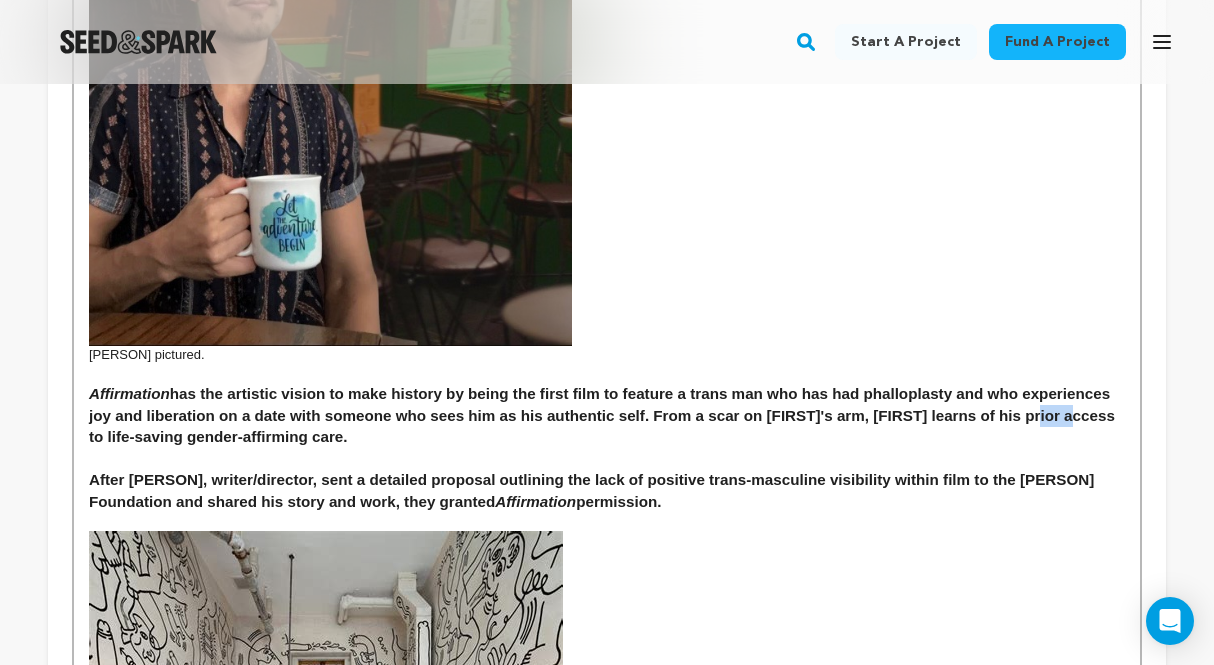 drag, startPoint x: 1076, startPoint y: 419, endPoint x: 1042, endPoint y: 418, distance: 34.0147 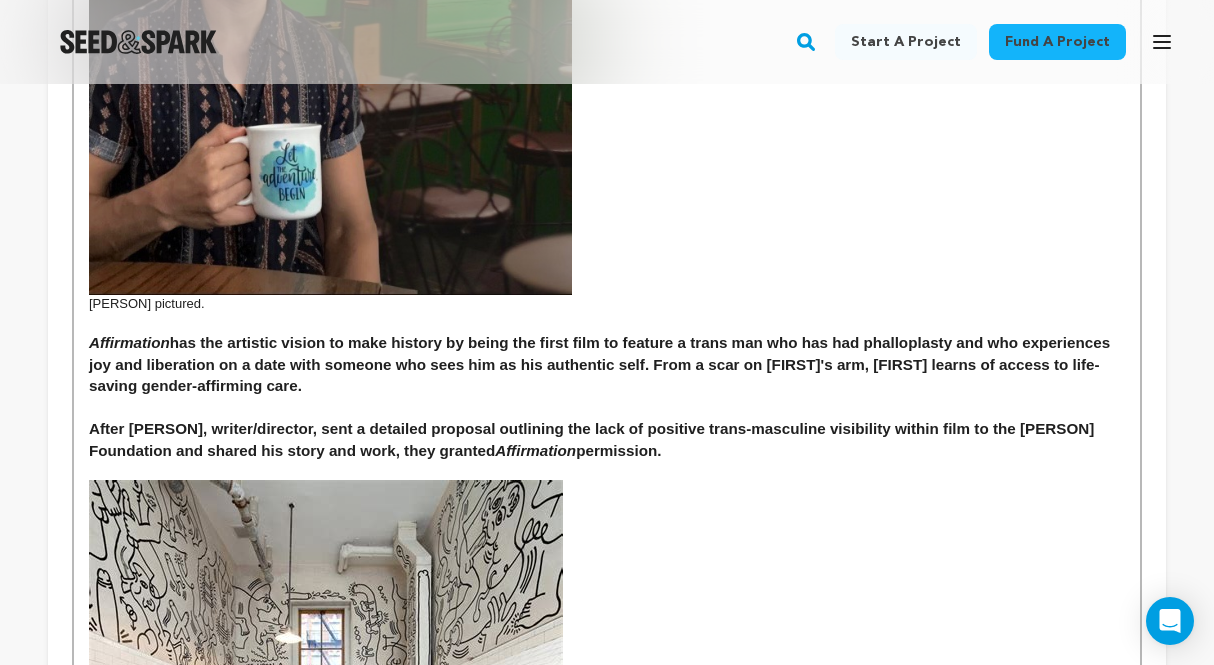 scroll, scrollTop: 1044, scrollLeft: 0, axis: vertical 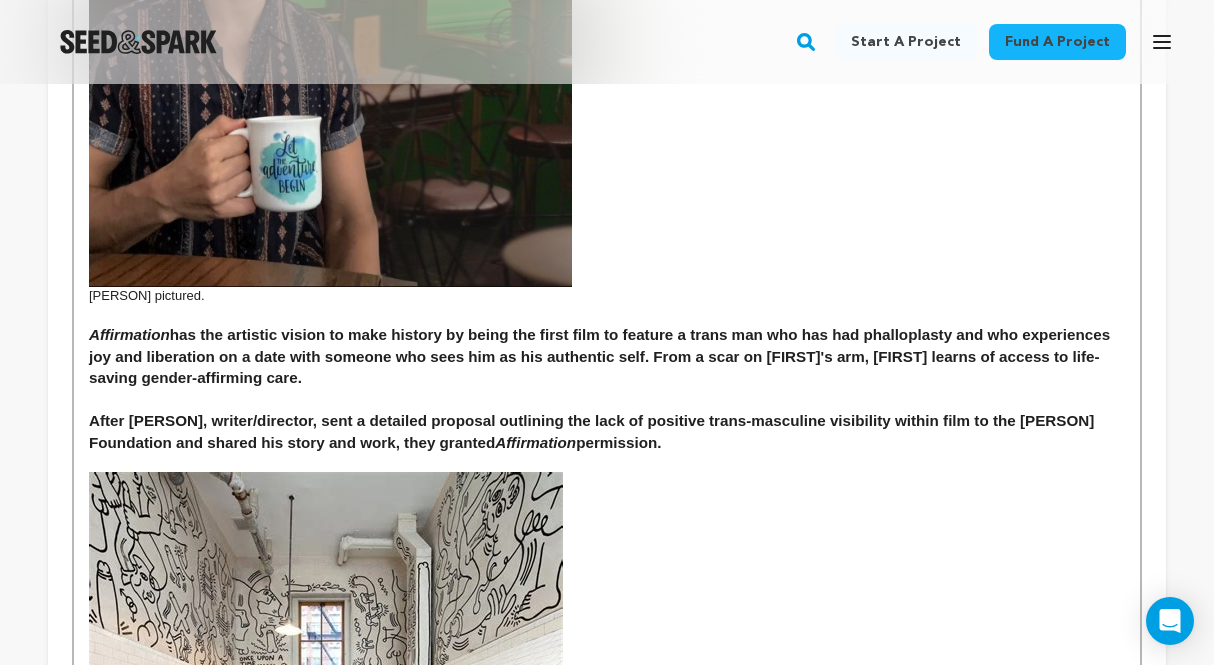 click on "Affirmation  has the artistic vision to make history by being the first film to feature a trans man who has had phalloplasty and who experiences joy and liberation on a date with someone who sees him as his authentic self. From a scar on Xavier's arm, Sebastien learns of access to life-saving gender-affirming care." at bounding box center (607, 356) 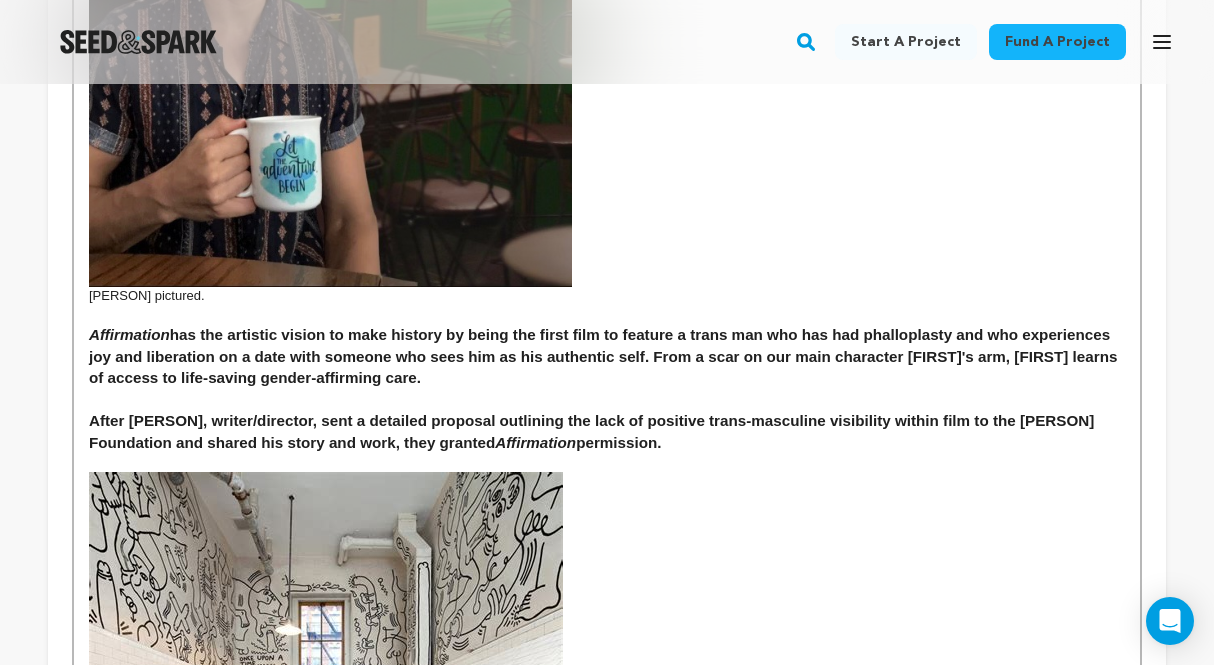 click on "Affirmation  has the artistic vision to make history by being the first film to feature a trans man who has had phalloplasty and who experiences joy and liberation on a date with someone who sees him as his authentic self. From a scar on our main character Xavier's arm, Sebastien learns of access to life-saving gender-affirming care." at bounding box center [607, 356] 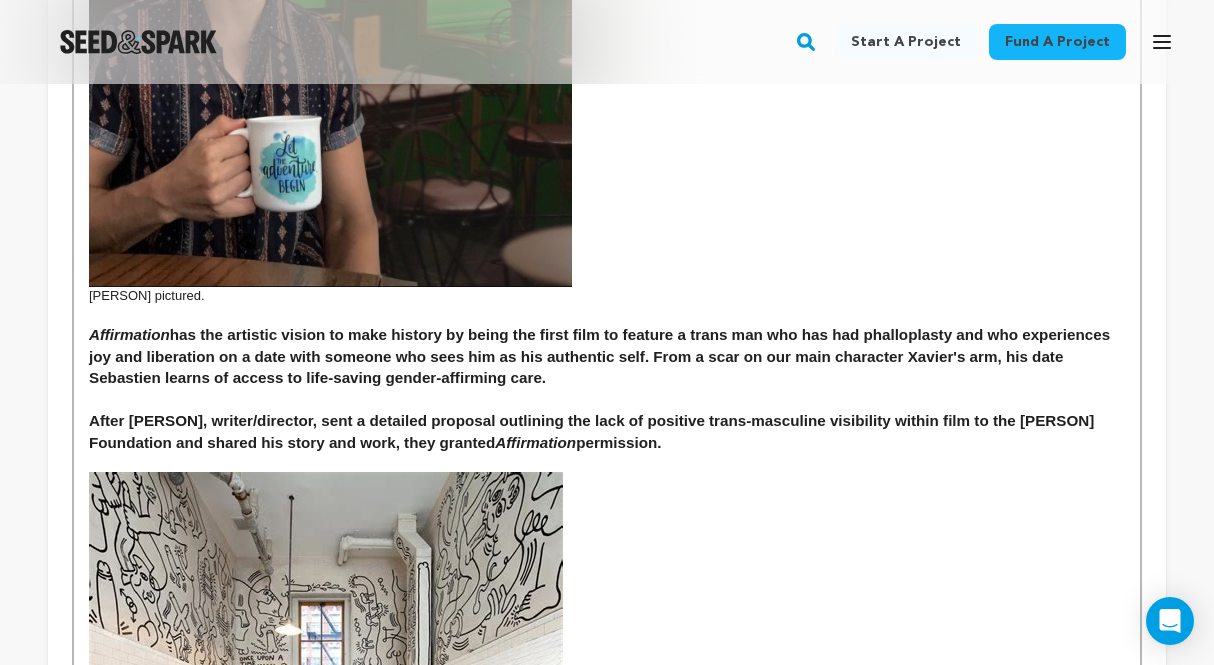 drag, startPoint x: 556, startPoint y: 379, endPoint x: 241, endPoint y: 379, distance: 315 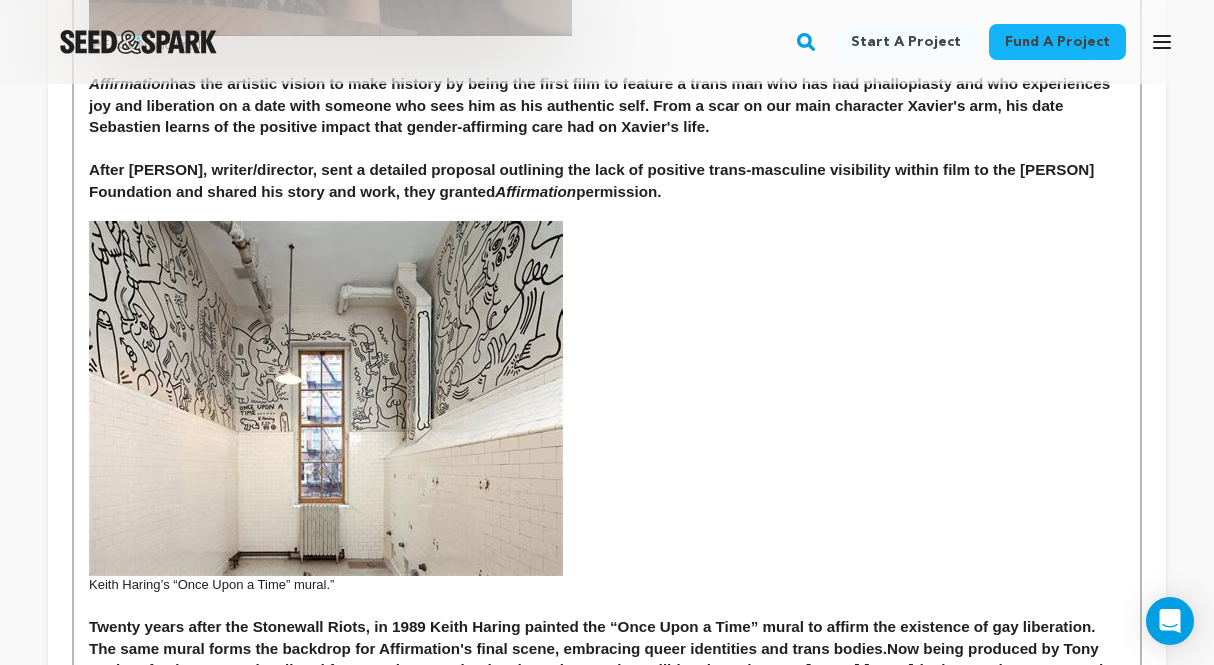 scroll, scrollTop: 1186, scrollLeft: 0, axis: vertical 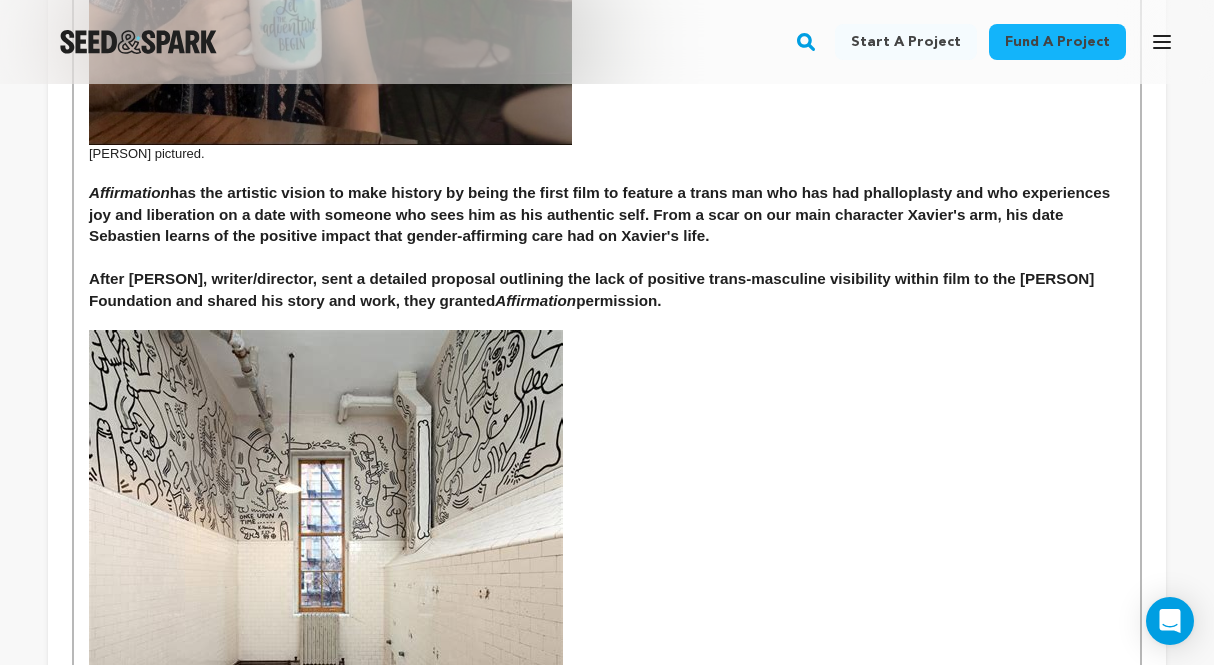 click on "After Christopher Vallario, writer/director, sent a detailed proposal outlining the lack of positive trans-masculine visibility within film to the Keith Haring Foundation and shared his story and work, they granted  Affirmation  permission." at bounding box center (607, 289) 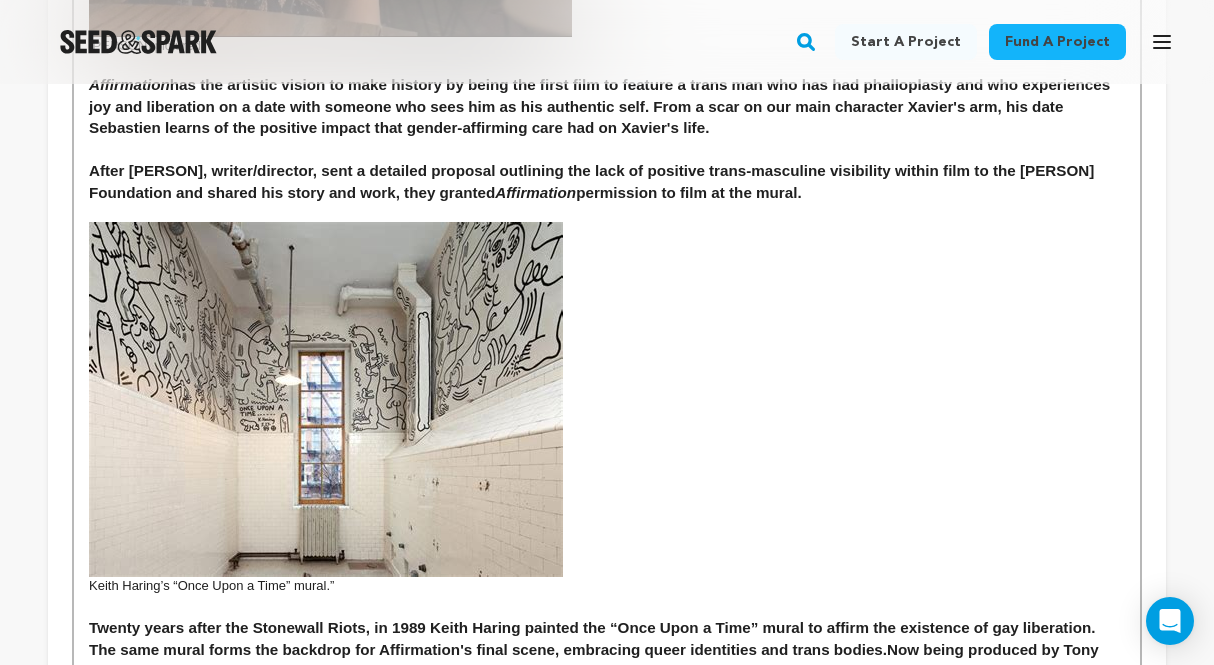 scroll, scrollTop: 1298, scrollLeft: 0, axis: vertical 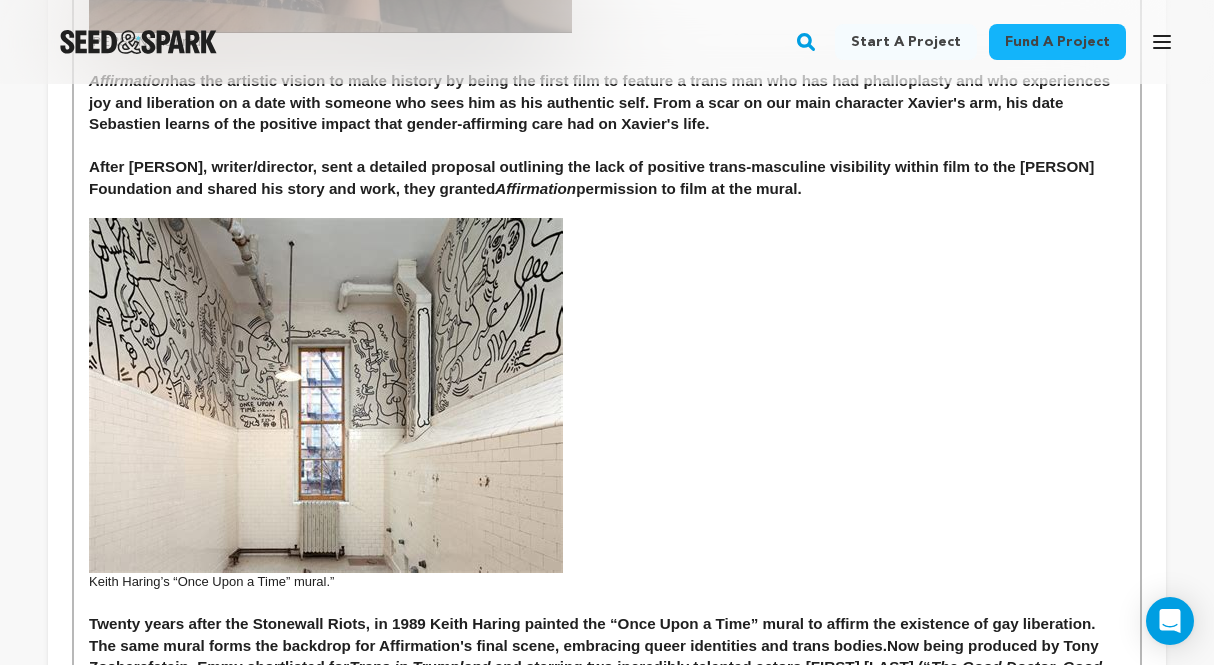 drag, startPoint x: 920, startPoint y: 191, endPoint x: 813, endPoint y: 192, distance: 107.00467 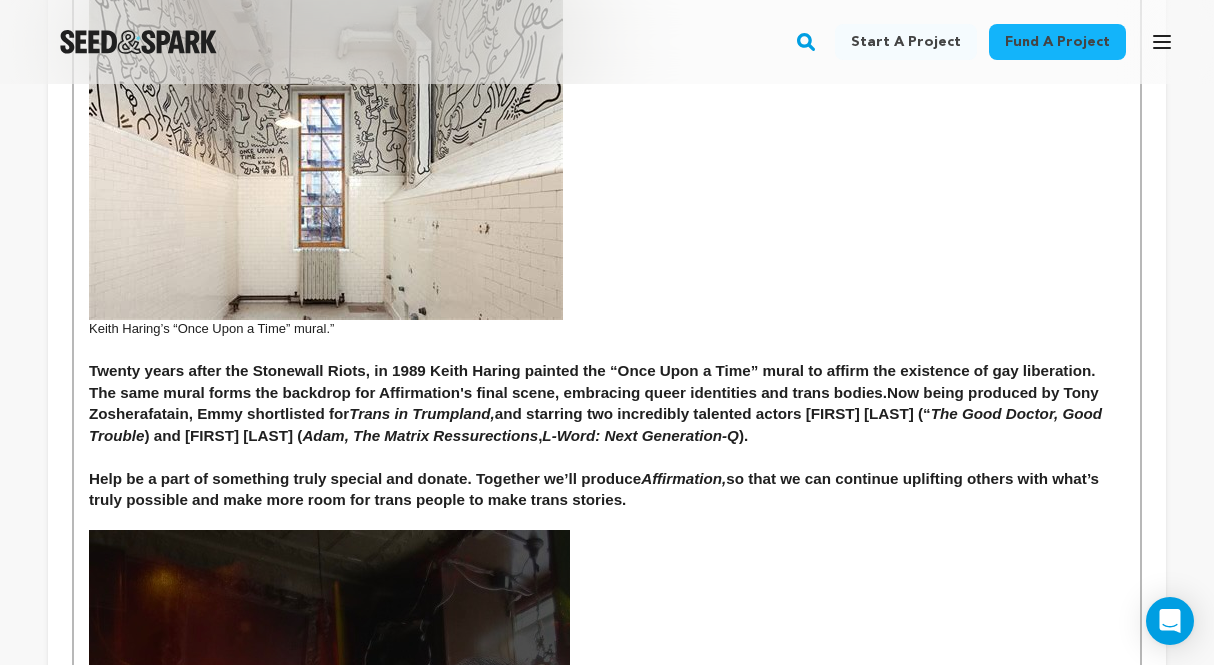 scroll, scrollTop: 1555, scrollLeft: 0, axis: vertical 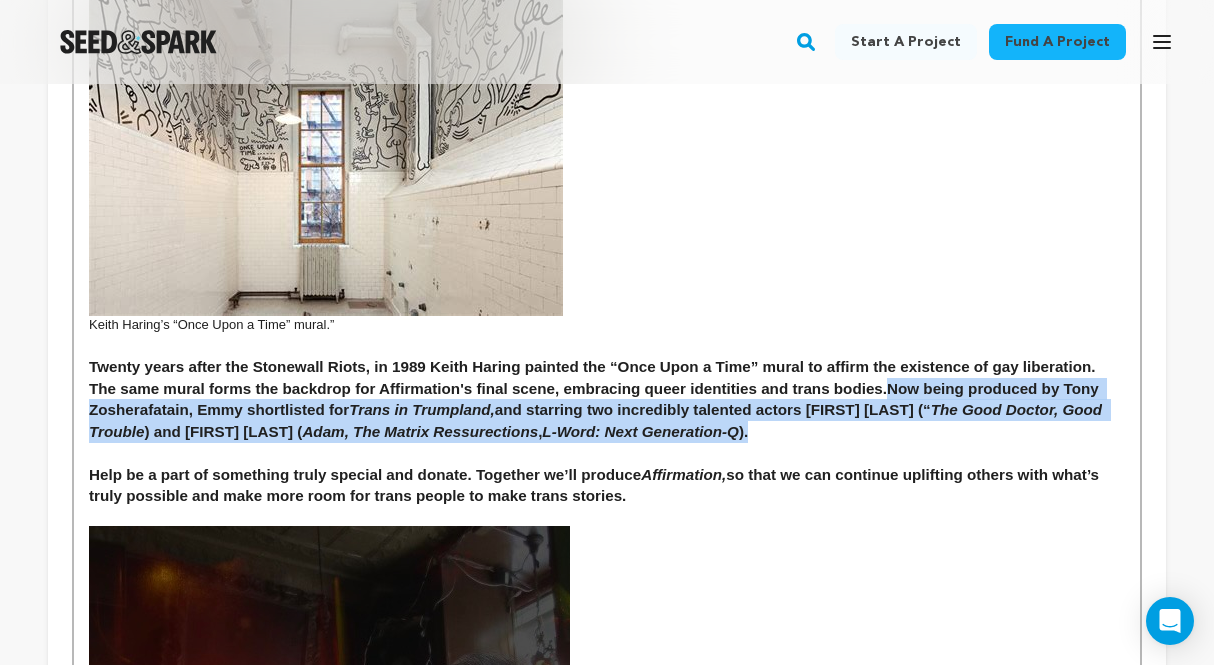 drag, startPoint x: 765, startPoint y: 442, endPoint x: 896, endPoint y: 391, distance: 140.57738 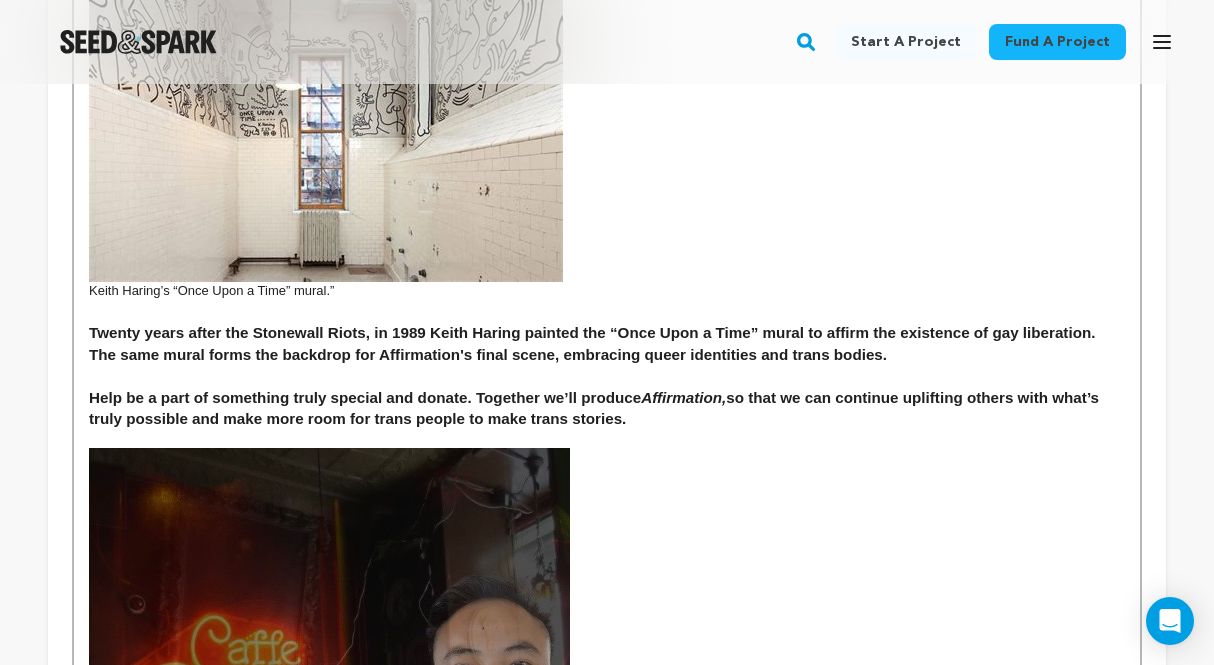 scroll, scrollTop: 1587, scrollLeft: 0, axis: vertical 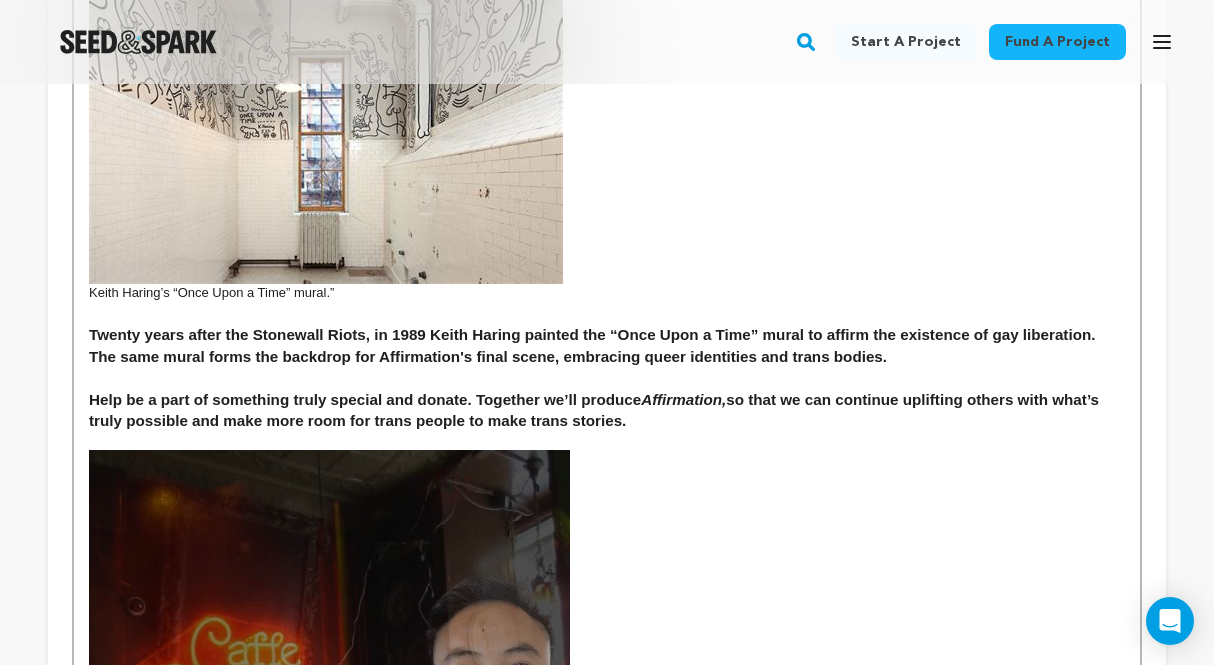 click on "Twenty years after the Stonewall Riots, in 1989 Keith Haring painted the “Once Upon a Time” mural to affirm the existence of gay liberation. The same mural forms the backdrop for Affirmation's final scene, embracing queer identities and trans bodies." at bounding box center [594, 345] 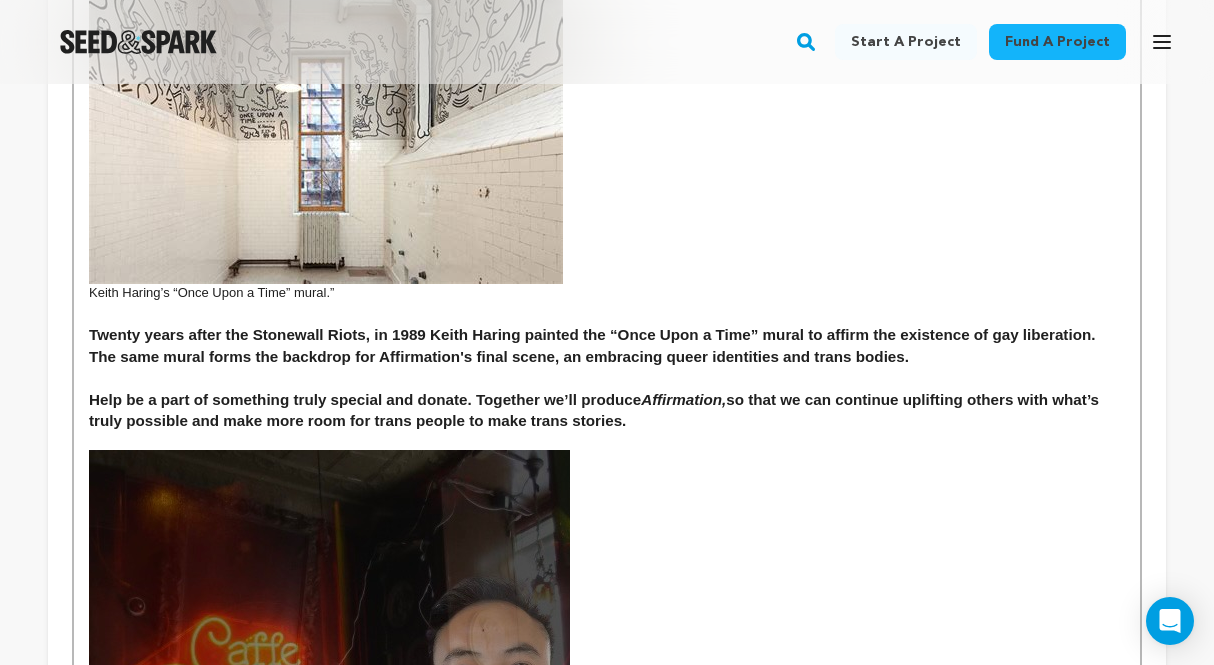 click on "Twenty years after the Stonewall Riots, in 1989 Keith Haring painted the “Once Upon a Time” mural to affirm the existence of gay liberation. The same mural forms the backdrop for Affirmation's final scene, an embracing queer identities and trans bodies." at bounding box center (594, 345) 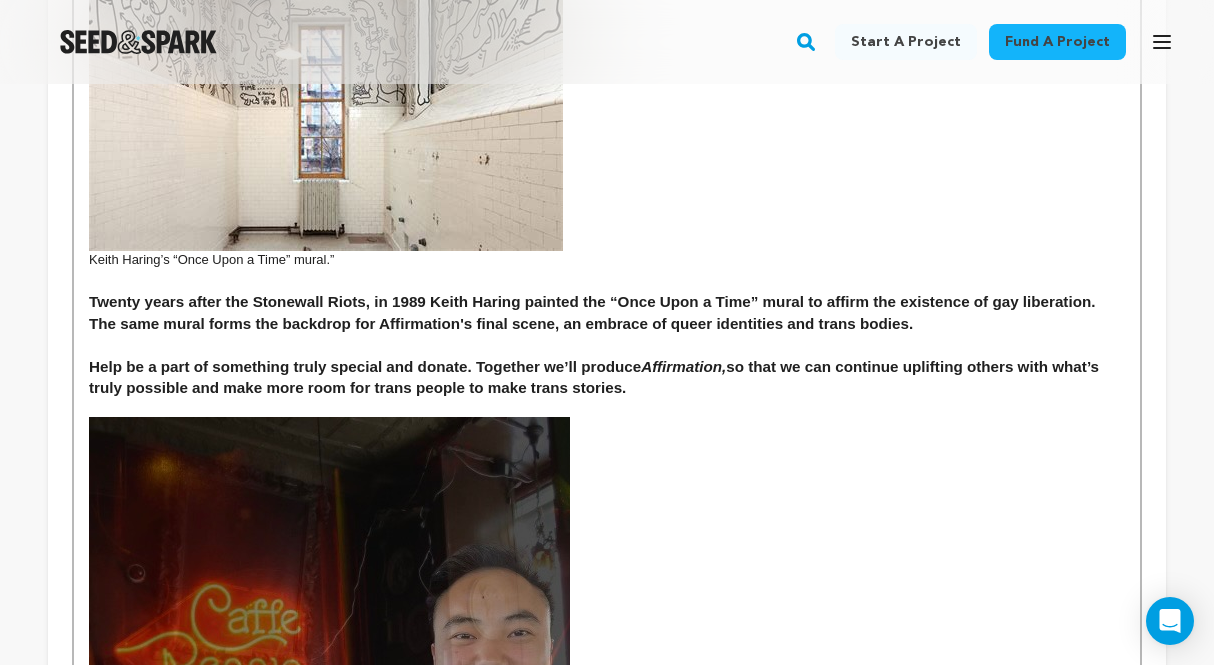 scroll, scrollTop: 1624, scrollLeft: 0, axis: vertical 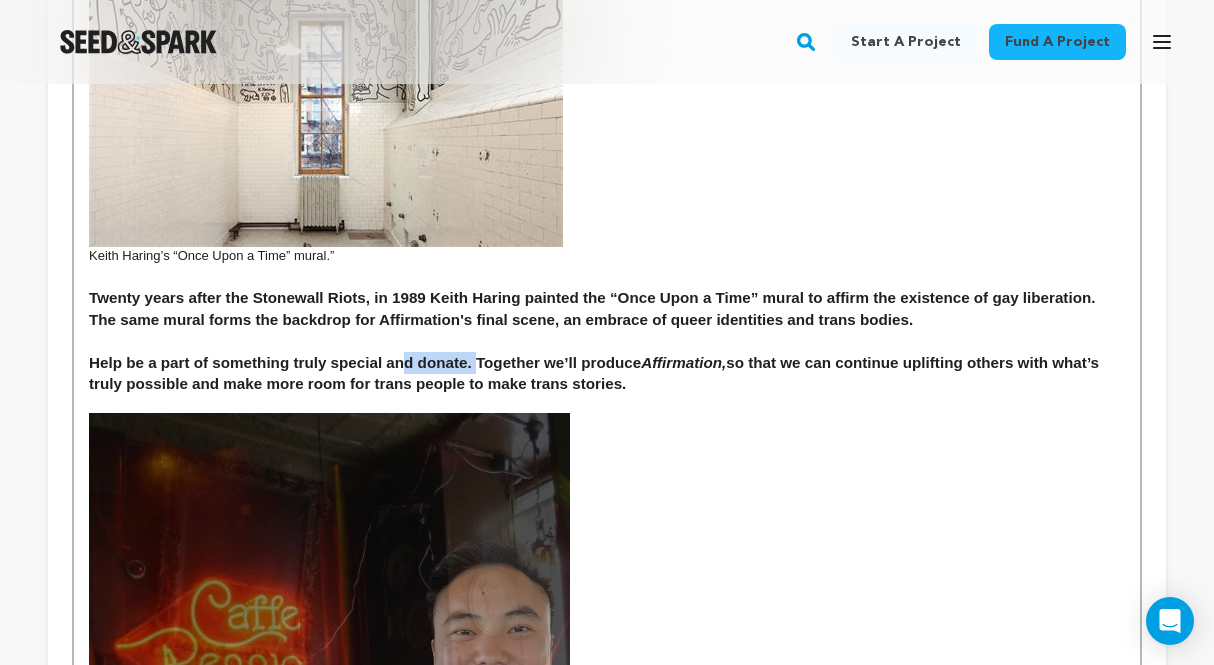 drag, startPoint x: 474, startPoint y: 361, endPoint x: 398, endPoint y: 360, distance: 76.00658 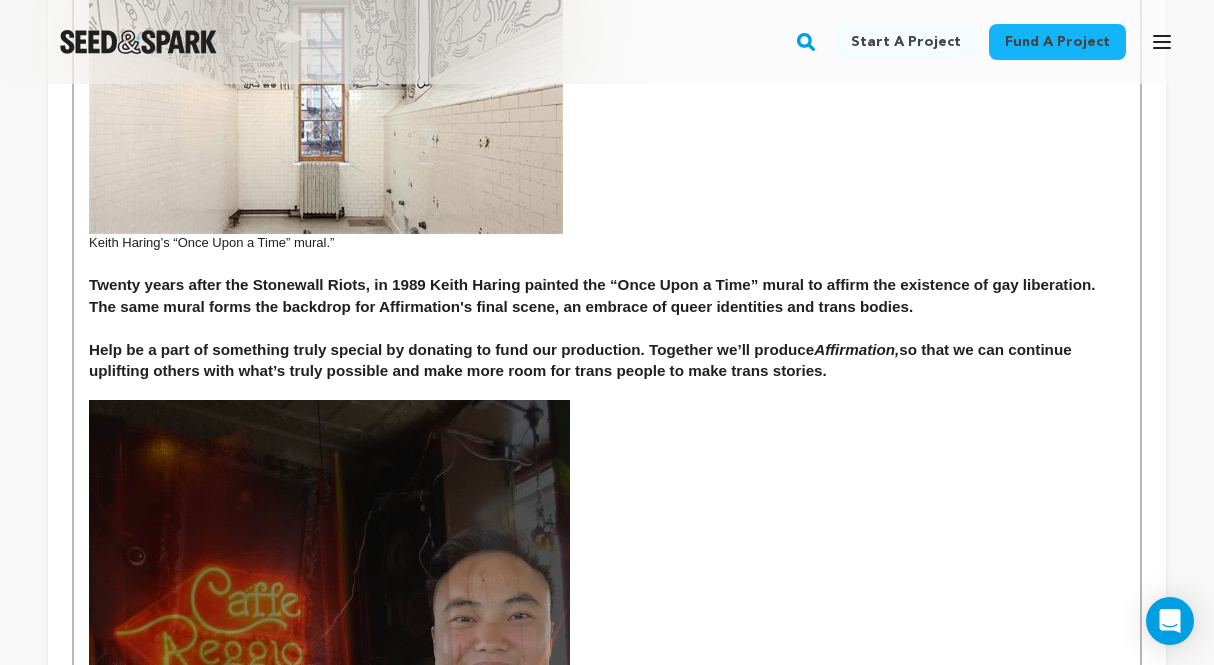 scroll, scrollTop: 1642, scrollLeft: 0, axis: vertical 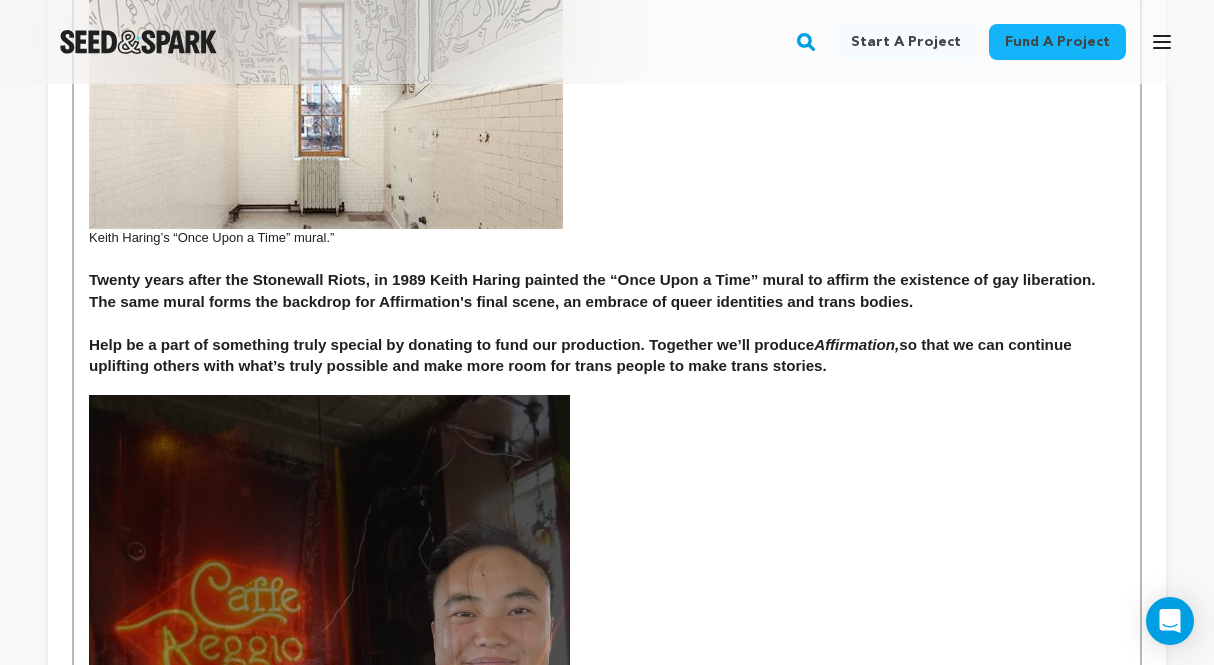 click on "Help be a part of something truly special by donating to fund our production. Together we’ll produce  Affirmation,  so that we can continue uplifting others with what’s truly possible and make more room for trans people to make trans stories." at bounding box center (607, 355) 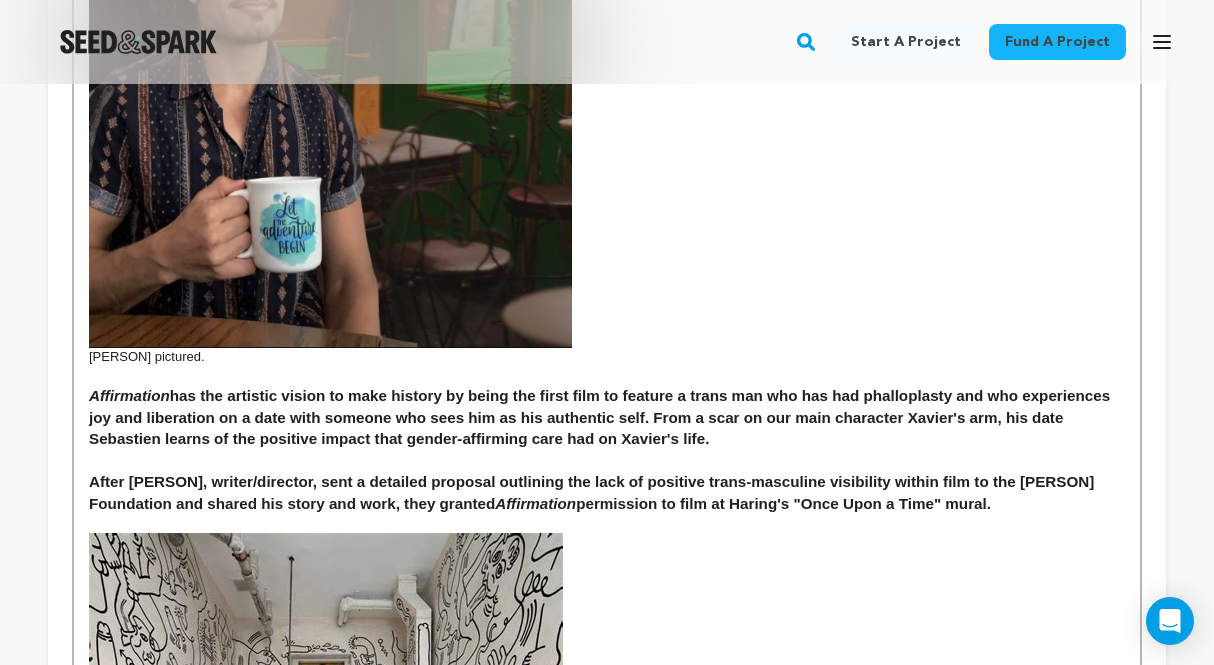 scroll, scrollTop: 966, scrollLeft: 0, axis: vertical 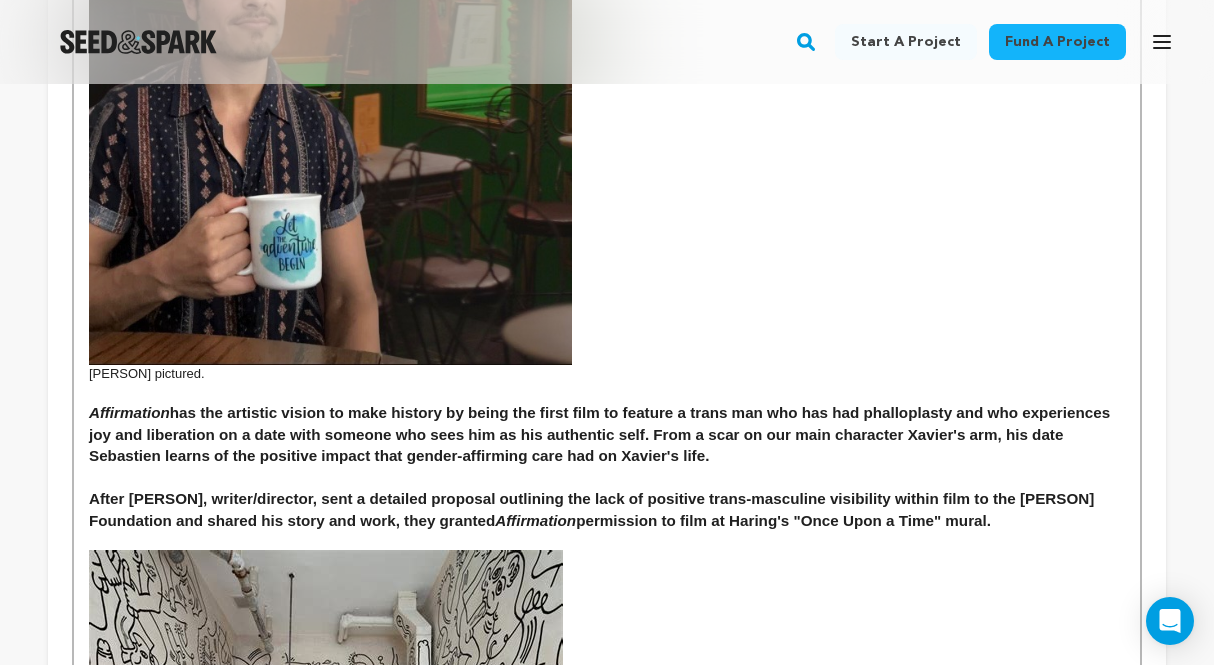 click on "Emmett Preciado pictured." at bounding box center [607, 374] 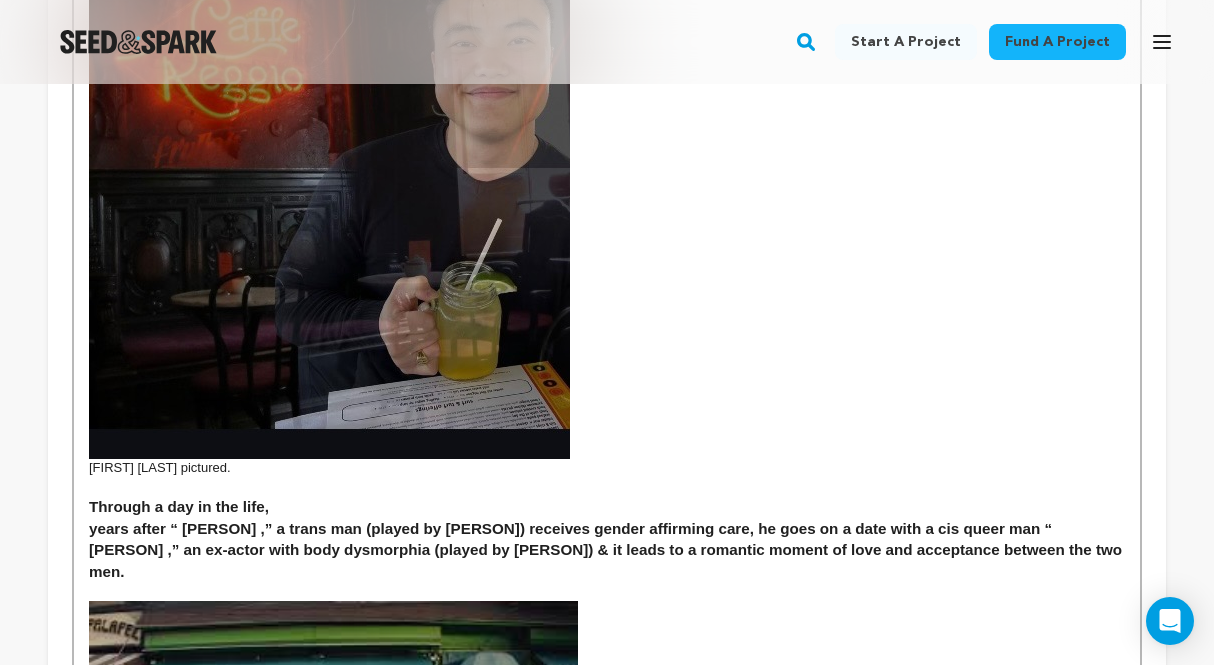 scroll, scrollTop: 2231, scrollLeft: 0, axis: vertical 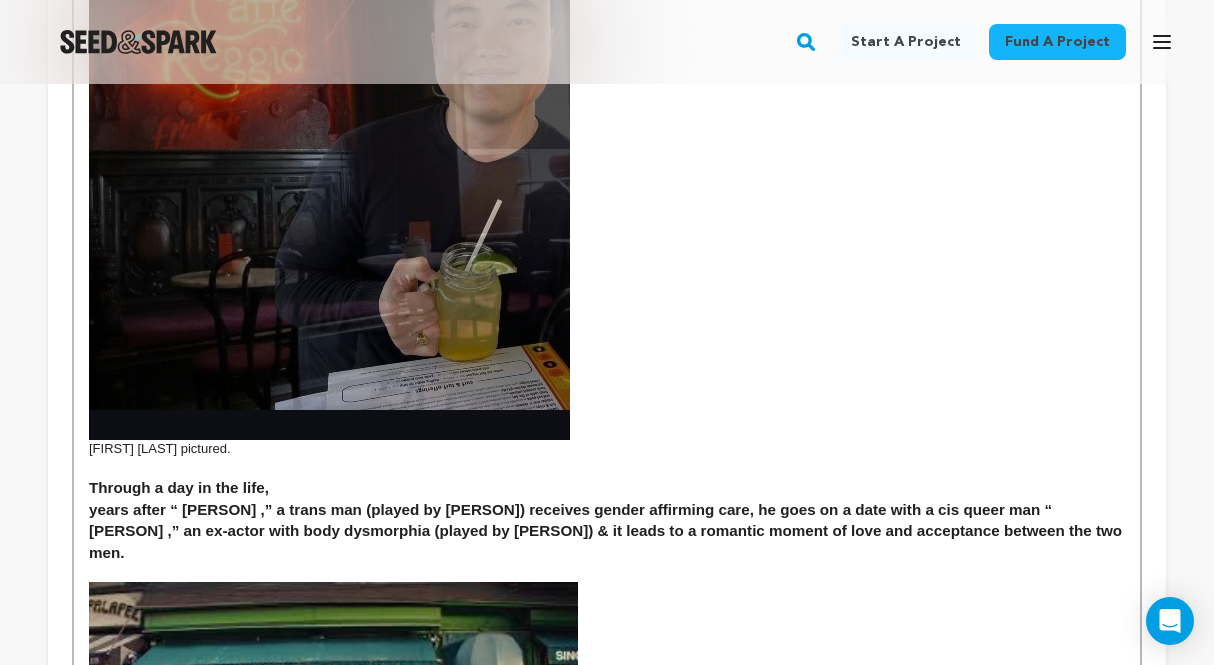 click on "Leo Sheng pictured." at bounding box center (607, 449) 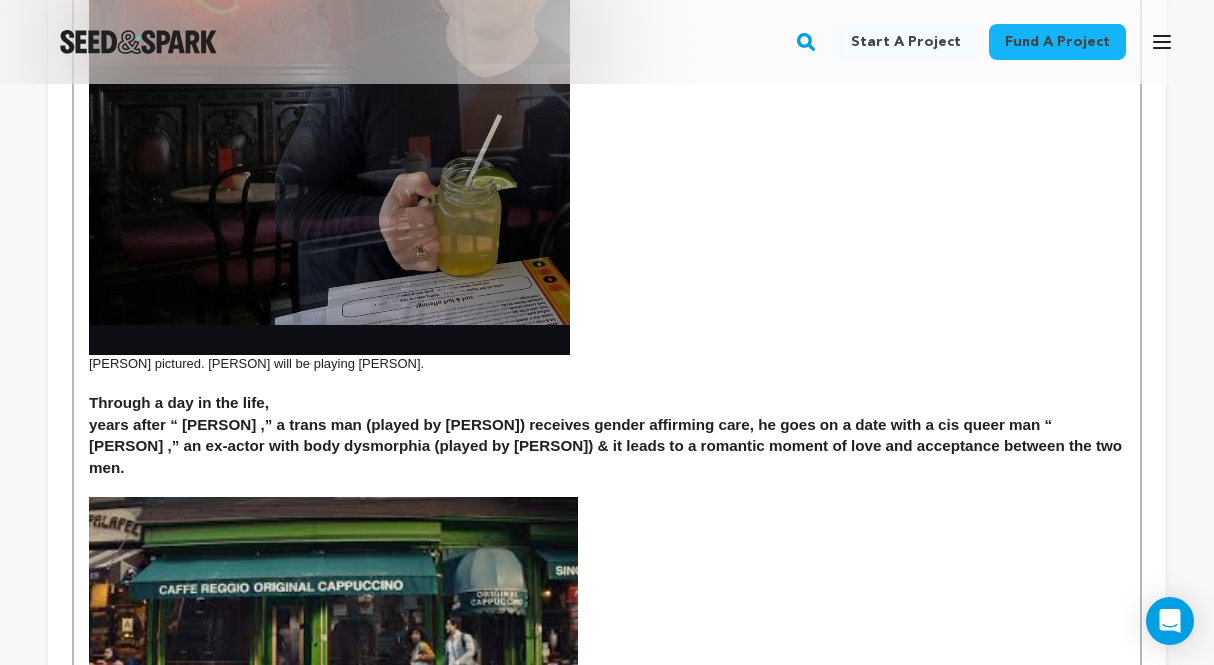 scroll, scrollTop: 2318, scrollLeft: 0, axis: vertical 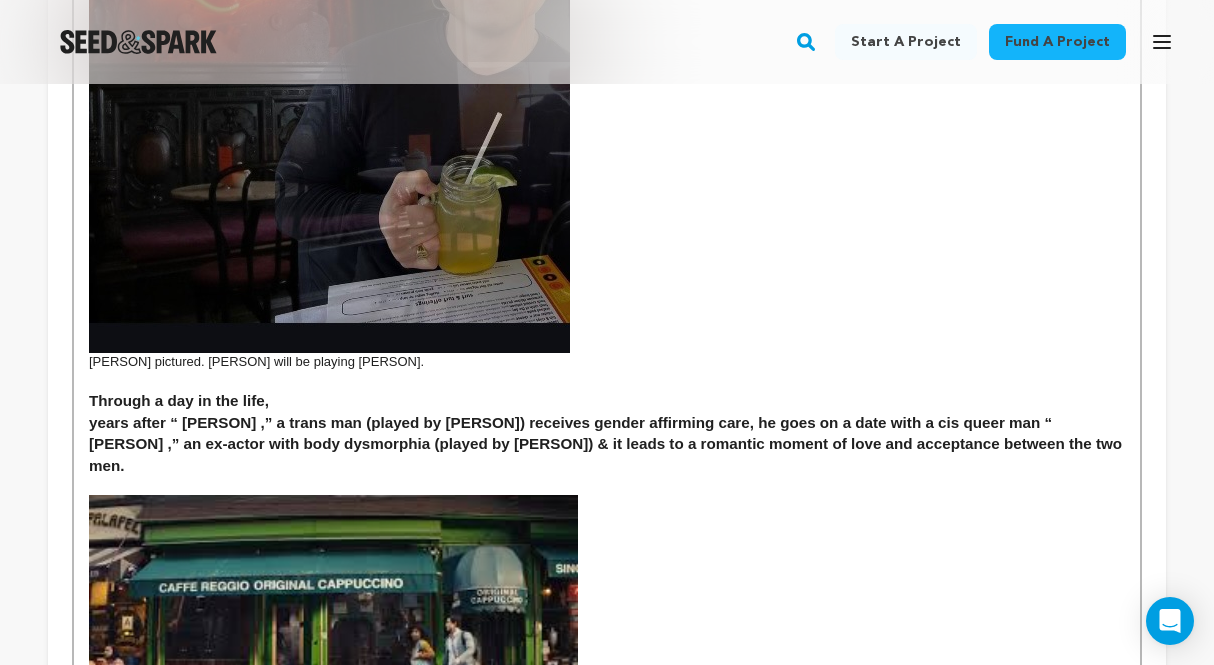 click on "years after “Xavier,” a trans man (played by Emmett Preciado) receives gender affirming care, he goes on a date with a cis queer man “Sebastien,” an ex-actor with body dysmorphia (played by Leo Sheng) & it leads to a romantic moment of love and acceptance between the two men." at bounding box center [607, 444] 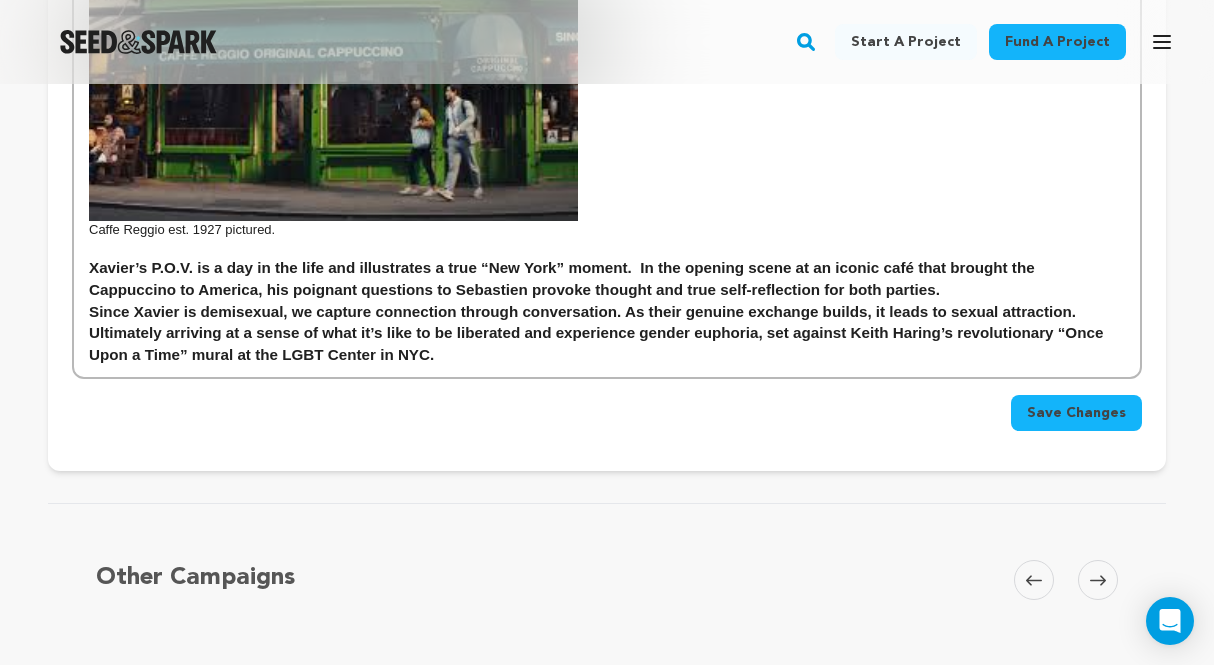 scroll, scrollTop: 2874, scrollLeft: 0, axis: vertical 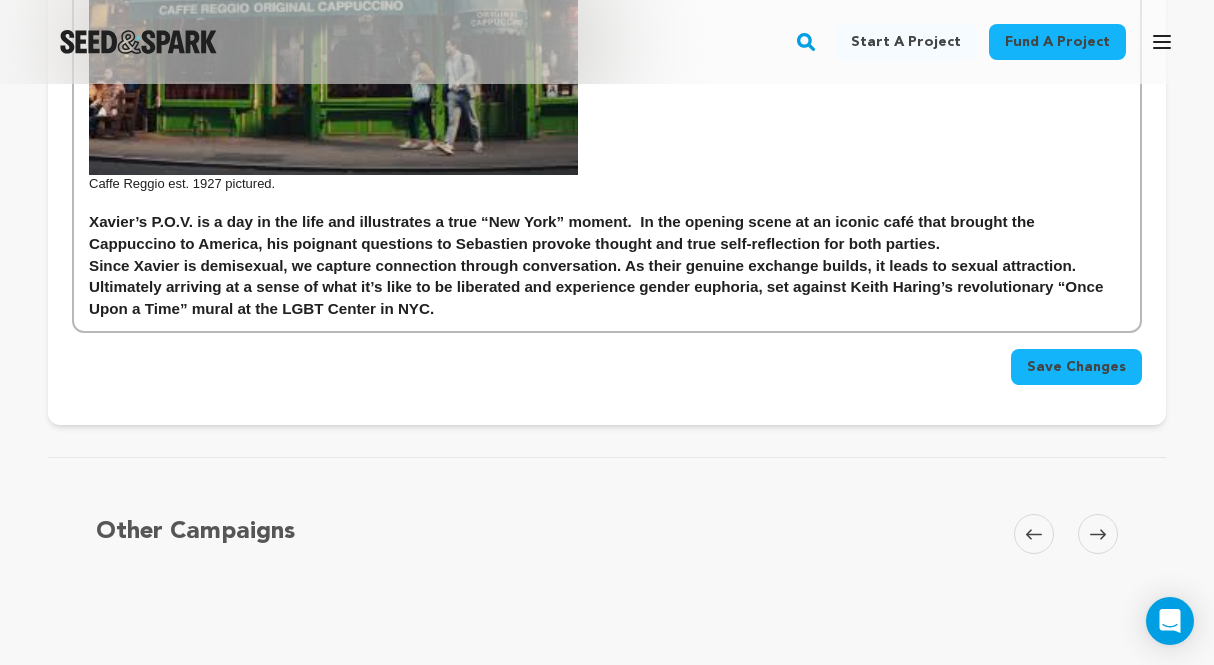 click on "Save Changes" at bounding box center (1076, 367) 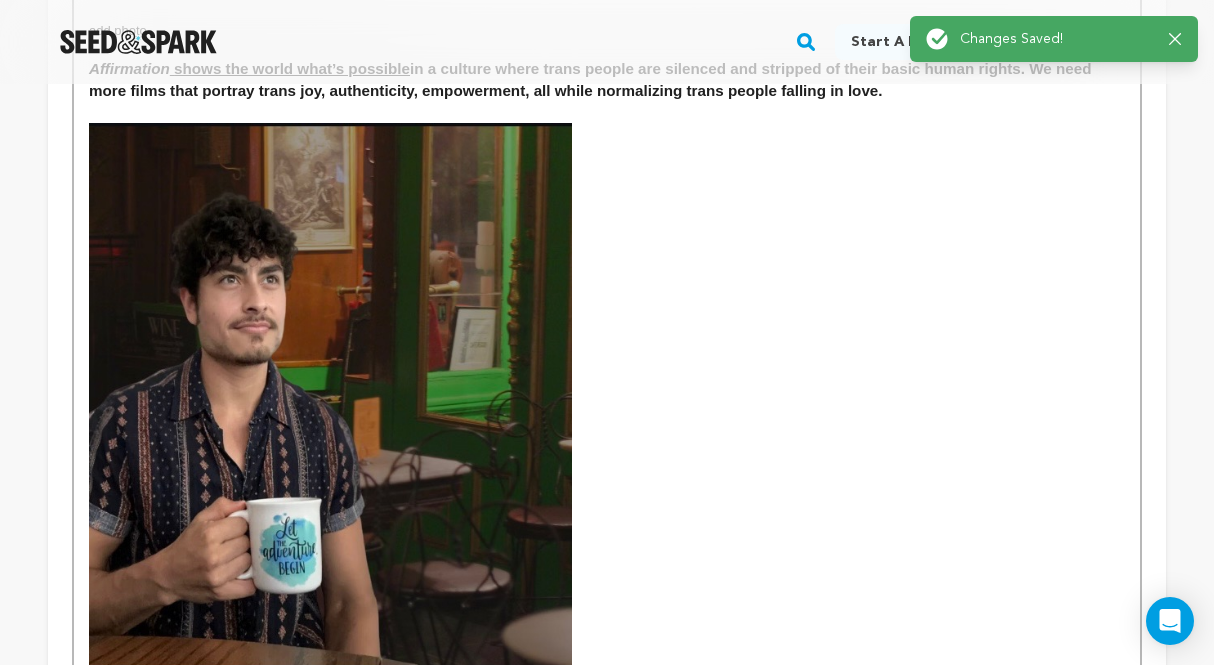 scroll, scrollTop: 0, scrollLeft: 0, axis: both 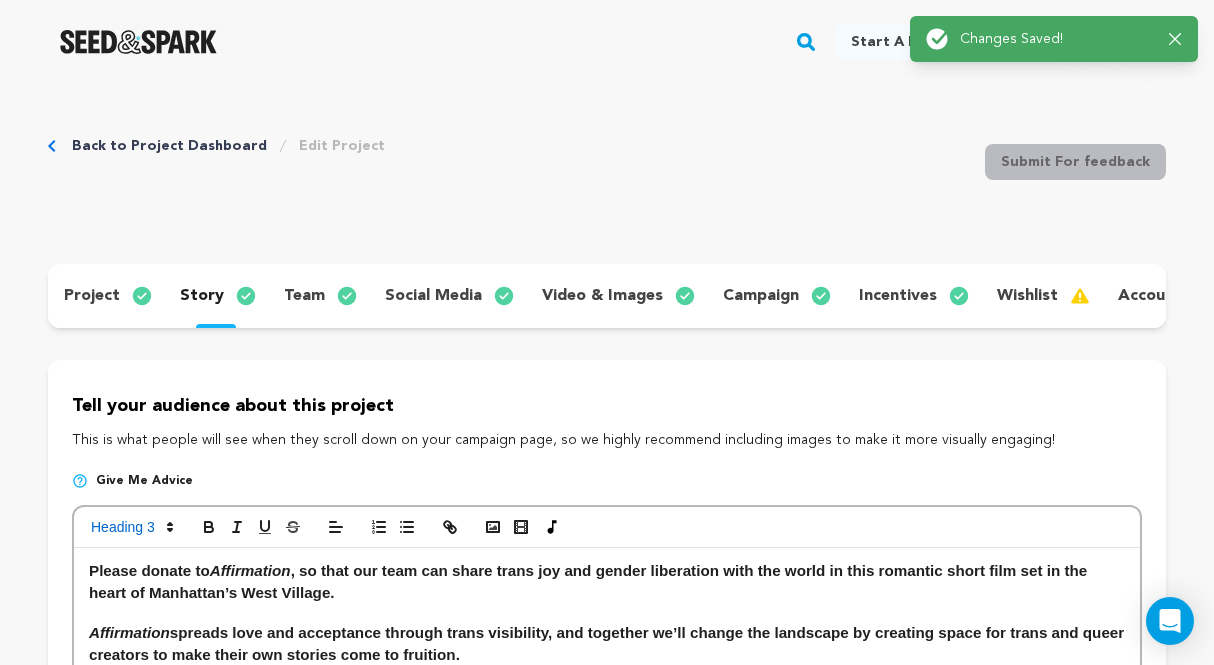 click on "team" at bounding box center [304, 296] 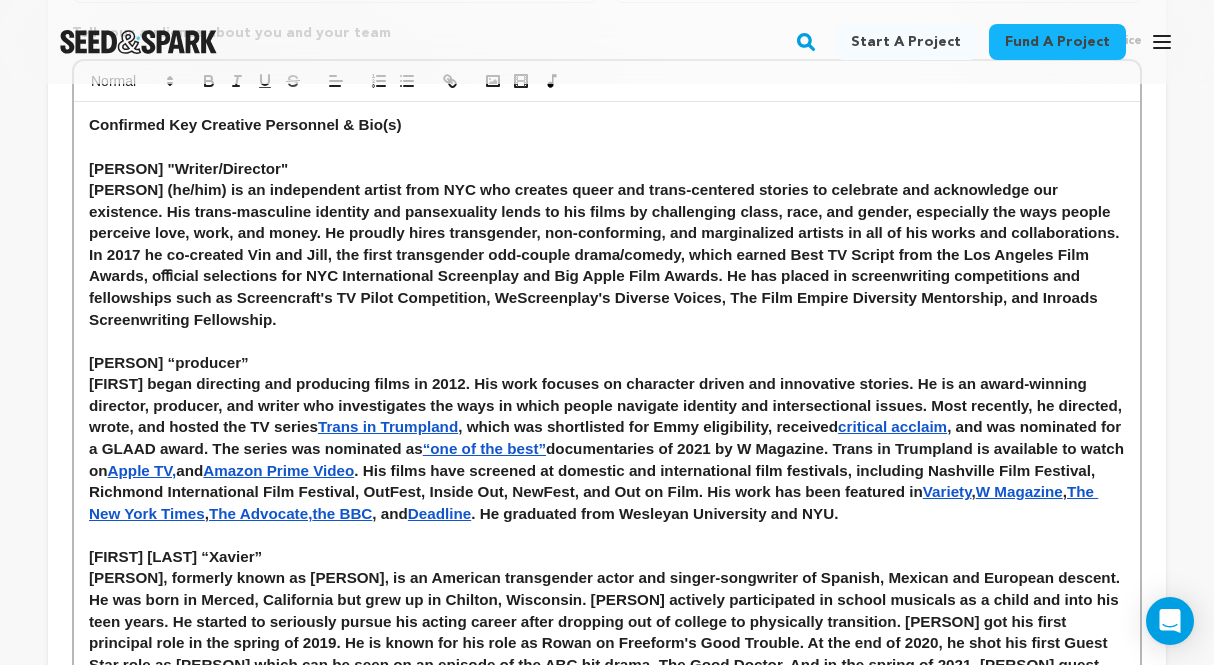 scroll, scrollTop: 884, scrollLeft: 0, axis: vertical 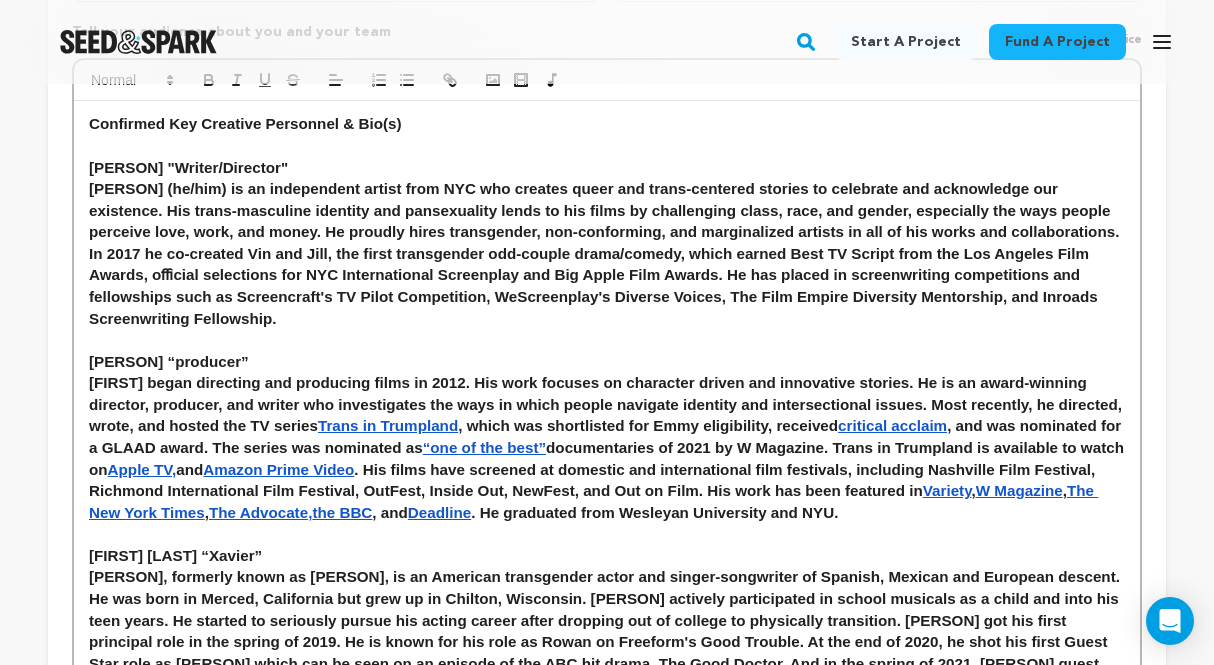 click on "Tony Zosherafatain “producer”" at bounding box center [607, 362] 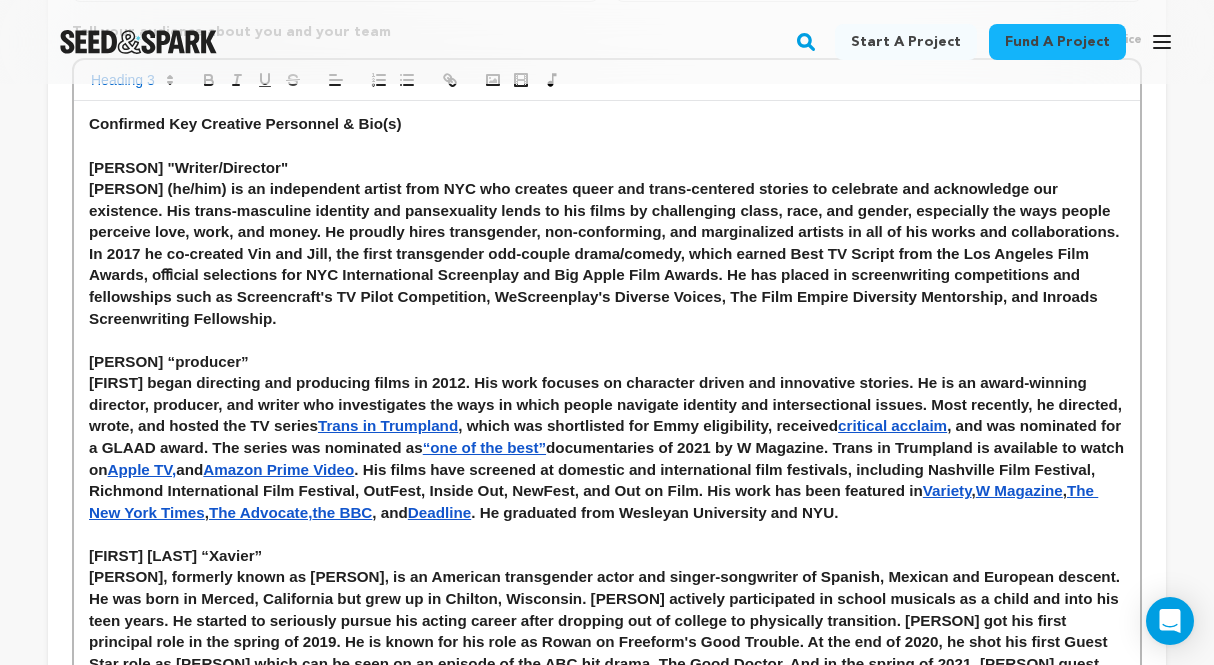 type 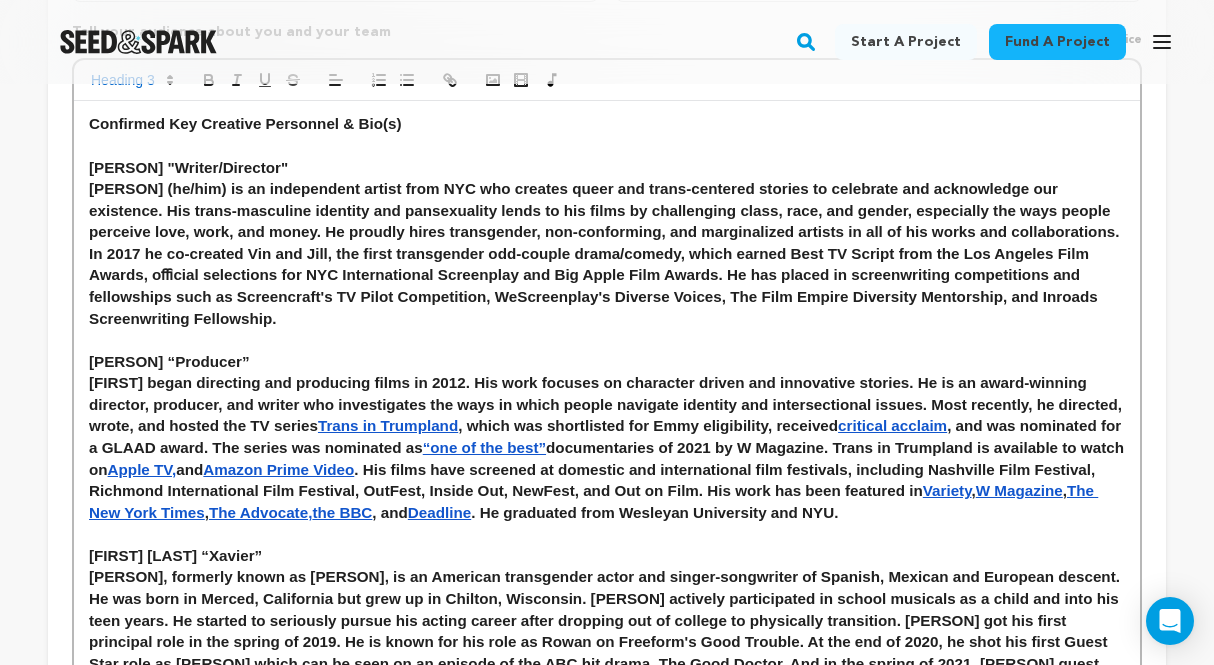 click on "Tony began directing and producing films in 2012. His work focuses on character driven and innovative stories. He is an award-winning director, producer, and writer who investigates the ways in which people navigate identity and intersectional issues. Most recently, he directed, wrote, and hosted the TV series  Trans in Trumpland , which was shortlisted for Emmy eligibility, received  critical acclaim , and was nominated for a GLAAD award. The series was nominated as  “one of the best”  documentaries of 2021 by W Magazine. Trans in Trumpland is available to watch on  Apple TV,   and  Amazon Prime Video . His films have screened at domestic and international film festivals, including Nashville Film Festival, Richmond International Film Festival, OutFest, Inside Out, NewFest, and Out on Film. His work has been featured in  Variety ,  W Magazine ,  The New York Times ,  The Advocate,  the BBC , and  Deadline . He graduated from Wesleyan University and NYU." at bounding box center (607, 447) 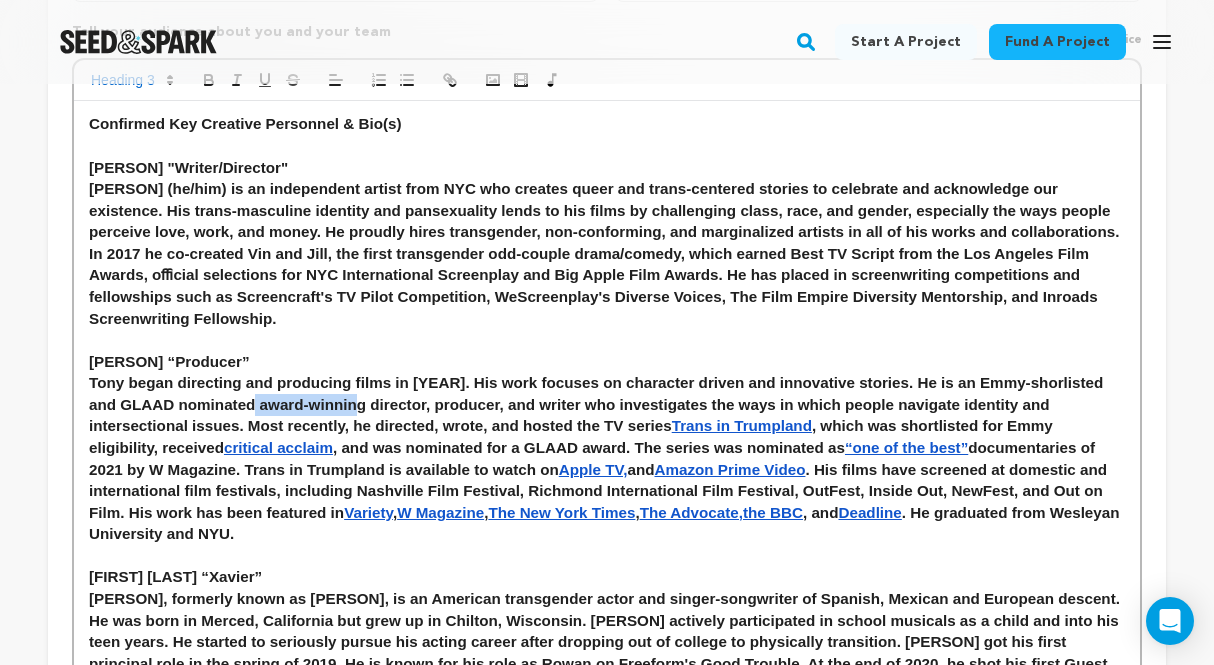 drag, startPoint x: 340, startPoint y: 409, endPoint x: 239, endPoint y: 409, distance: 101 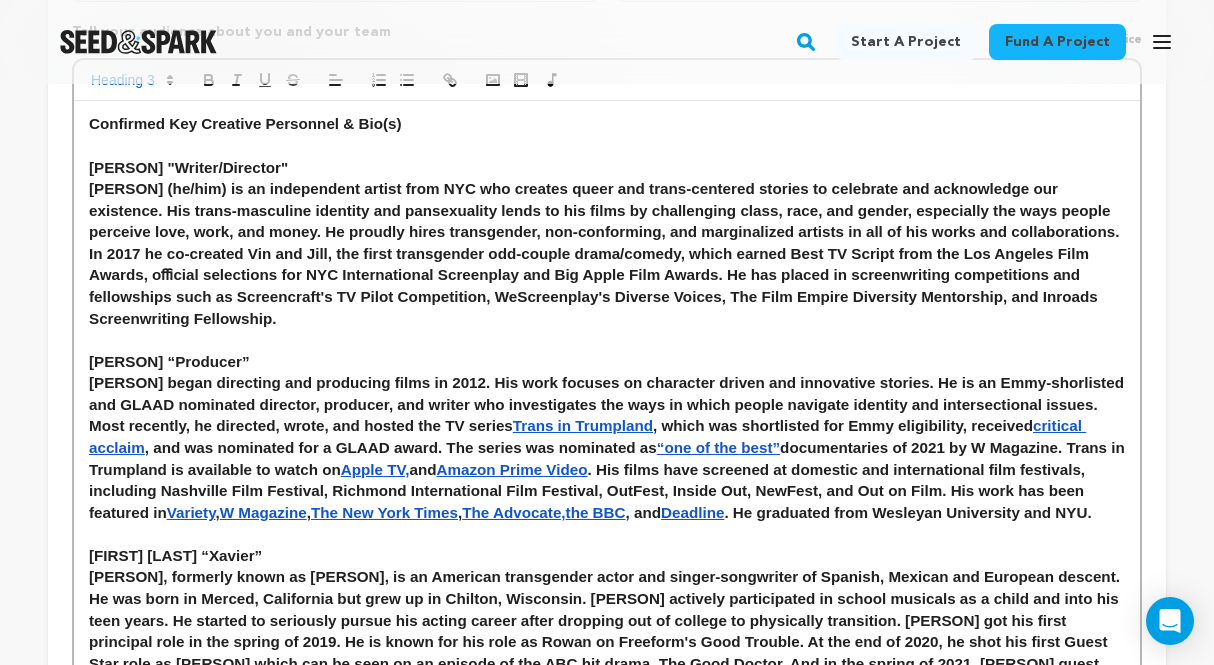 click on "Tony began directing and producing films in 2012. His work focuses on character driven and innovative stories. He is an Emmy-shorlisted and GLAAD nominated director, producer, and writer who investigates the ways in which people navigate identity and intersectional issues. Most recently, he directed, wrote, and hosted the TV series  Trans in Trumpland , which was shortlisted for Emmy eligibility, received  critical acclaim , and was nominated for a GLAAD award. The series was nominated as  “one of the best”  documentaries of 2021 by W Magazine. Trans in Trumpland is available to watch on  Apple TV,   and  Amazon Prime Video . His films have screened at domestic and international film festivals, including Nashville Film Festival, Richmond International Film Festival, OutFest, Inside Out, NewFest, and Out on Film. His work has been featured in  Variety ,  W Magazine ,  The New York Times ,  The Advocate,  the BBC , and  Deadline . He graduated from Wesleyan University and NYU." at bounding box center (607, 447) 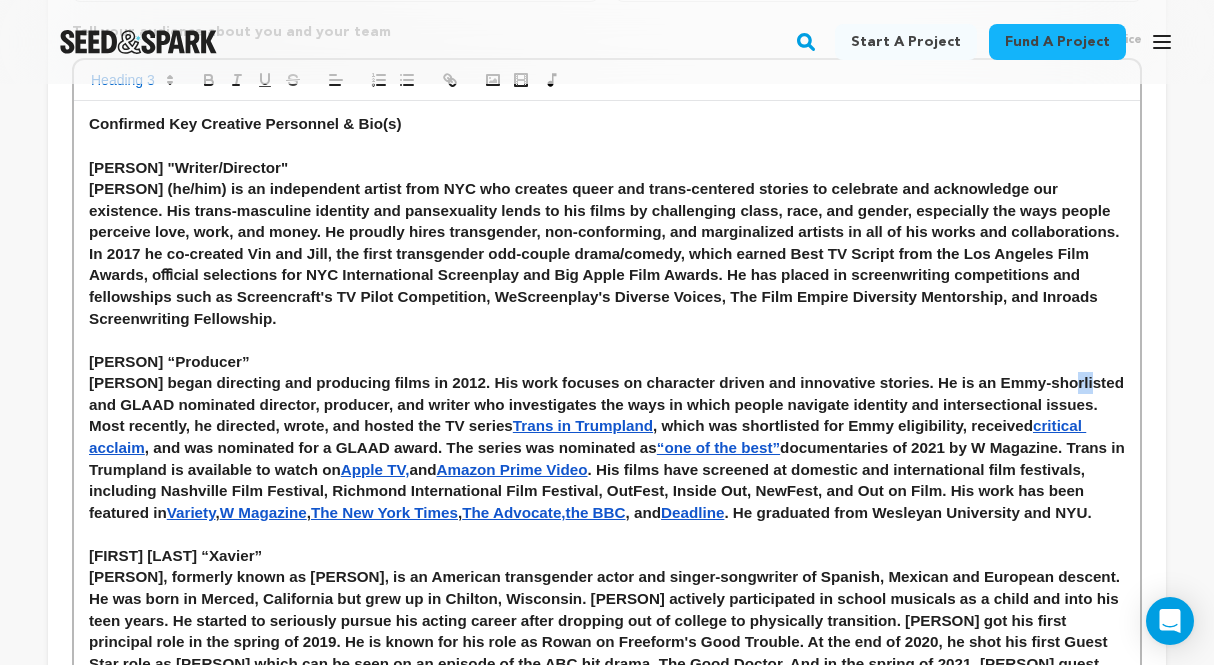 drag, startPoint x: 1086, startPoint y: 382, endPoint x: 1061, endPoint y: 382, distance: 25 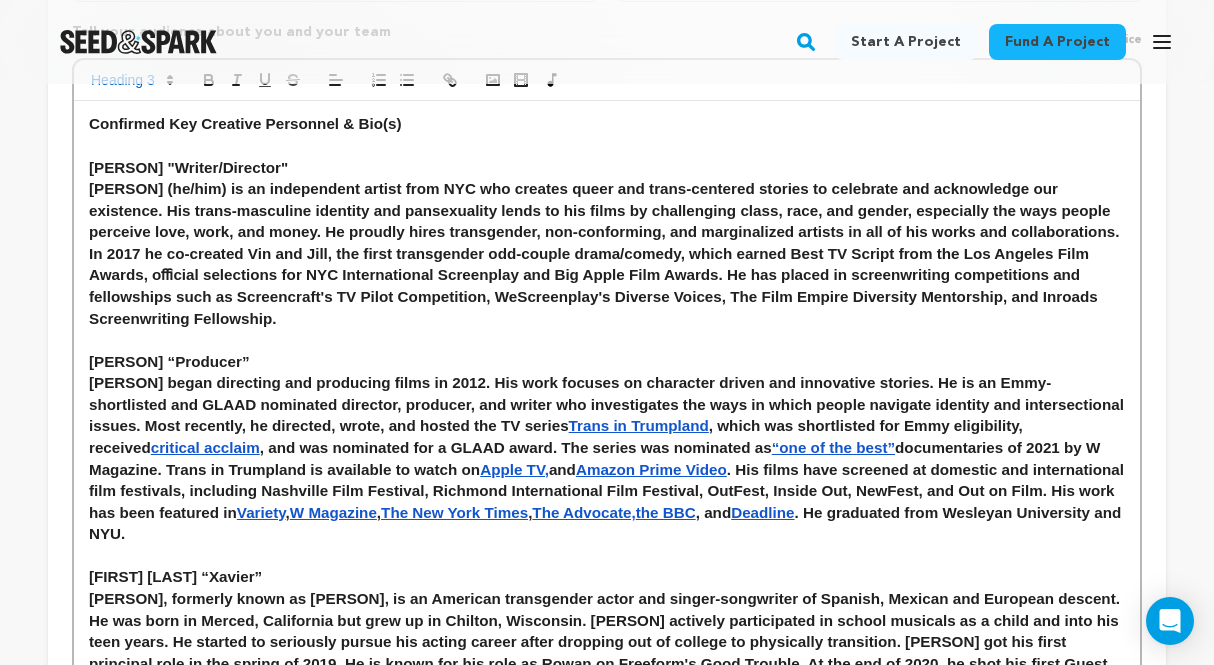 click on "Tony began directing and producing films in 2012. His work focuses on character driven and innovative stories. He is an Emmy-shortlisted and GLAAD nominated director, producer, and writer who investigates the ways in which people navigate identity and intersectional issues. Most recently, he directed, wrote, and hosted the TV series  Trans in Trumpland , which was shortlisted for Emmy eligibility, received  critical acclaim , and was nominated for a GLAAD award. The series was nominated as  “one of the best”  documentaries of 2021 by W Magazine. Trans in Trumpland is available to watch on  Apple TV,   and  Amazon Prime Video . His films have screened at domestic and international film festivals, including Nashville Film Festival, Richmond International Film Festival, OutFest, Inside Out, NewFest, and Out on Film. His work has been featured in  Variety ,  W Magazine ,  The New York Times ,  The Advocate,  the BBC , and  Deadline . He graduated from Wesleyan University and NYU." at bounding box center [607, 458] 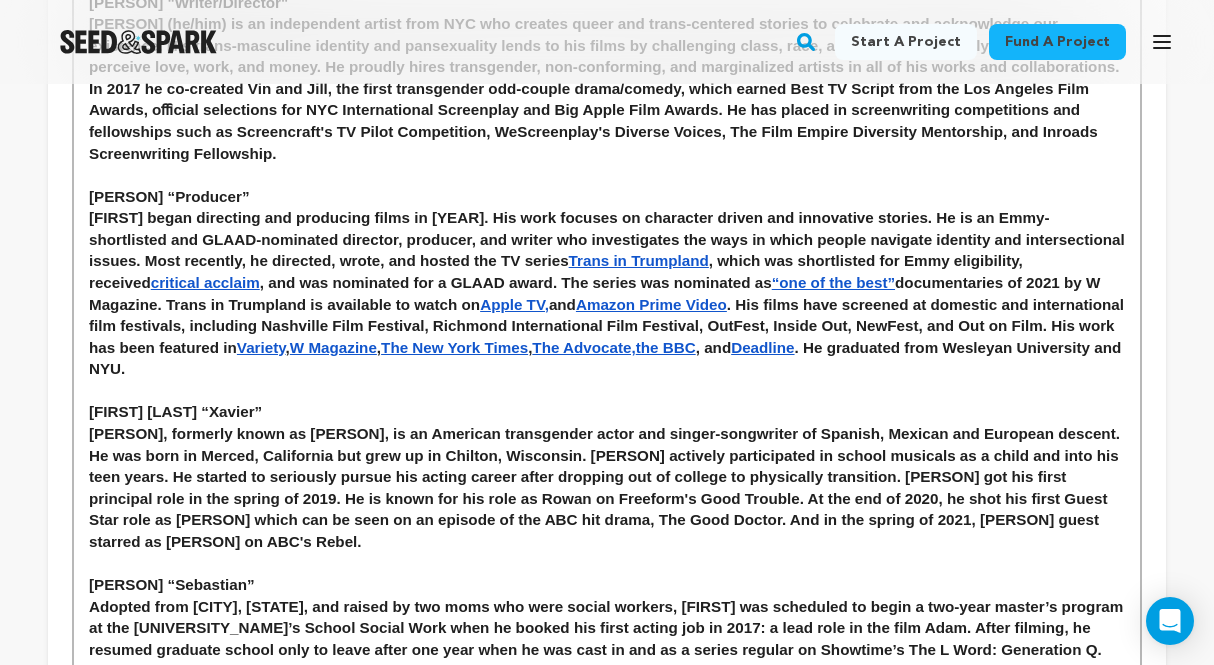 scroll, scrollTop: 1033, scrollLeft: 0, axis: vertical 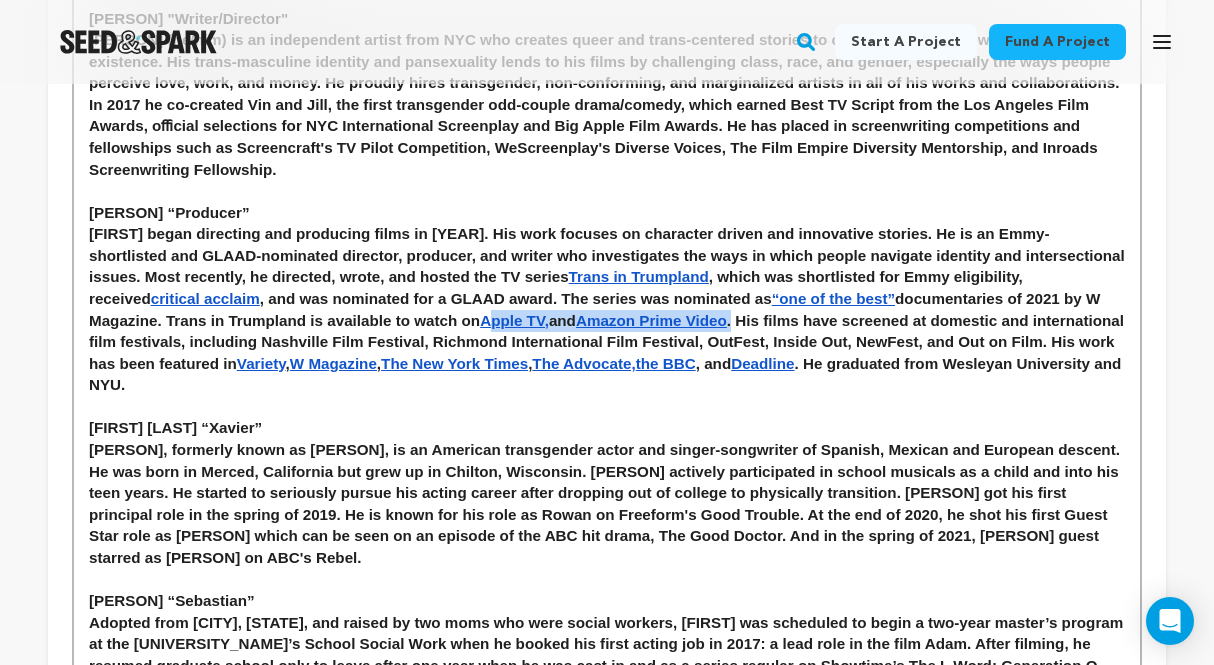 drag, startPoint x: 607, startPoint y: 326, endPoint x: 349, endPoint y: 320, distance: 258.06976 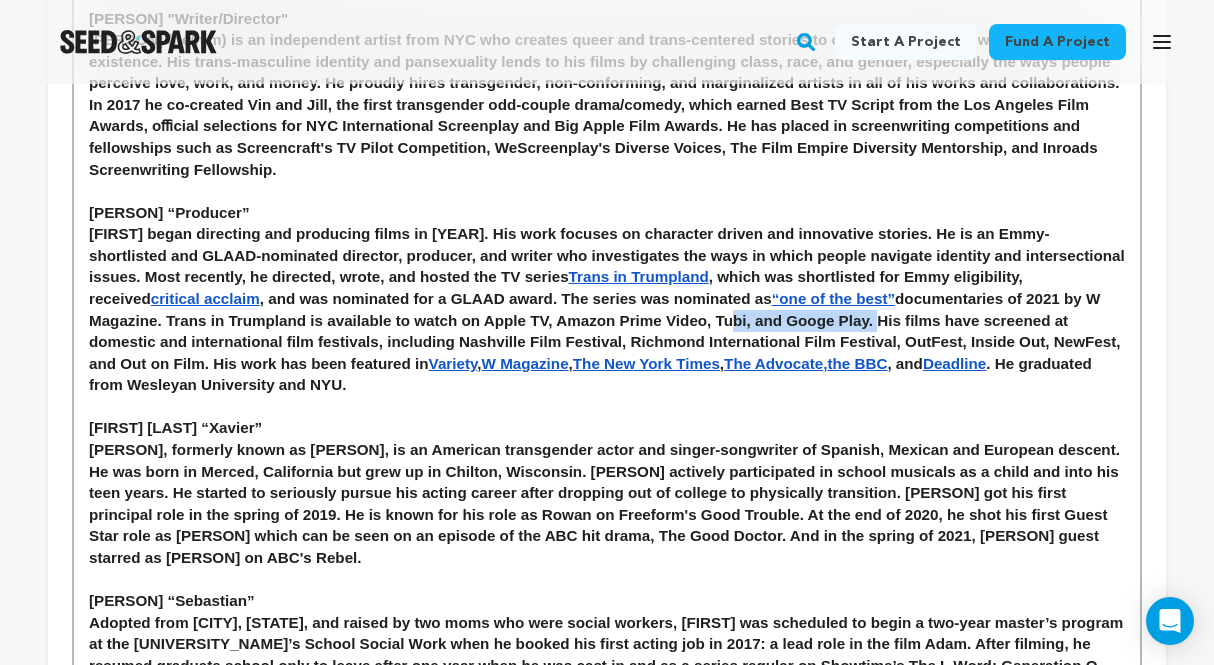 drag, startPoint x: 733, startPoint y: 320, endPoint x: 582, endPoint y: 321, distance: 151.00331 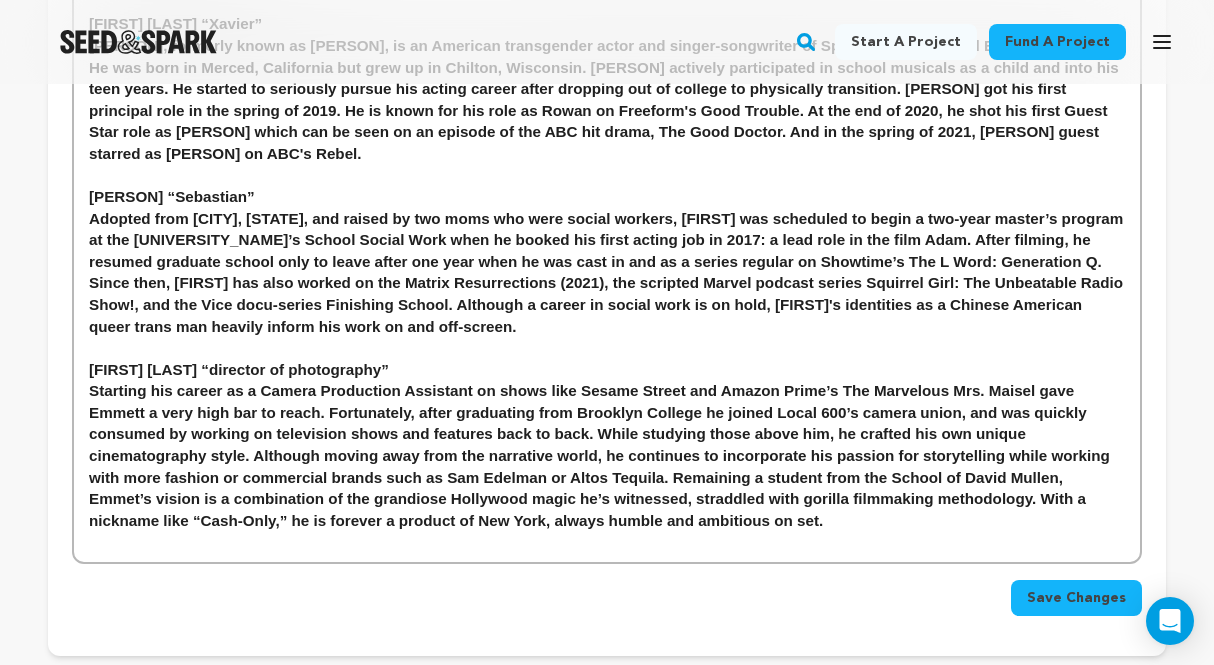 scroll, scrollTop: 1439, scrollLeft: 0, axis: vertical 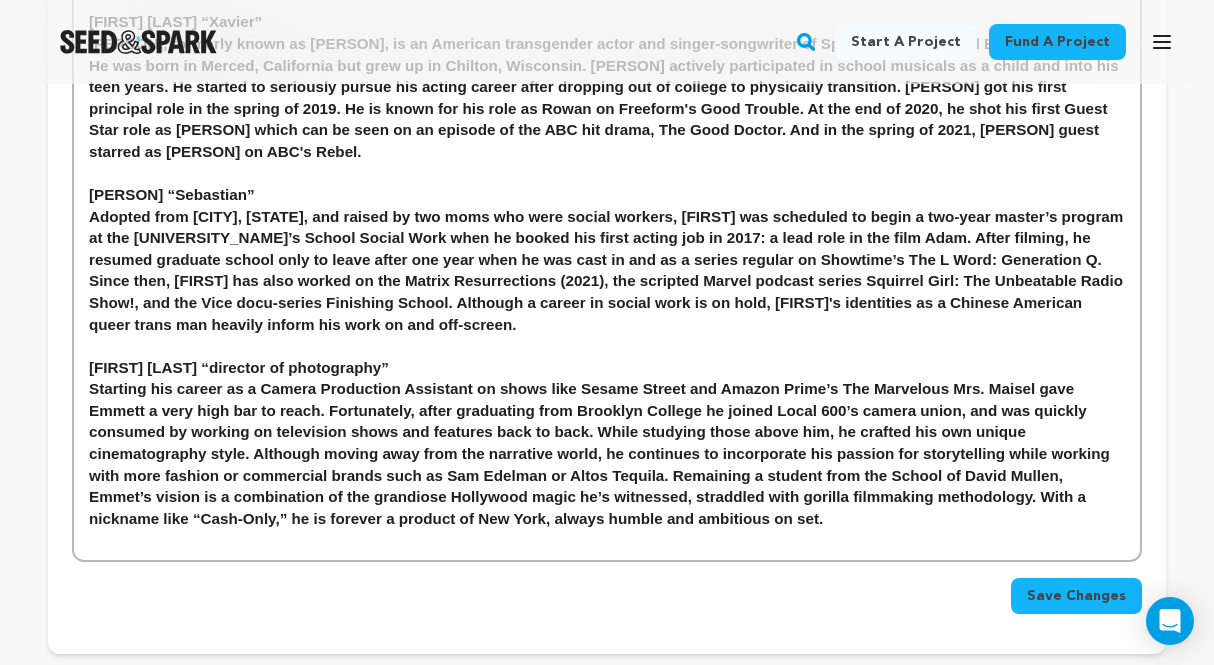 click on "Emmett Ferrerr “director of photography”" at bounding box center (607, 368) 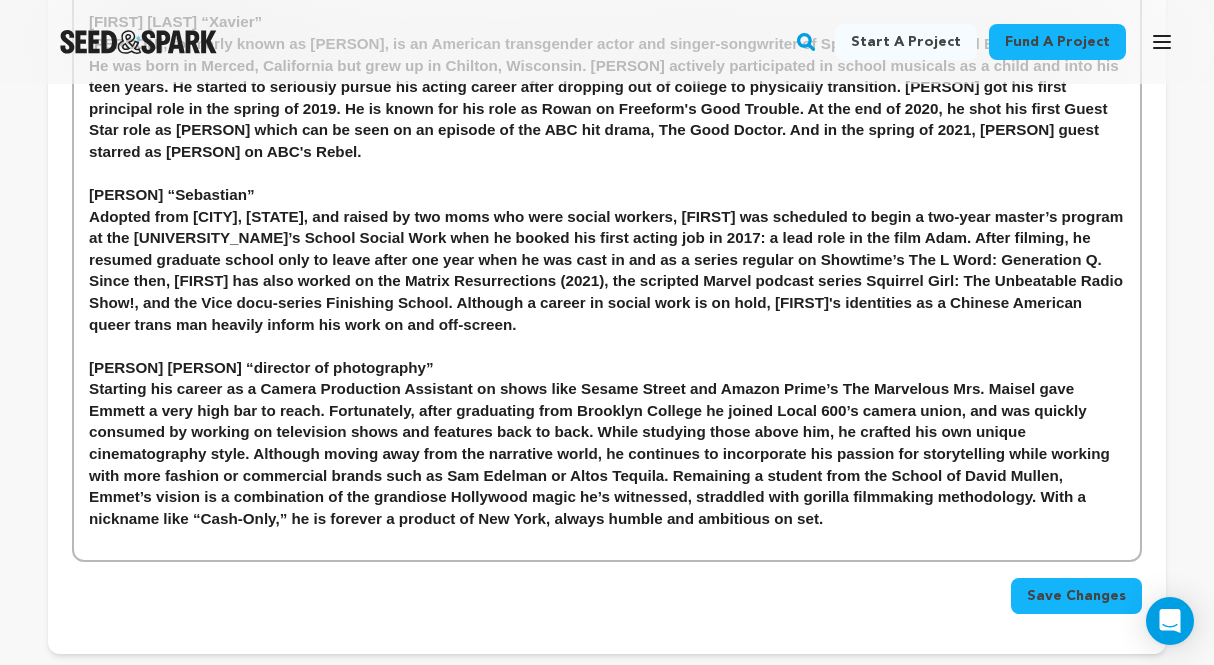click on "Starting his career as a Camera Production Assistant on shows like Sesame Street and Amazon Prime’s The Marvelous Mrs. Maisel gave Emmett a very high bar to reach. Fortunately, after graduating from Brooklyn College he joined Local 600’s camera union, and was quickly consumed by working on television shows and features back to back. While studying those above him, he crafted his own unique cinematography style. Although moving away from the narrative world, he continues to incorporate his passion for storytelling while working with more fashion or commercial brands such as Sam Edelman or Altos Tequila. Remaining a student from the School of David Mullen, Emmet’s vision is a combination of the grandiose Hollywood magic he’s witnessed, straddled with gorilla filmmaking methodology. With a nickname like “Cash-Only,” he is forever a product of New York, always humble and ambitious on set." at bounding box center [607, 453] 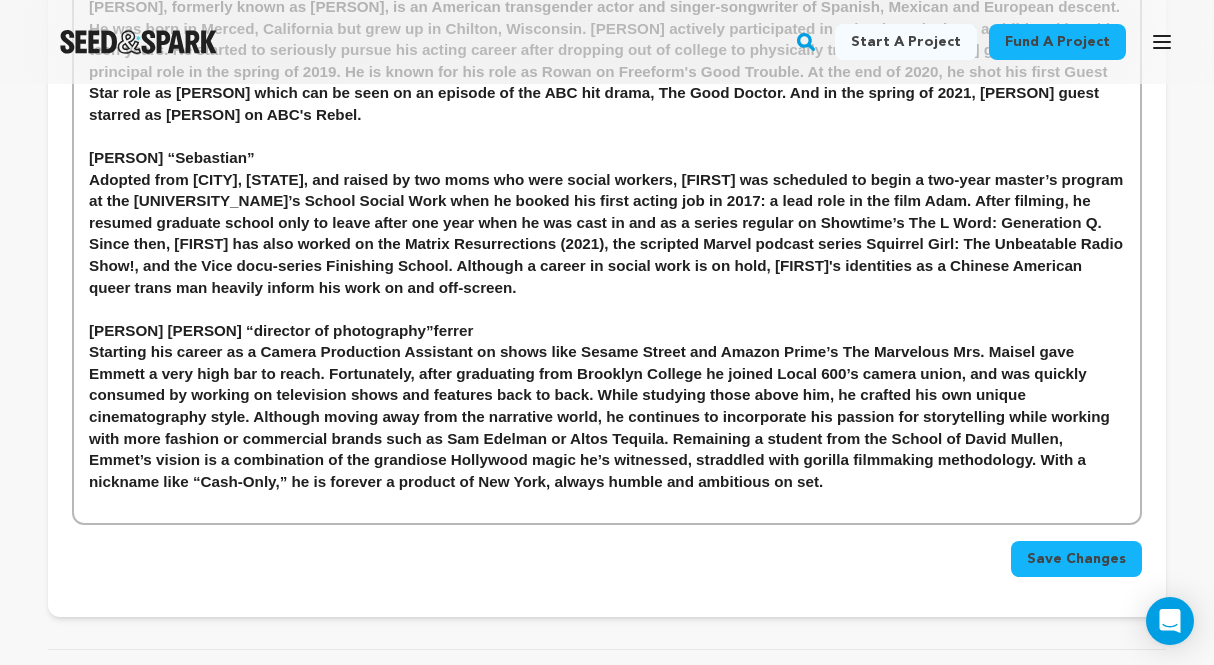 scroll, scrollTop: 1493, scrollLeft: 0, axis: vertical 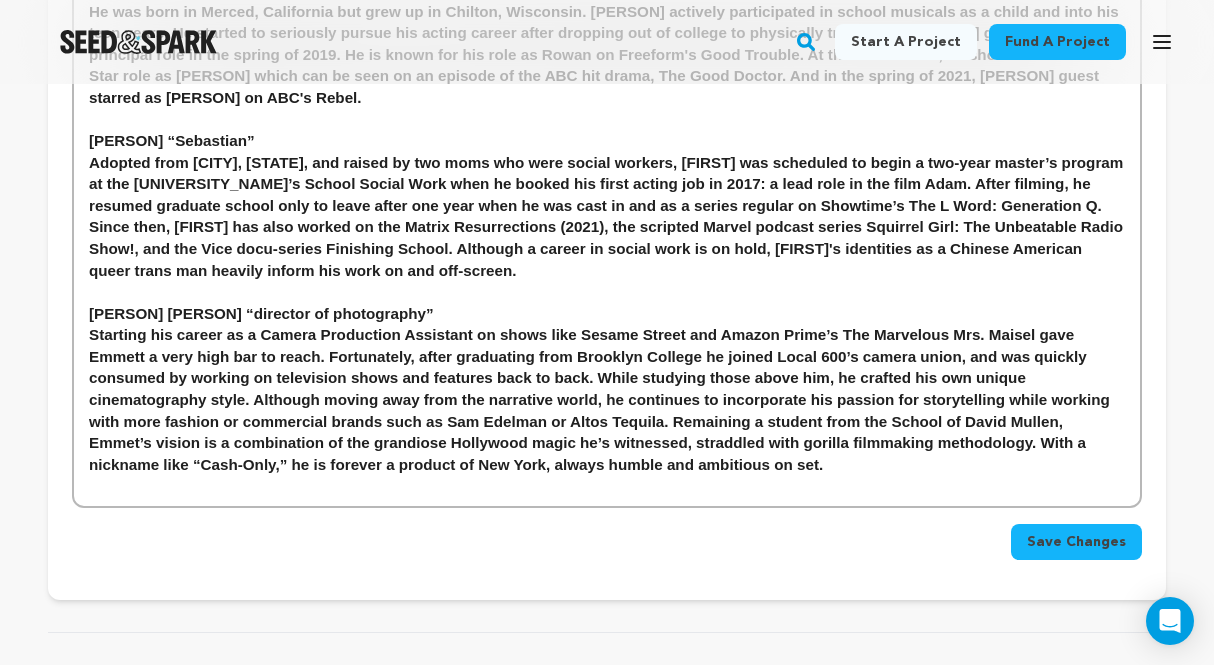 click on "Emmett Ferrer “director of photography”" at bounding box center [607, 314] 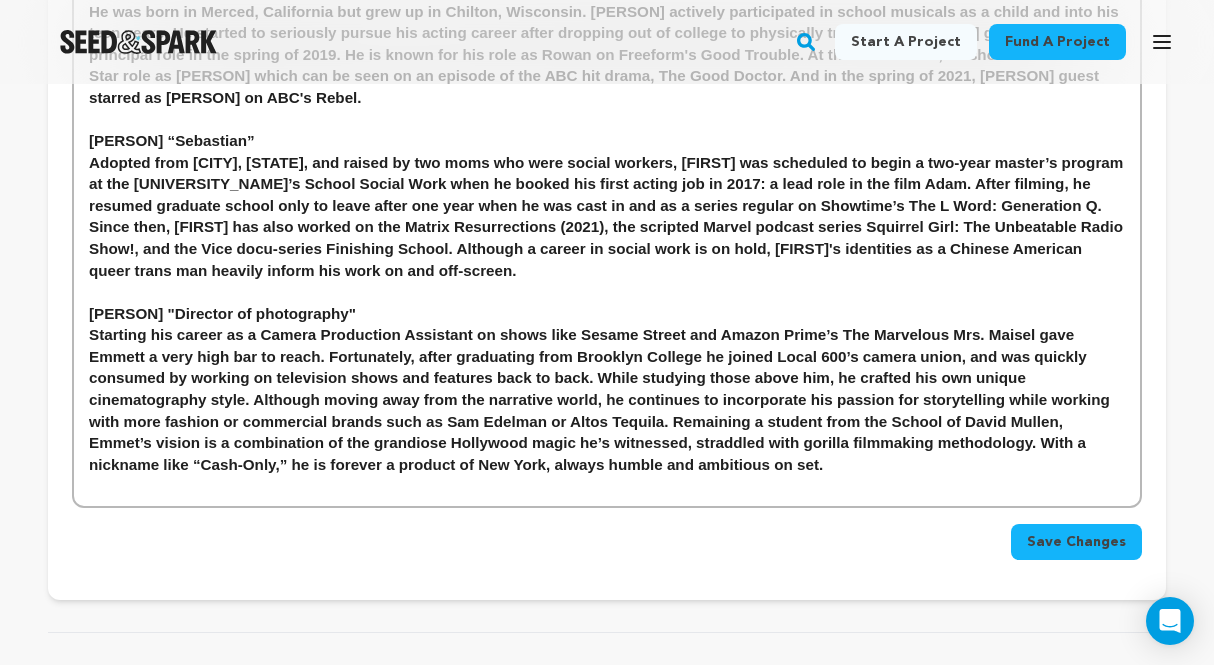 click on "Emmett Ferrer “Director of photography”" at bounding box center (607, 314) 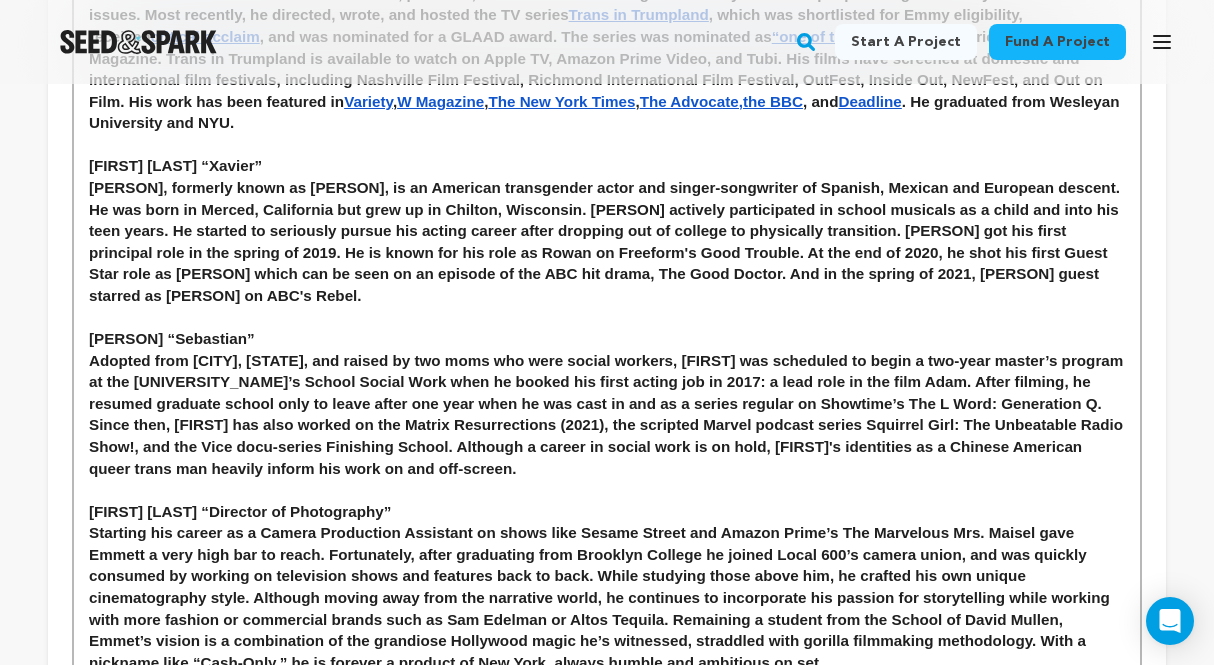 scroll, scrollTop: 1155, scrollLeft: 0, axis: vertical 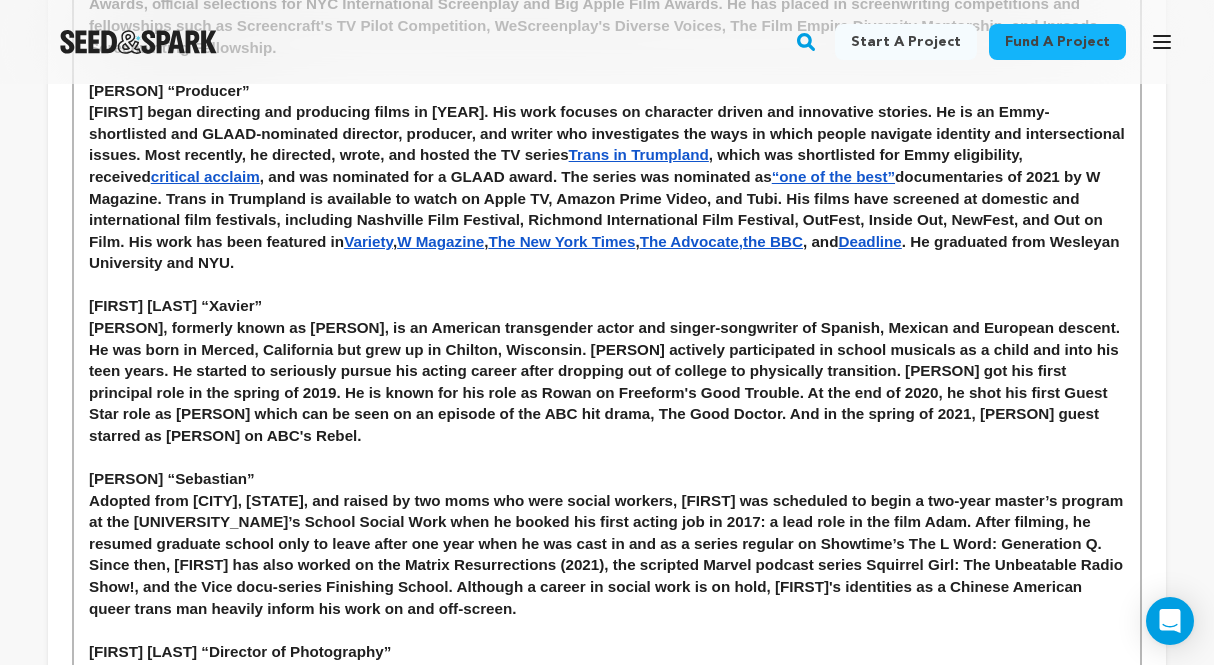 click on "Emmett Preciado  “Xavier”" at bounding box center (607, 306) 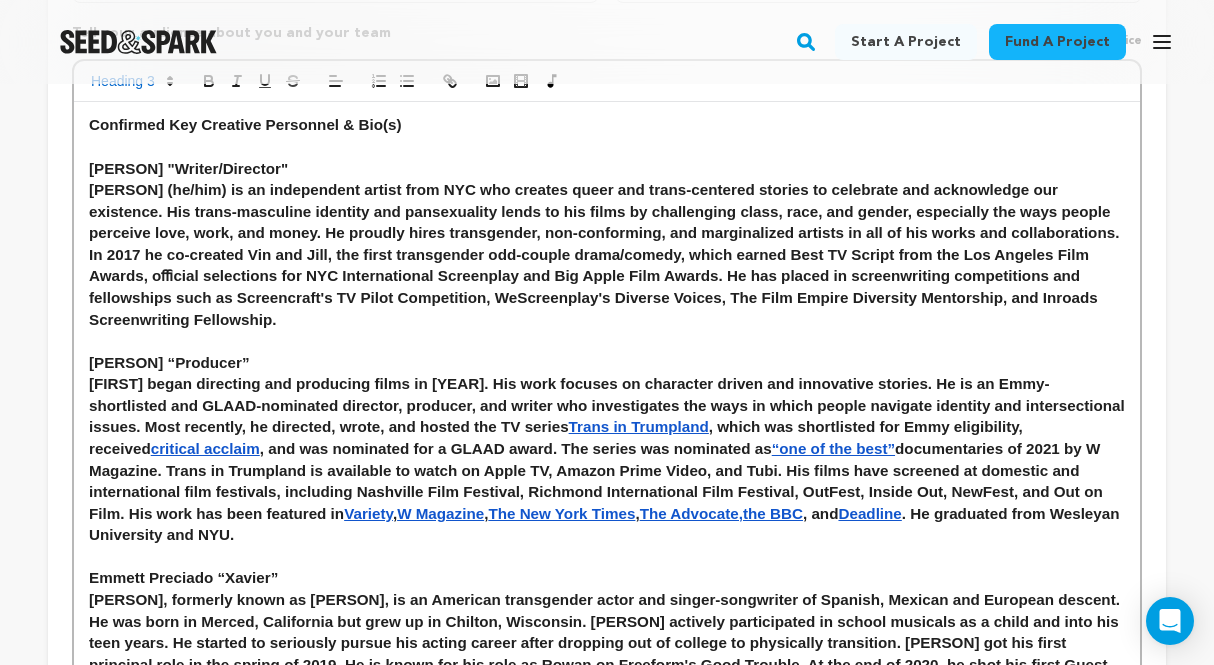 scroll, scrollTop: 841, scrollLeft: 0, axis: vertical 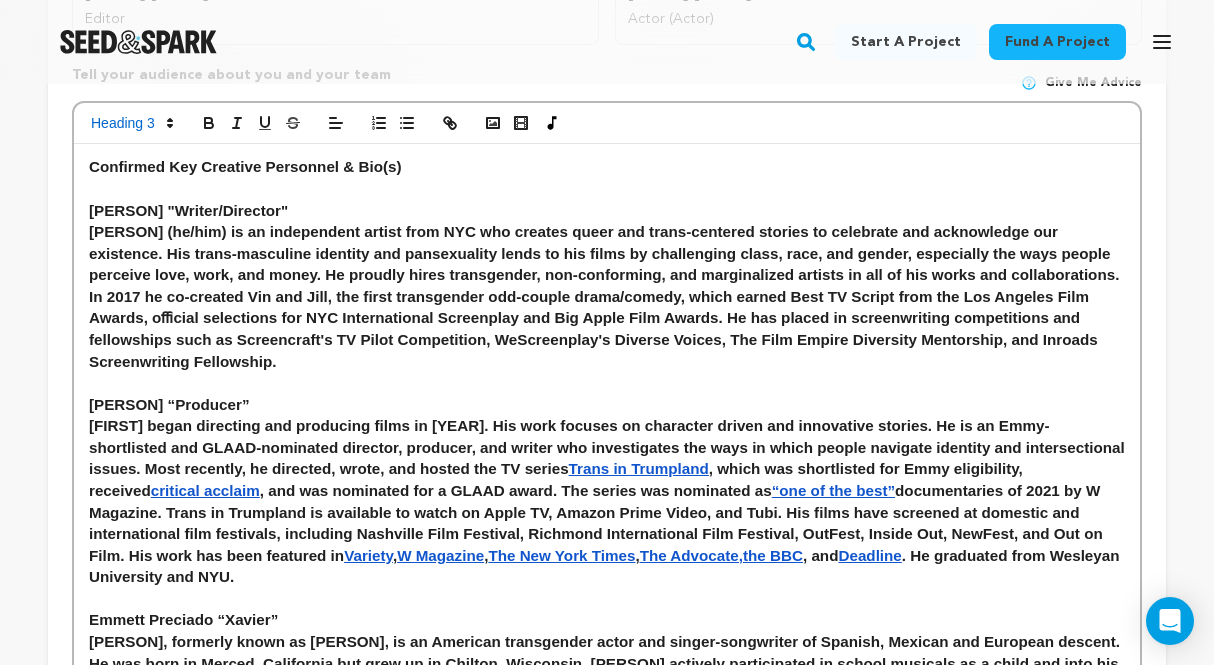 click on "Writer/Director"" at bounding box center (231, 210) 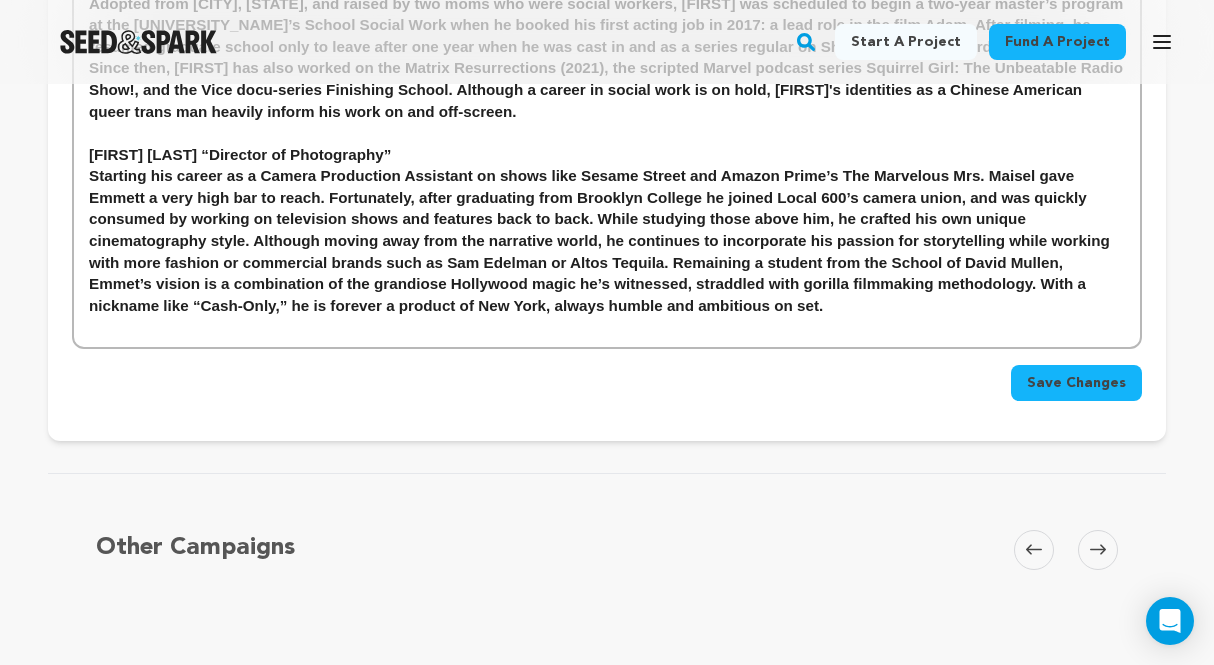 scroll, scrollTop: 1653, scrollLeft: 0, axis: vertical 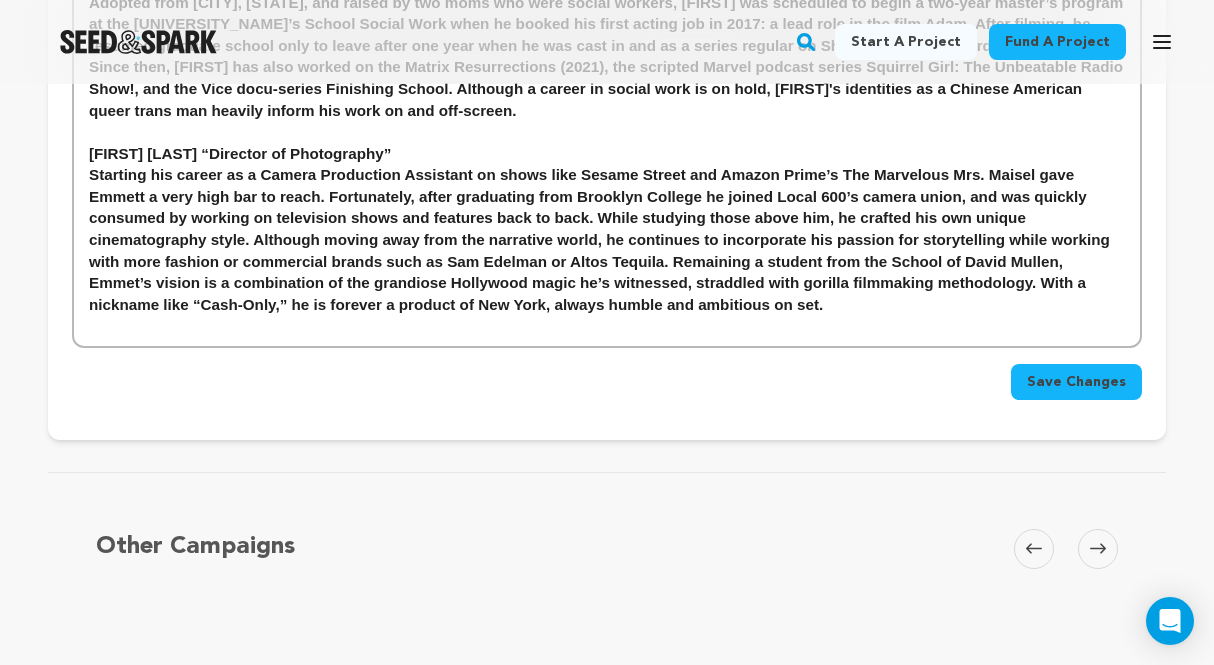 click on "Save Changes" at bounding box center [1076, 382] 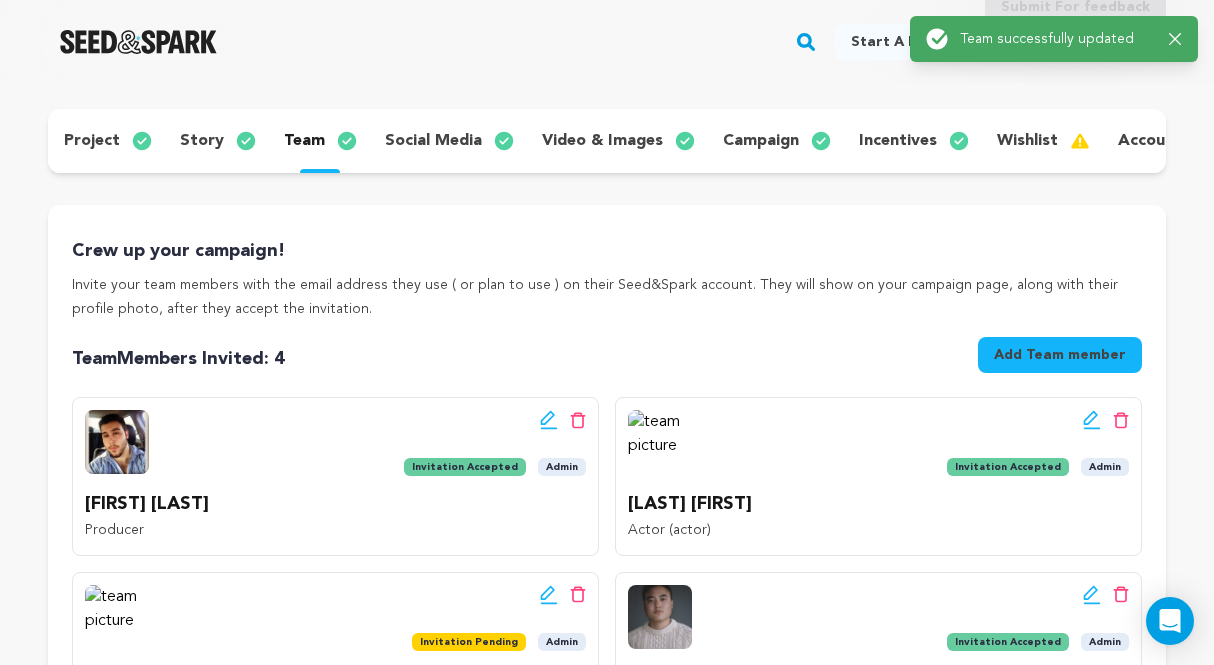 scroll, scrollTop: 0, scrollLeft: 0, axis: both 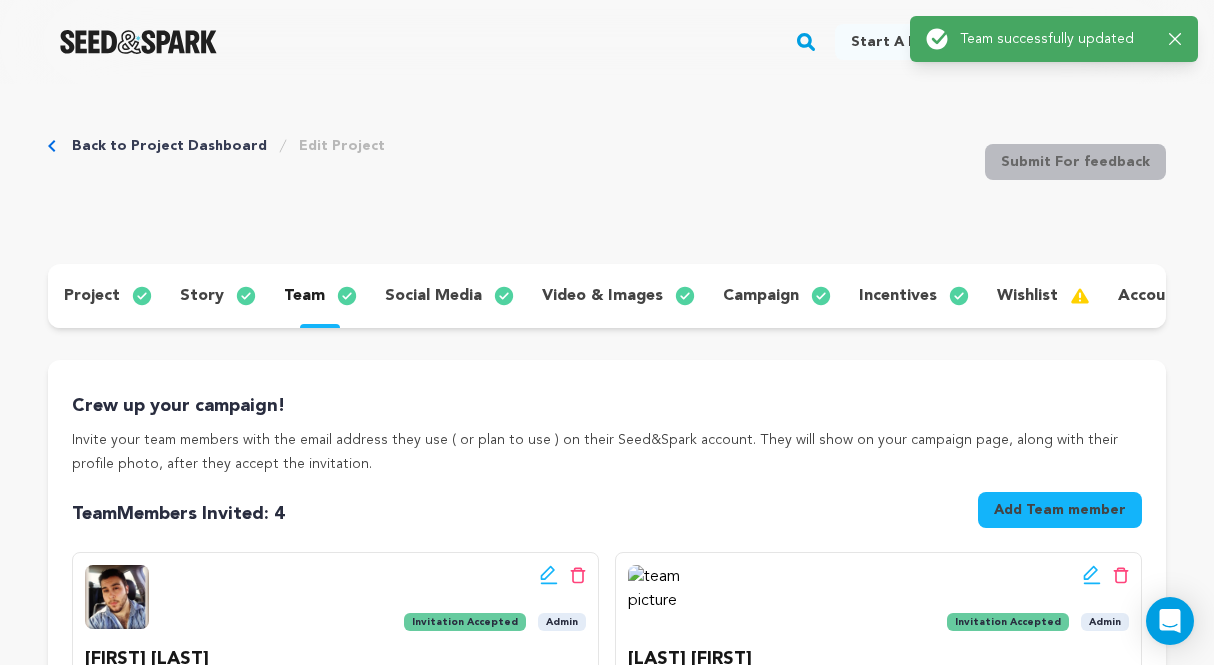 click on "social media" at bounding box center (433, 296) 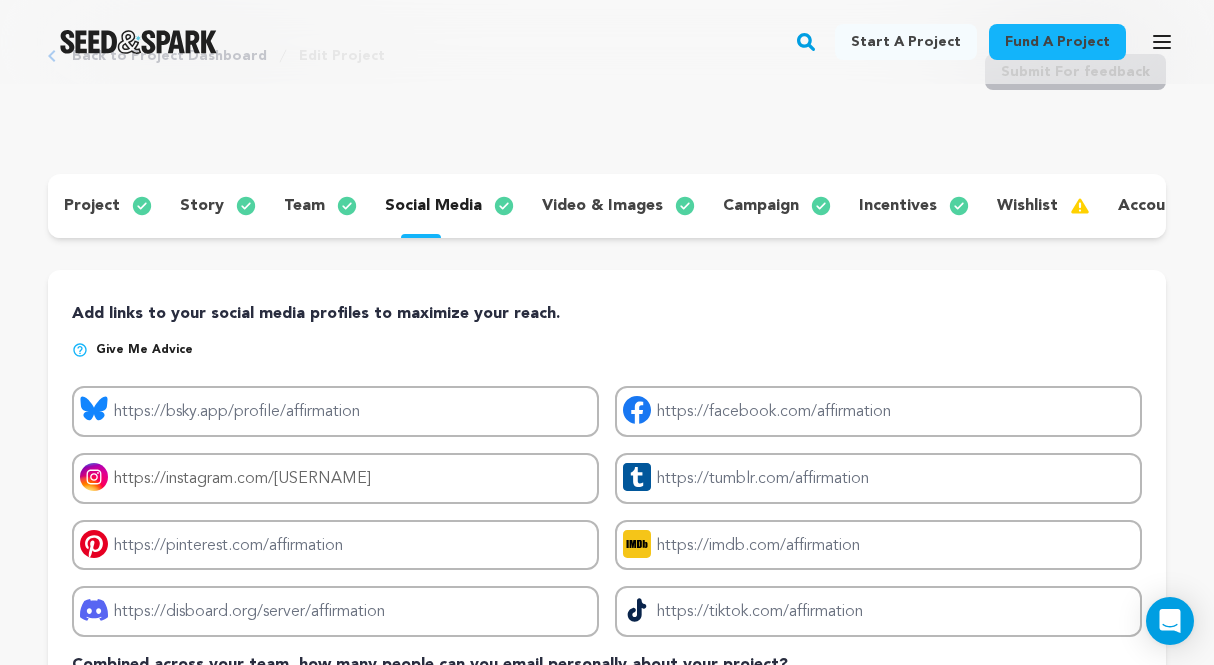scroll, scrollTop: 81, scrollLeft: 0, axis: vertical 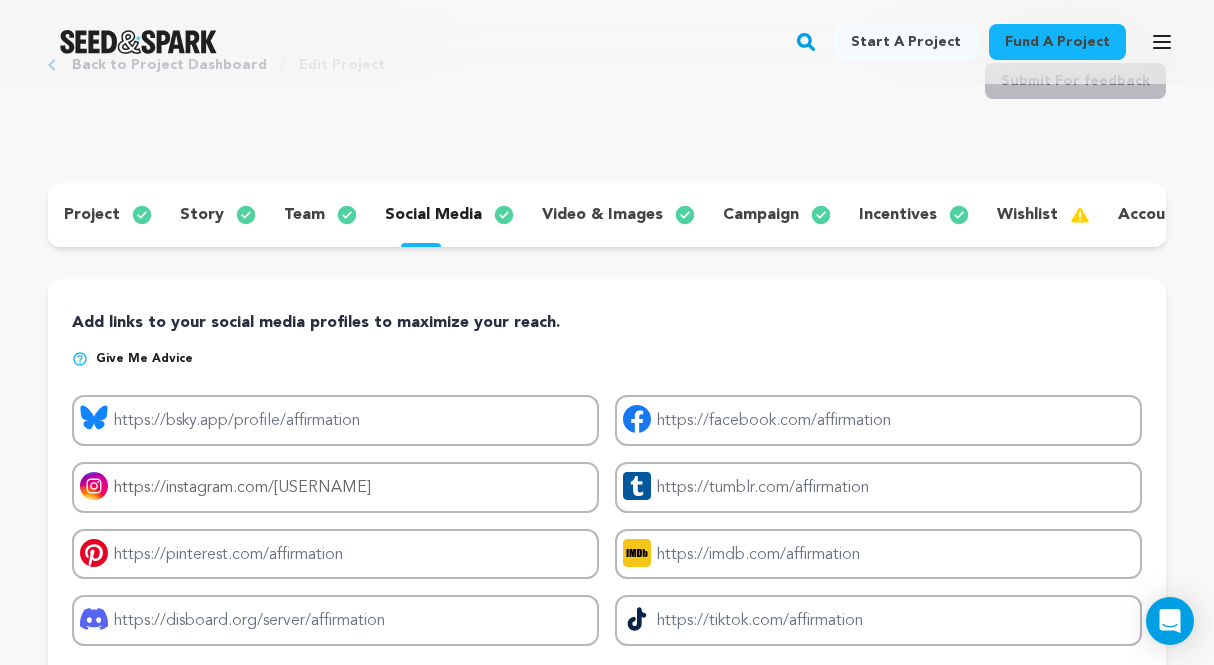 click on "video & images" at bounding box center (602, 215) 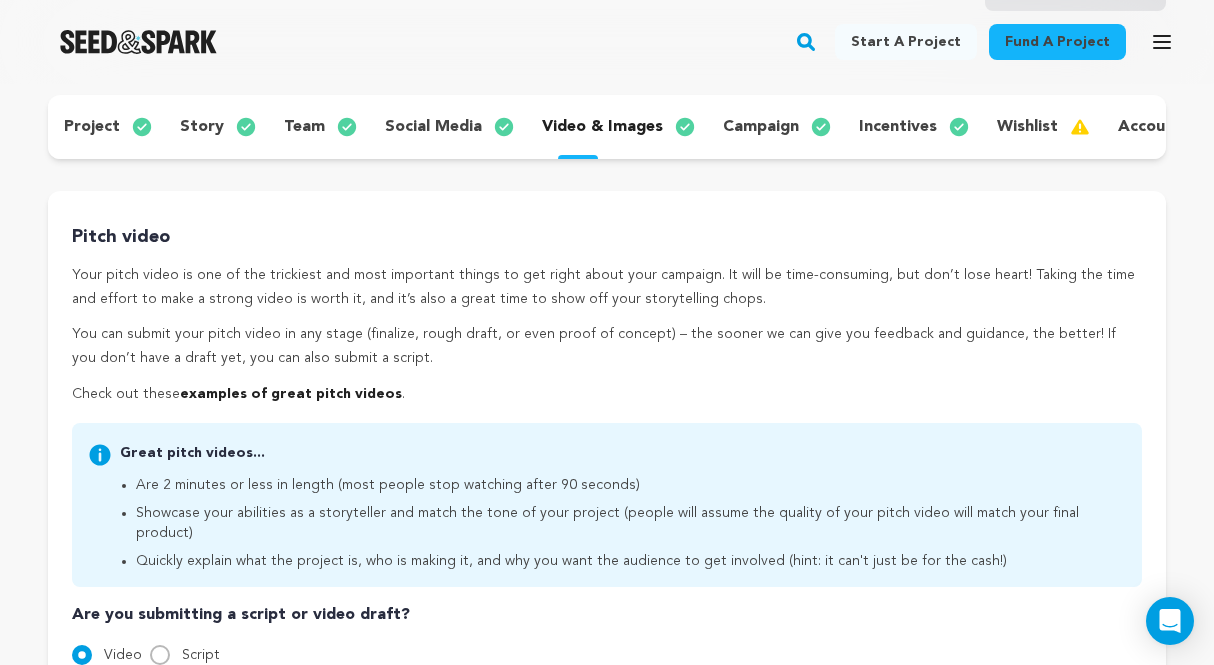 scroll, scrollTop: 0, scrollLeft: 0, axis: both 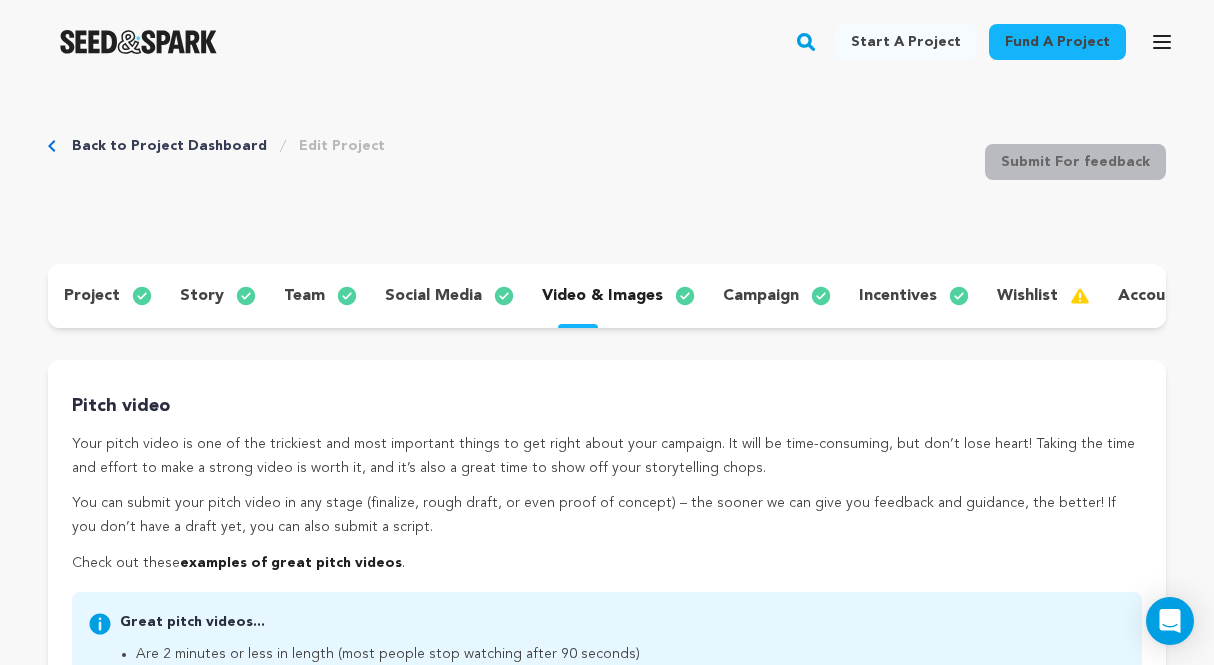 click on "campaign" at bounding box center [761, 296] 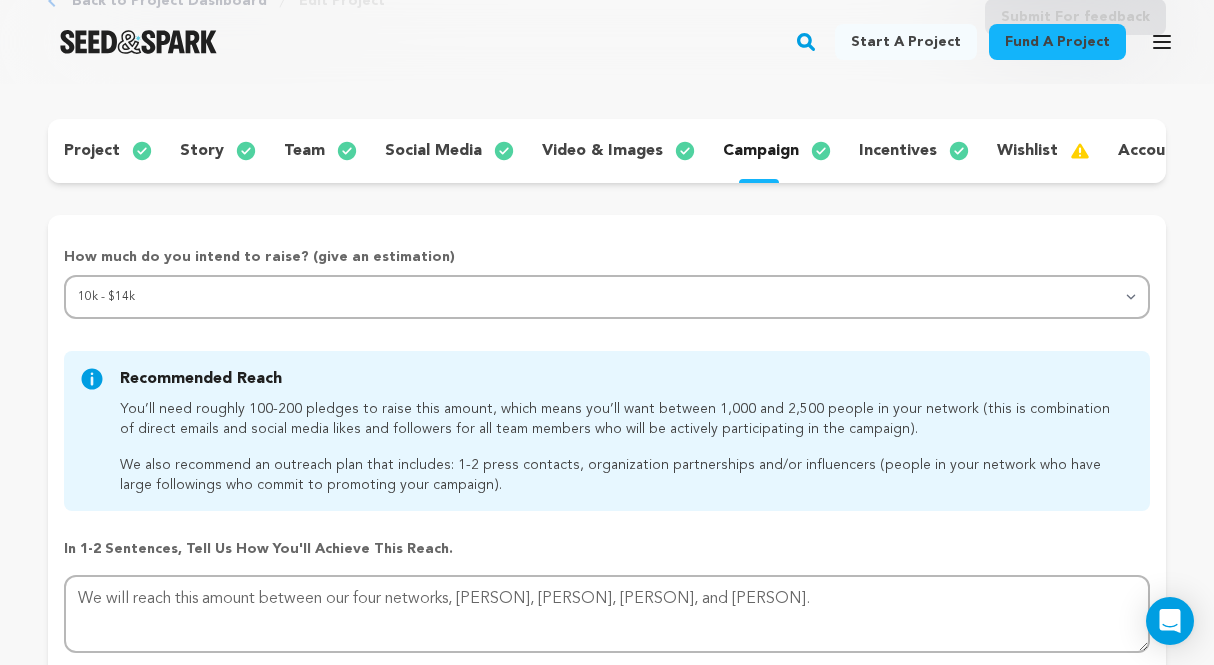 scroll, scrollTop: 148, scrollLeft: 0, axis: vertical 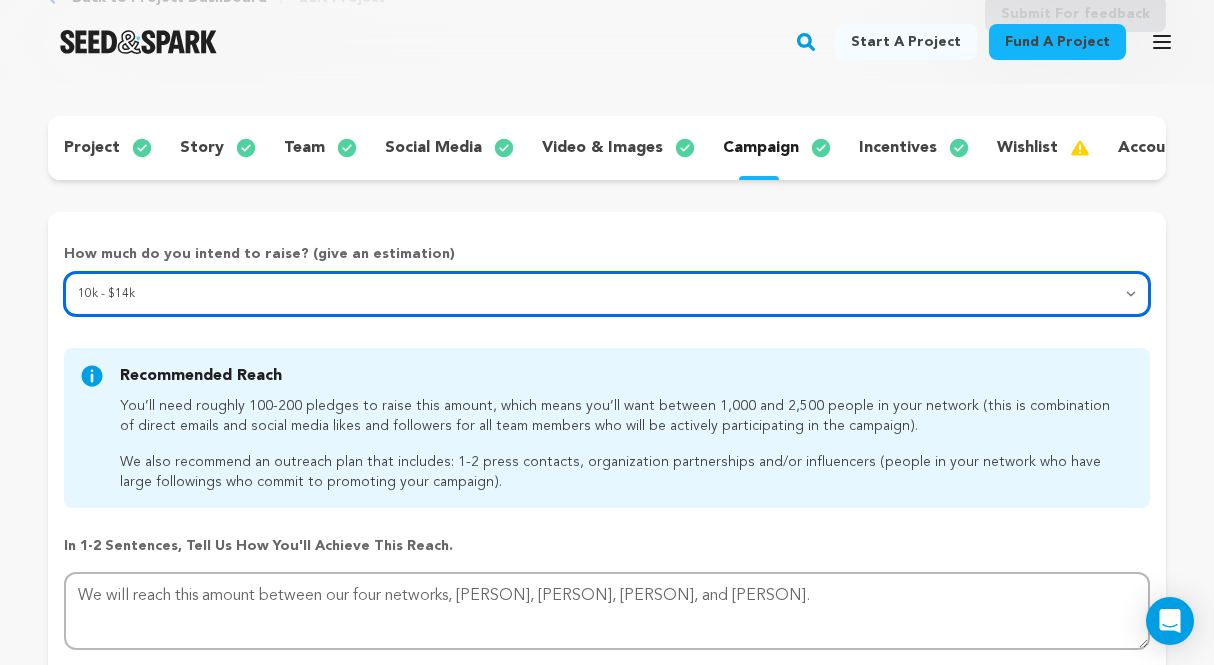 click on "Select your range
Less than $10k 10k - $14k 15k - $24k 25k - $49k 50k or more" at bounding box center (607, 294) 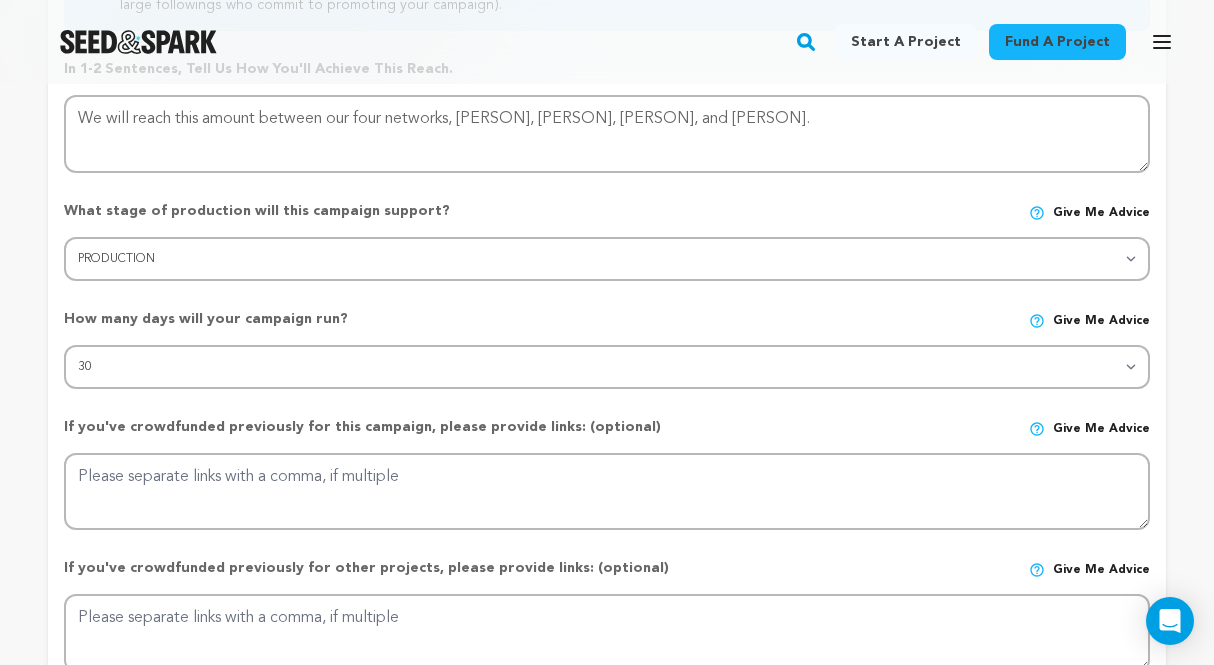 scroll, scrollTop: 665, scrollLeft: 0, axis: vertical 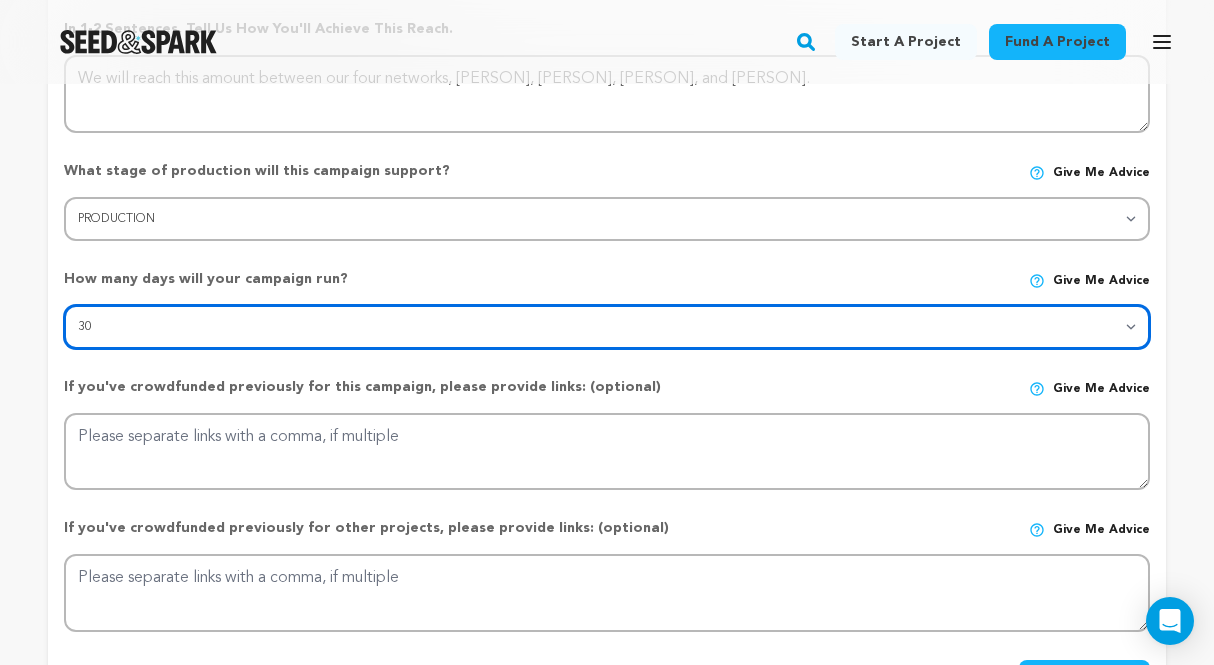 click on "30
45
60" at bounding box center [607, 327] 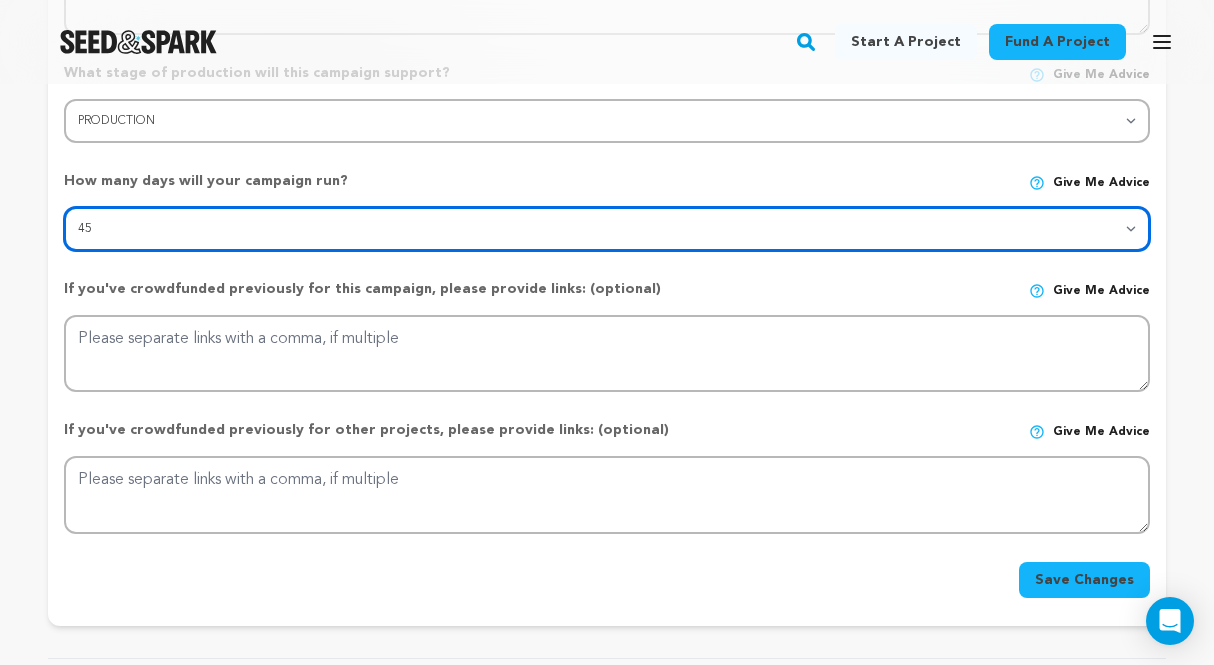 scroll, scrollTop: 766, scrollLeft: 0, axis: vertical 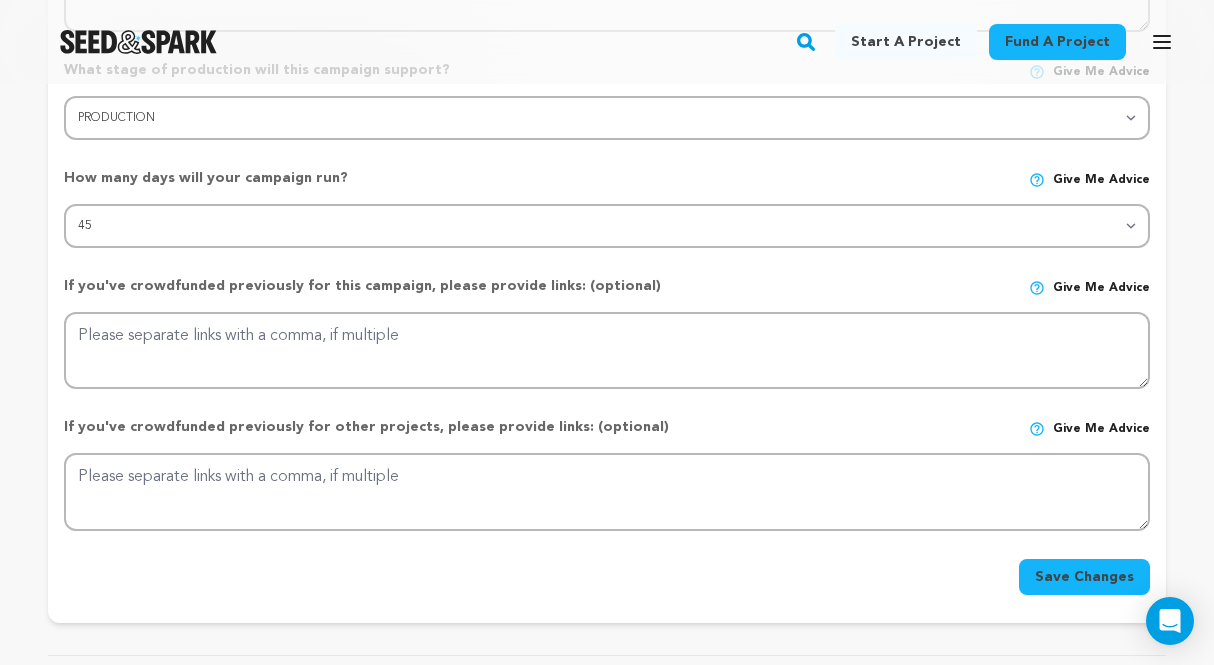 click on "Save Changes" at bounding box center [1084, 577] 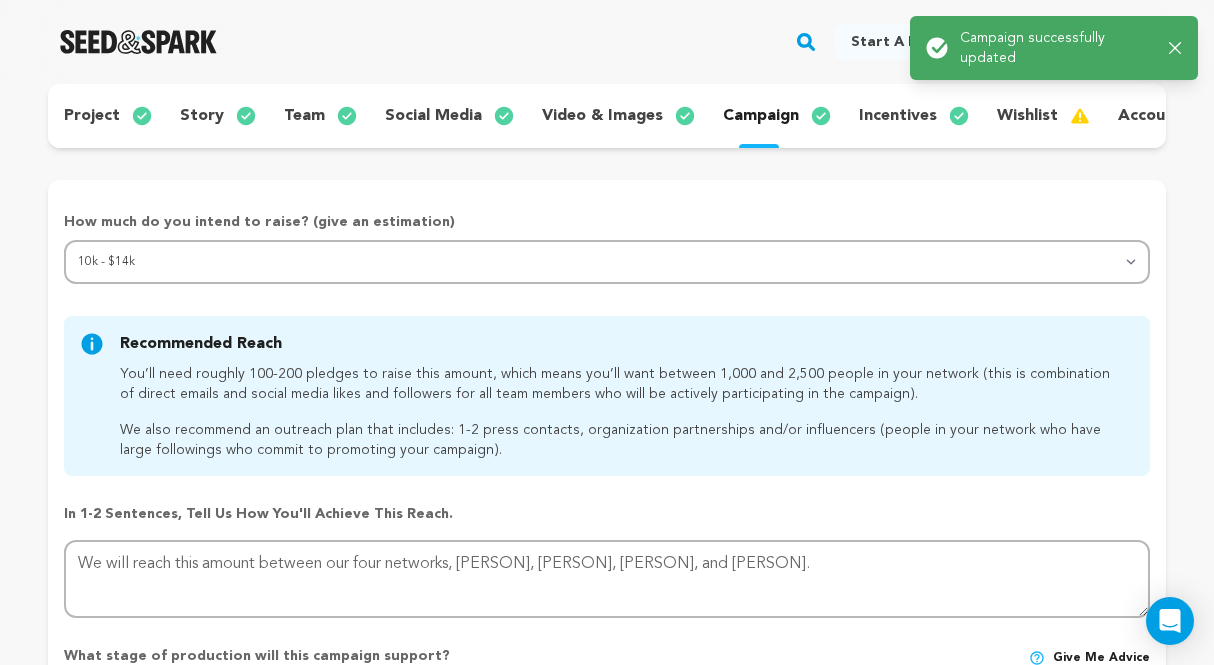 scroll, scrollTop: 0, scrollLeft: 0, axis: both 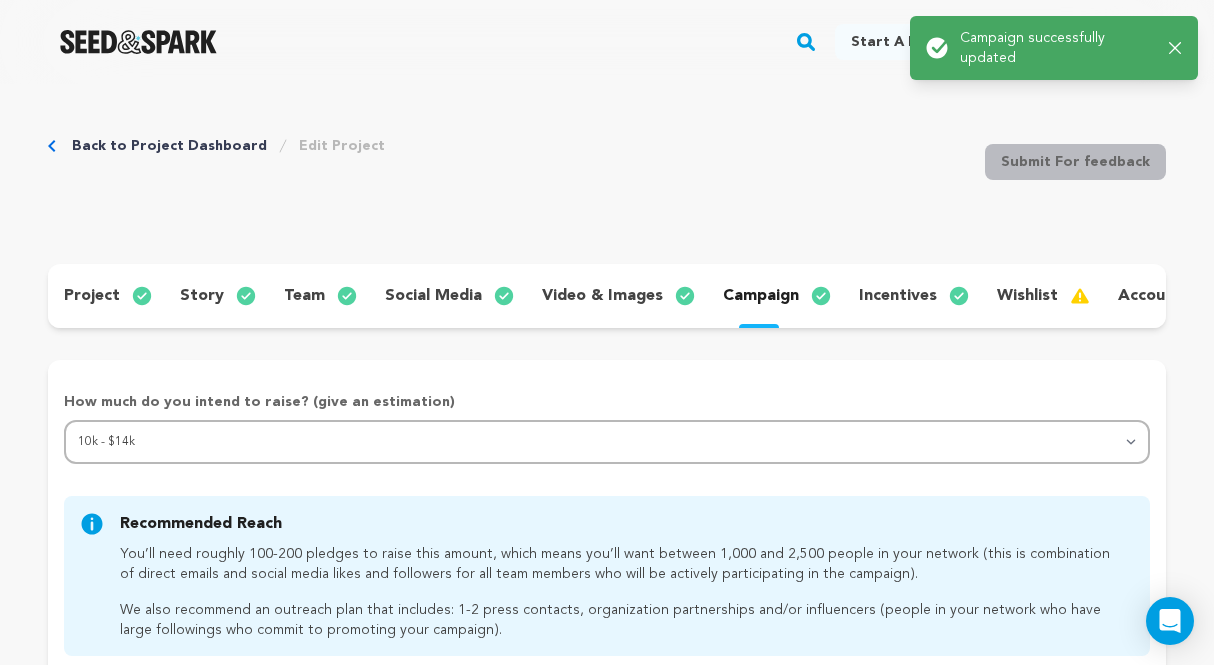 click on "incentives" at bounding box center (898, 296) 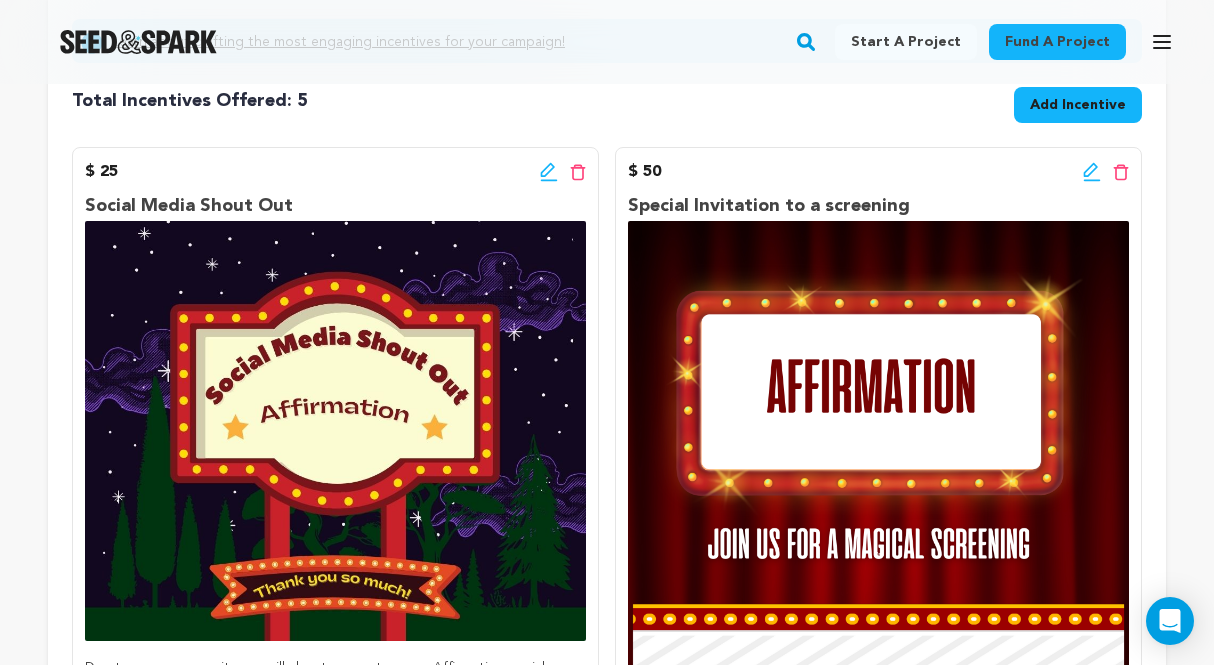 scroll, scrollTop: 0, scrollLeft: 0, axis: both 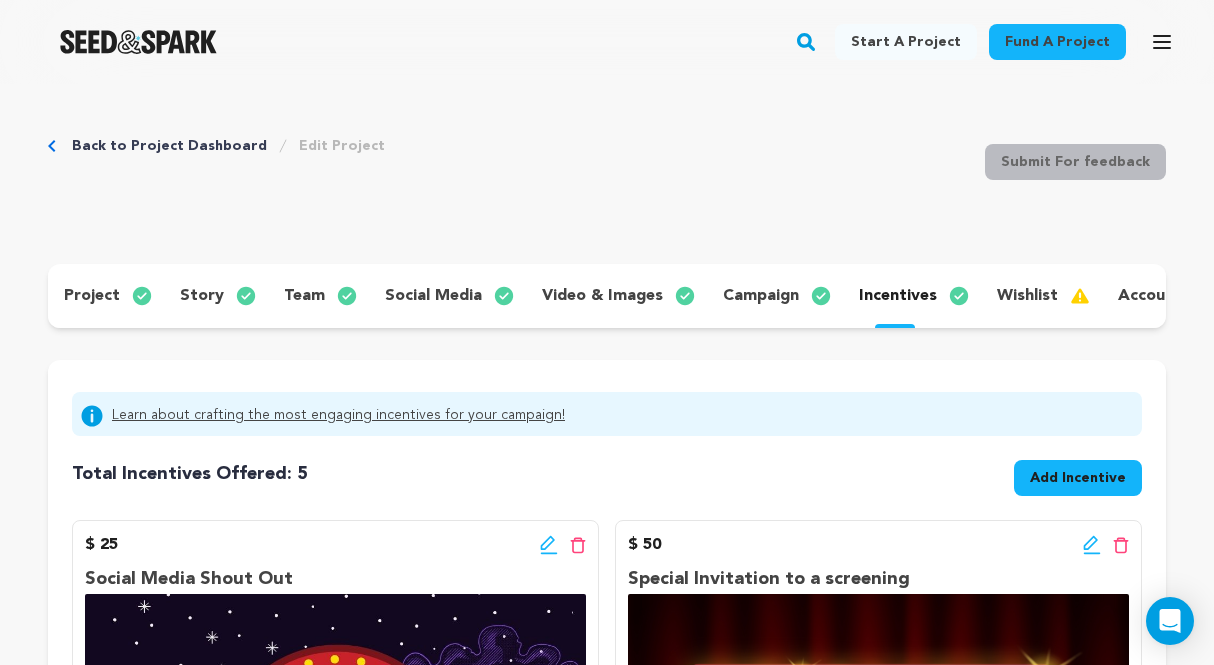 click on "wishlist" at bounding box center (1027, 296) 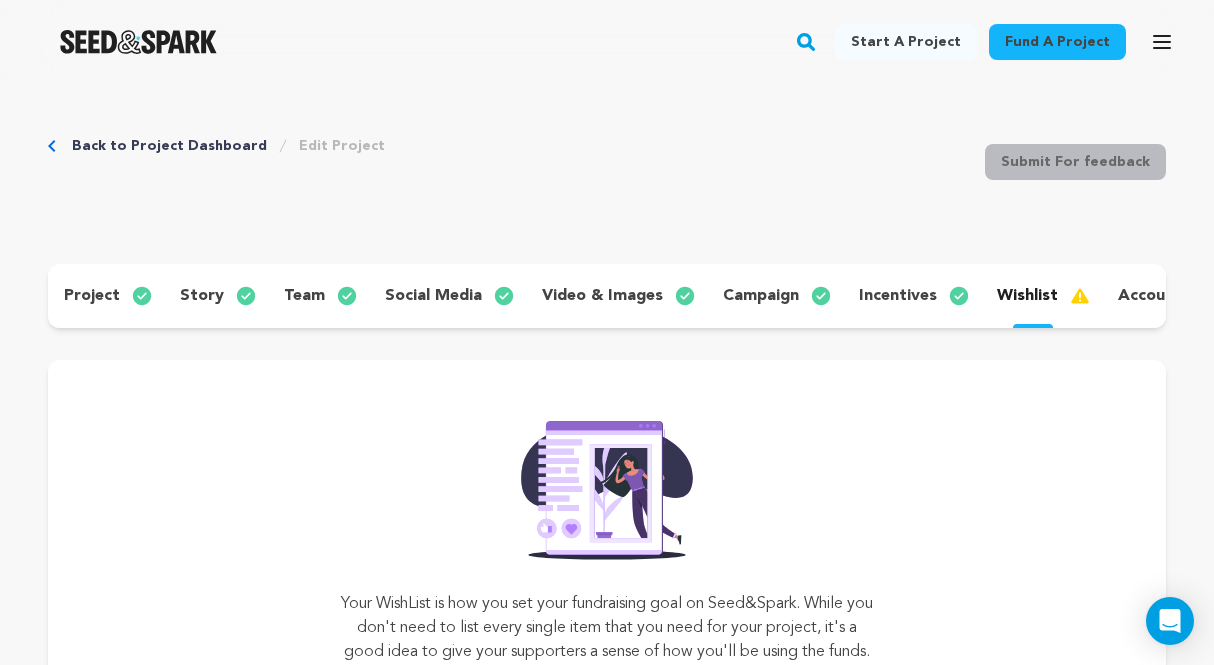 click on "account" at bounding box center (1150, 296) 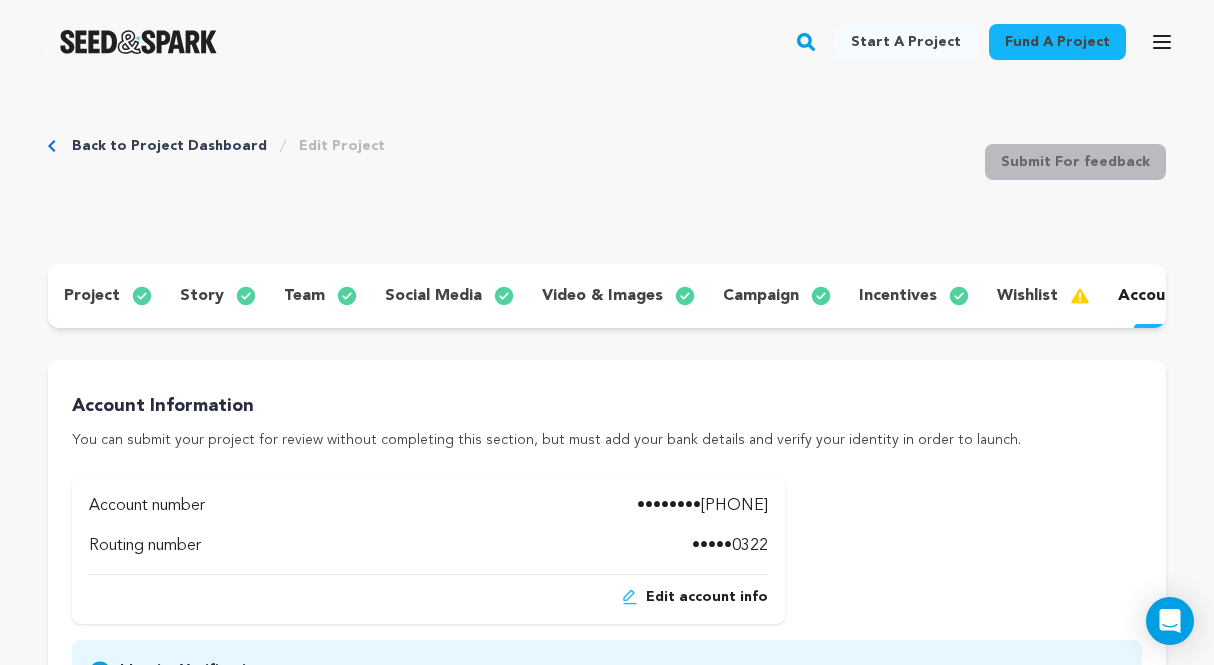 click on "story" at bounding box center [202, 296] 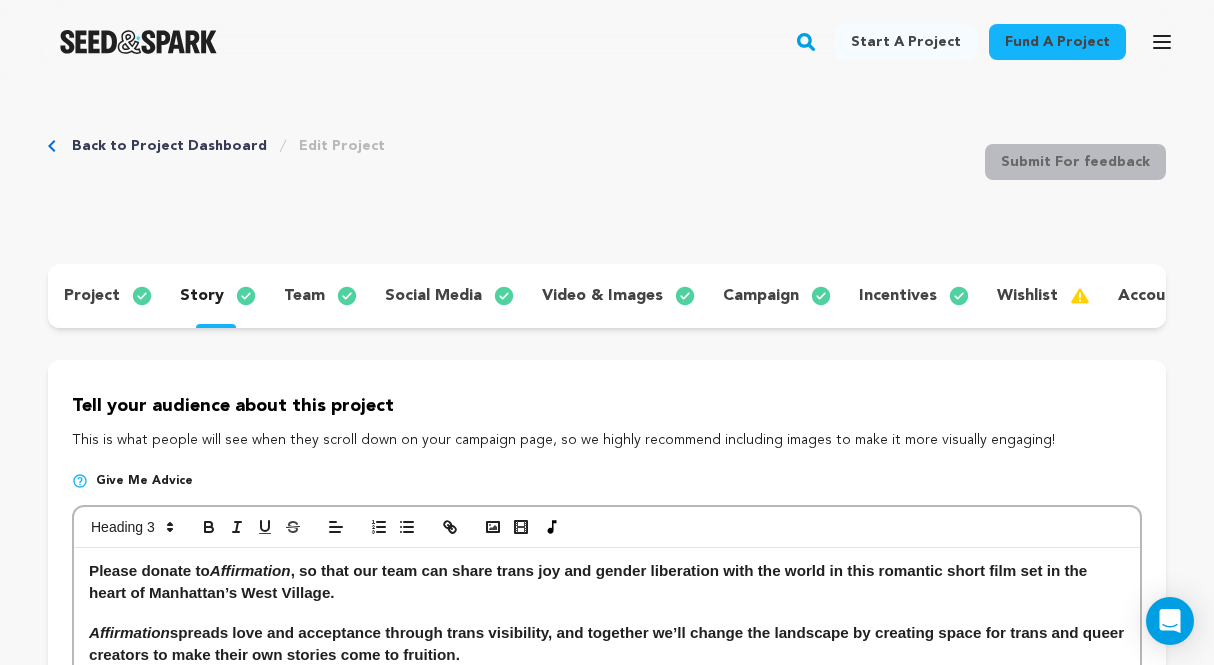 click on "Back to Project Dashboard
Edit Project" at bounding box center (216, 146) 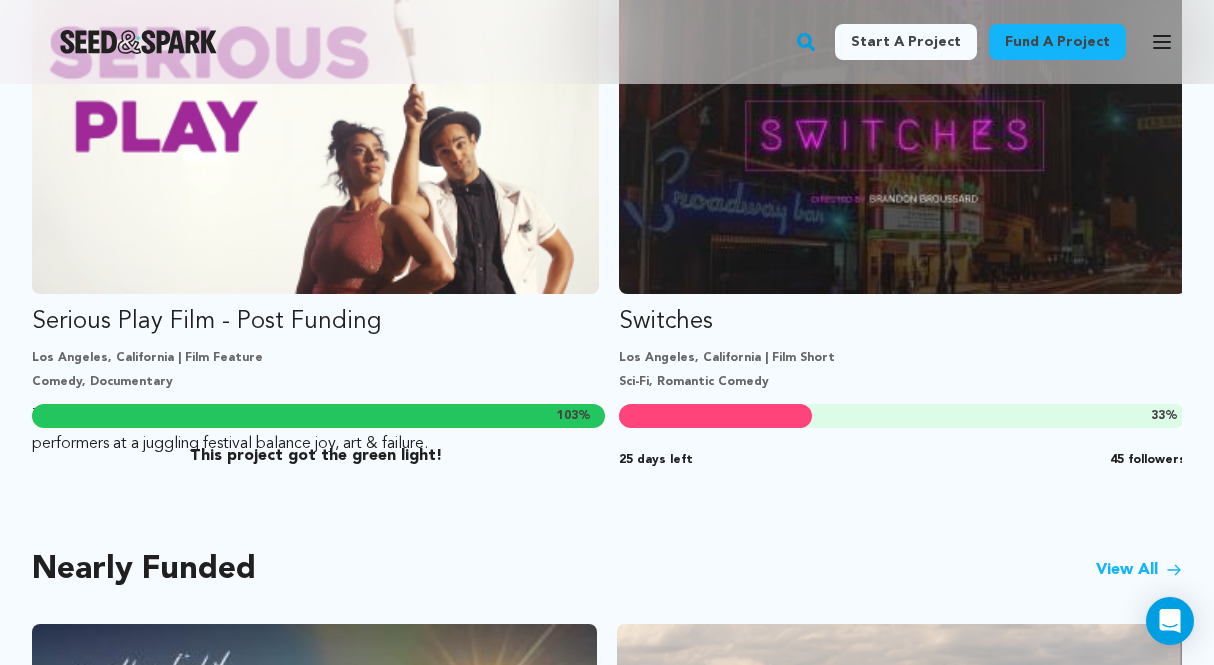scroll, scrollTop: 1300, scrollLeft: 0, axis: vertical 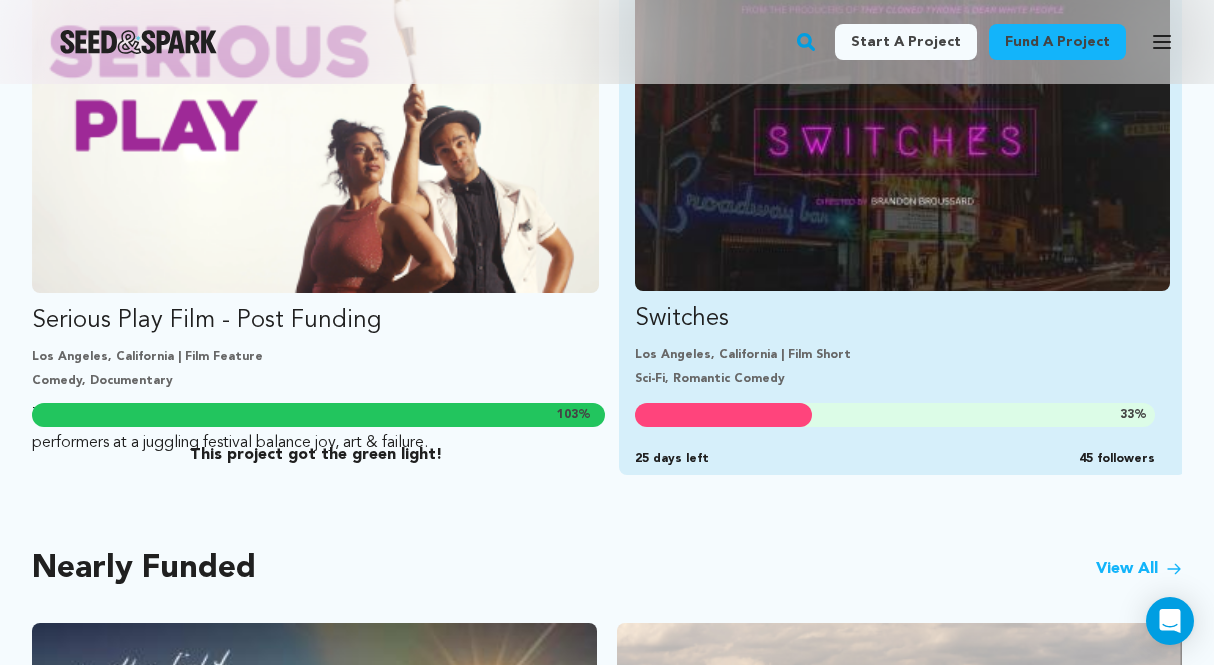 click at bounding box center [902, 141] 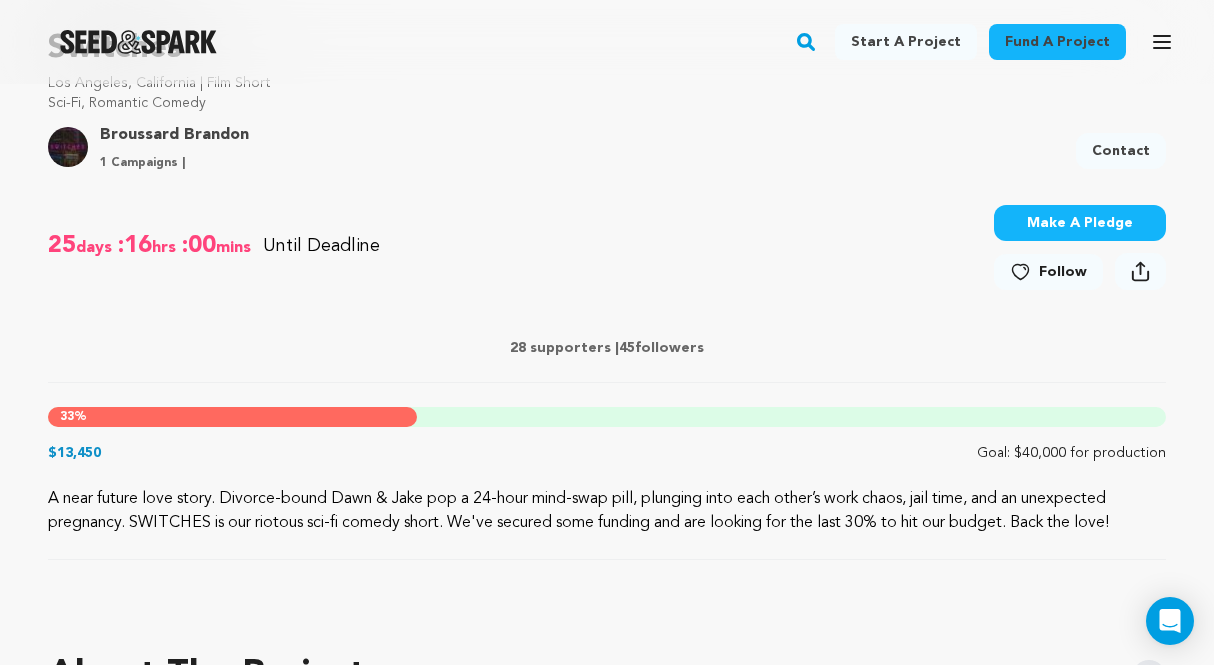 scroll, scrollTop: 0, scrollLeft: 0, axis: both 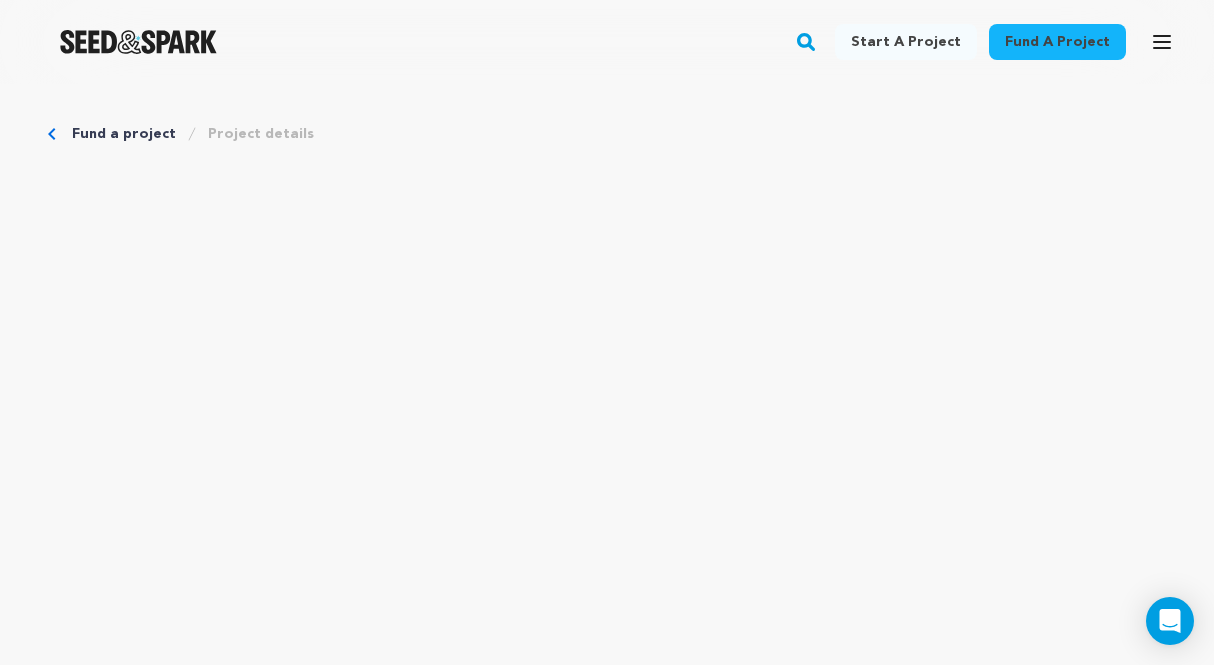 click on "Project details" at bounding box center [261, 134] 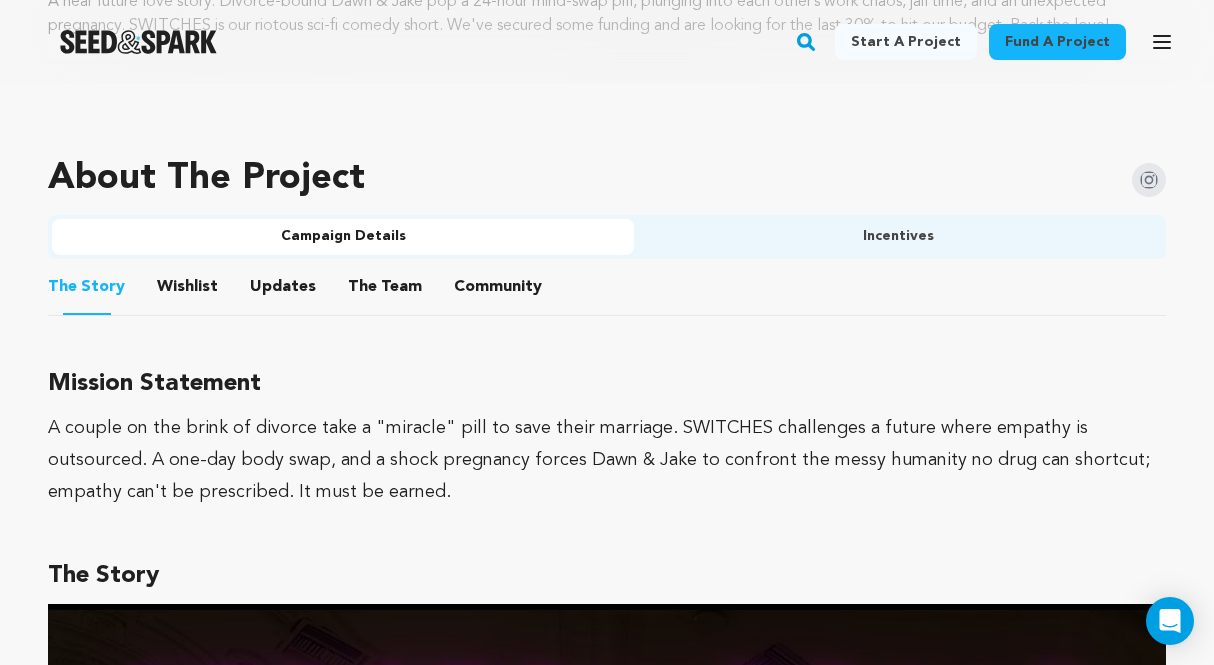 scroll, scrollTop: 1175, scrollLeft: 0, axis: vertical 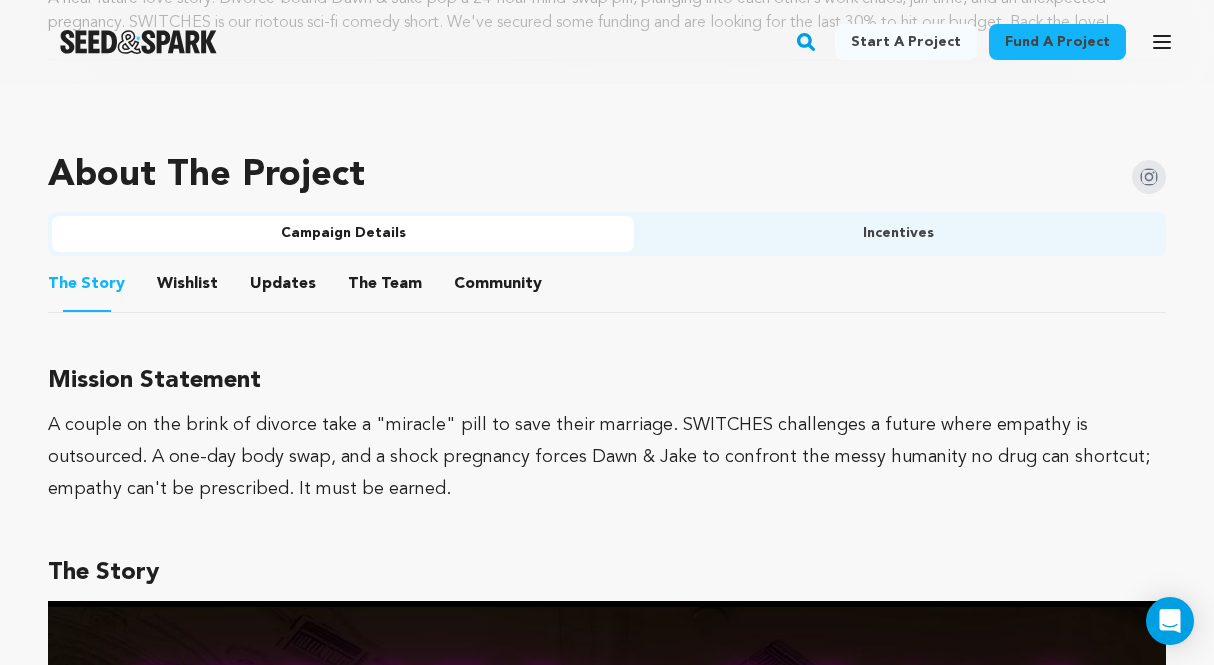 click on "Wishlist" at bounding box center [188, 288] 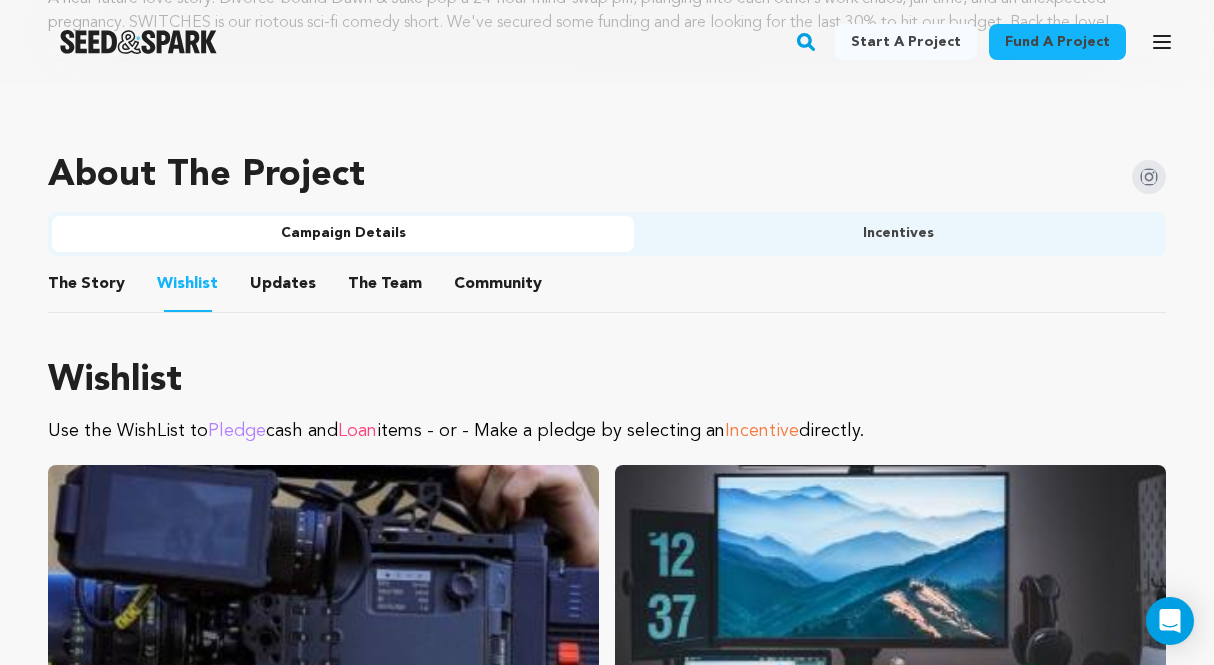 scroll, scrollTop: 1347, scrollLeft: 0, axis: vertical 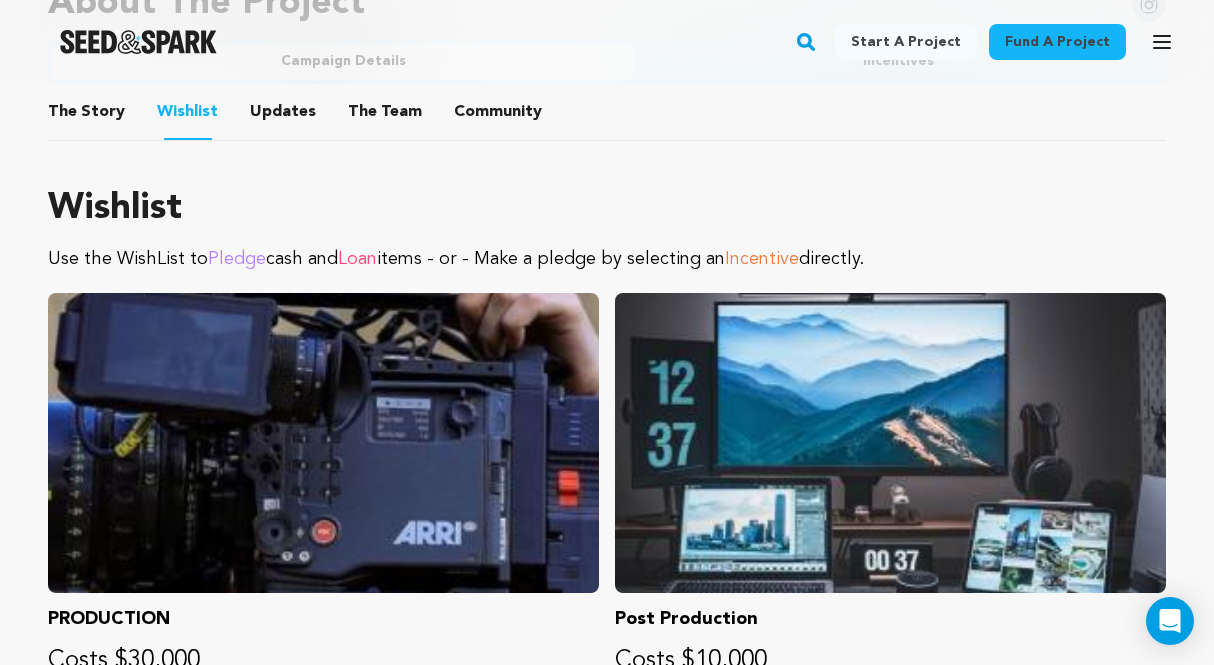 click on "Updates" at bounding box center [283, 116] 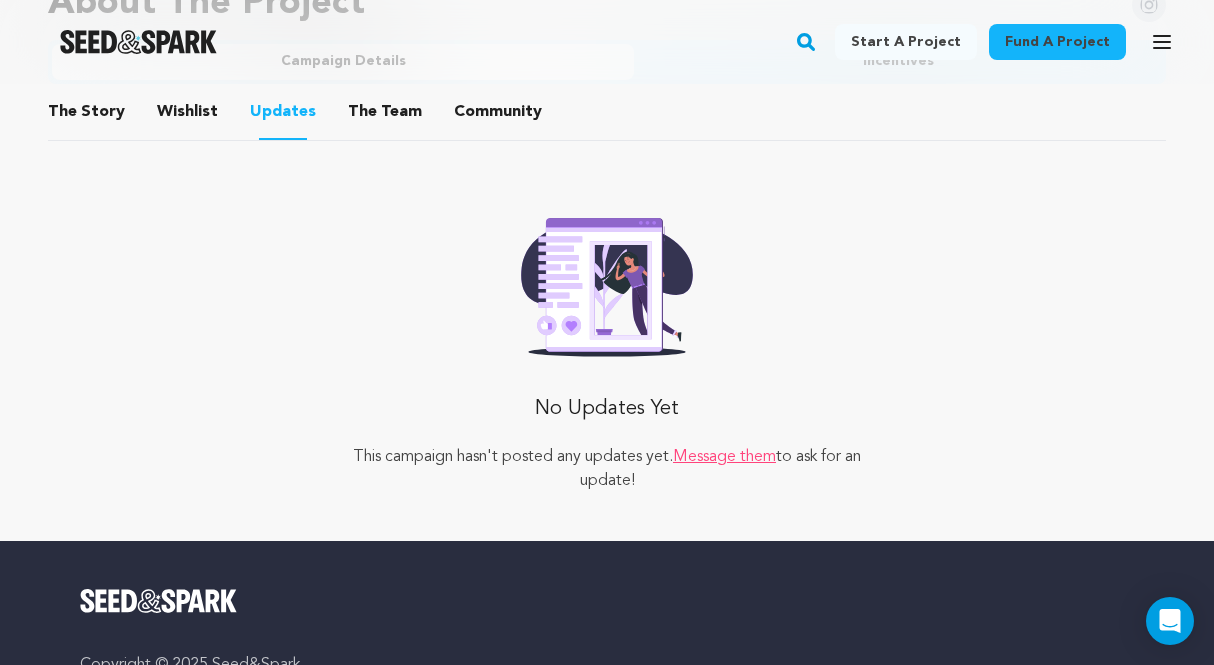 click on "The Team" at bounding box center [385, 116] 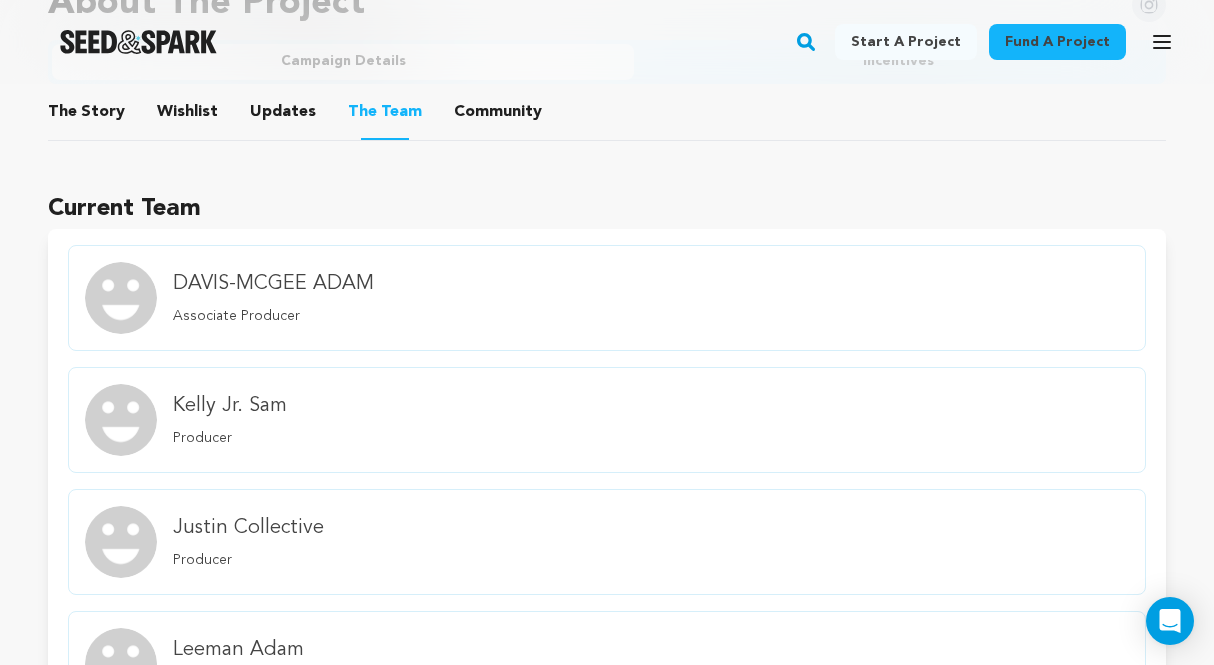 click on "The Story" at bounding box center (87, 116) 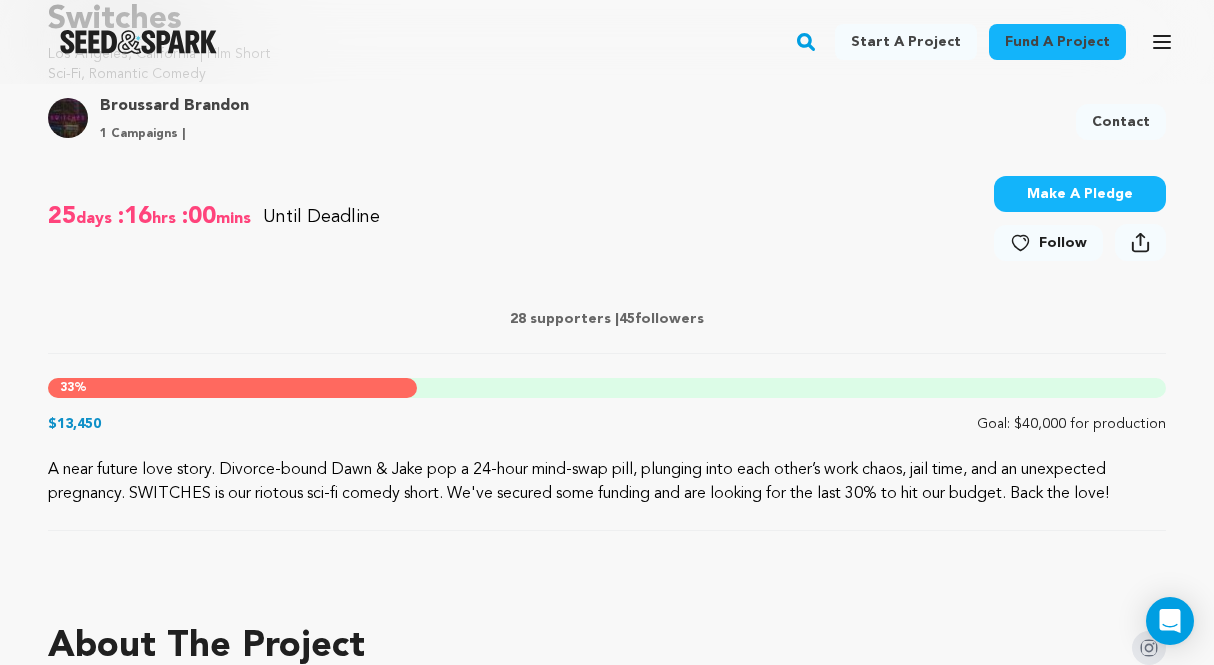 scroll, scrollTop: 0, scrollLeft: 0, axis: both 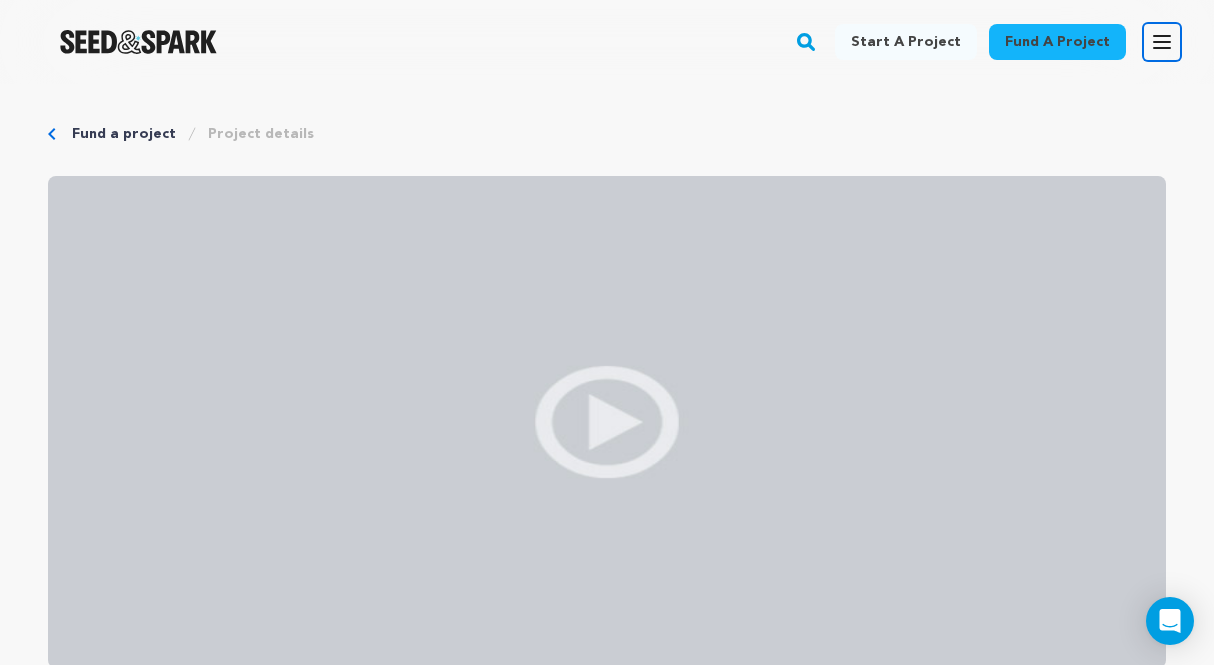 click on "Open main menu" at bounding box center [1162, 42] 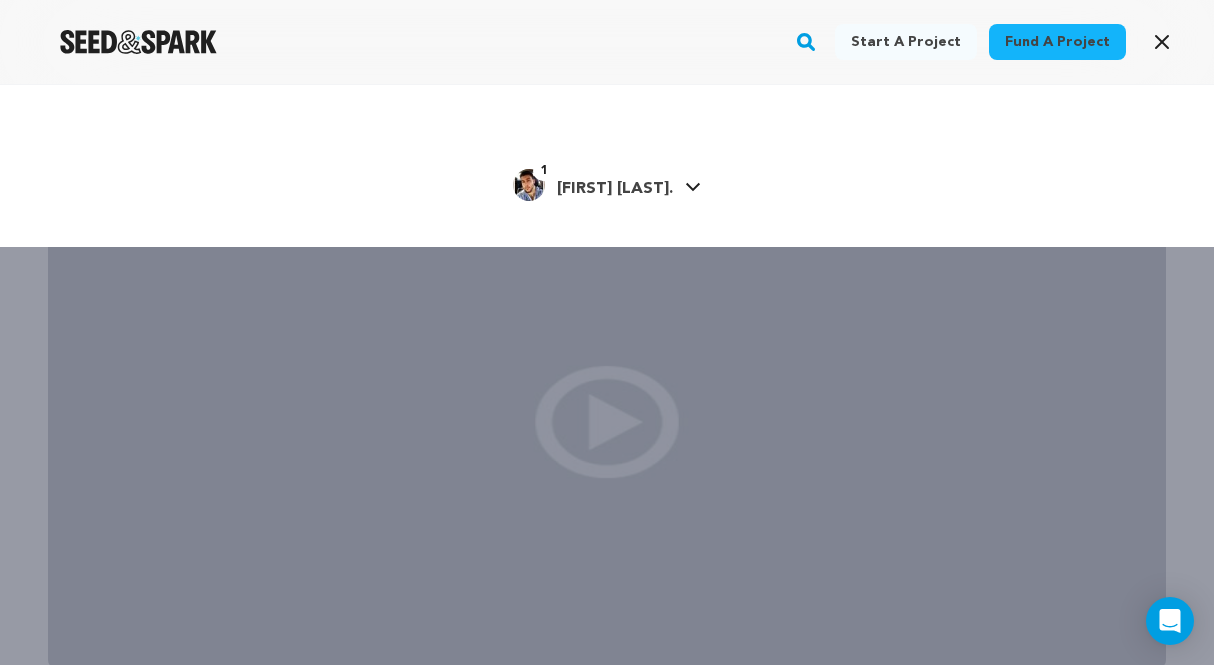 click at bounding box center [529, 185] 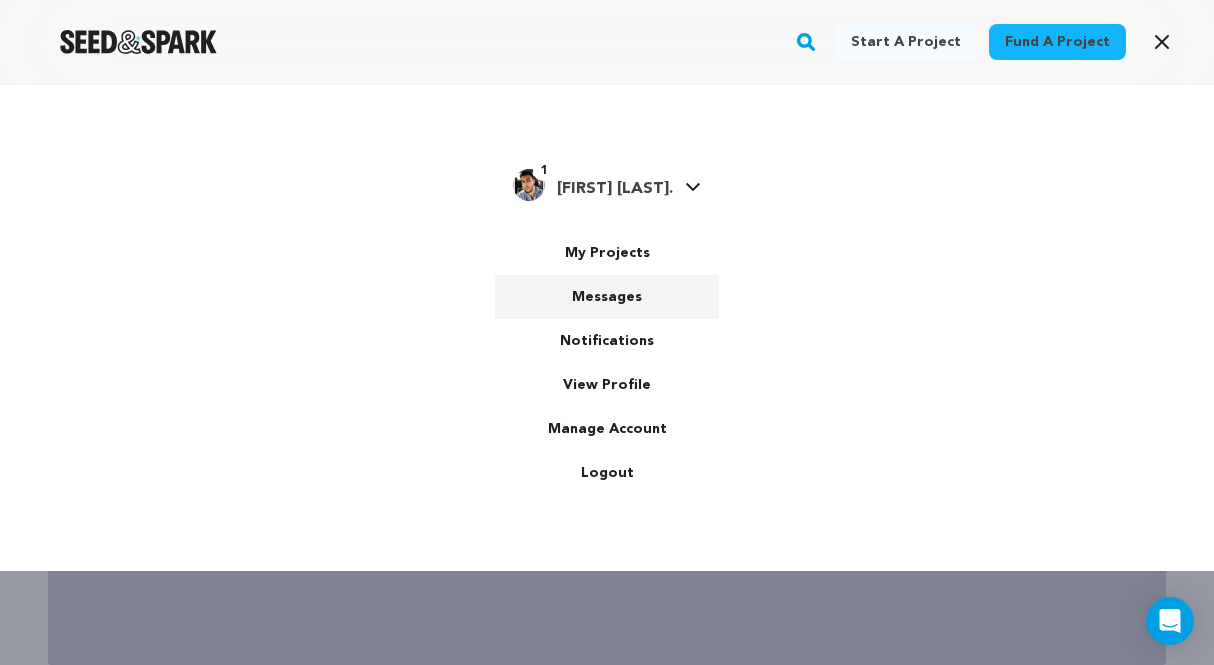 click on "Messages" at bounding box center [607, 297] 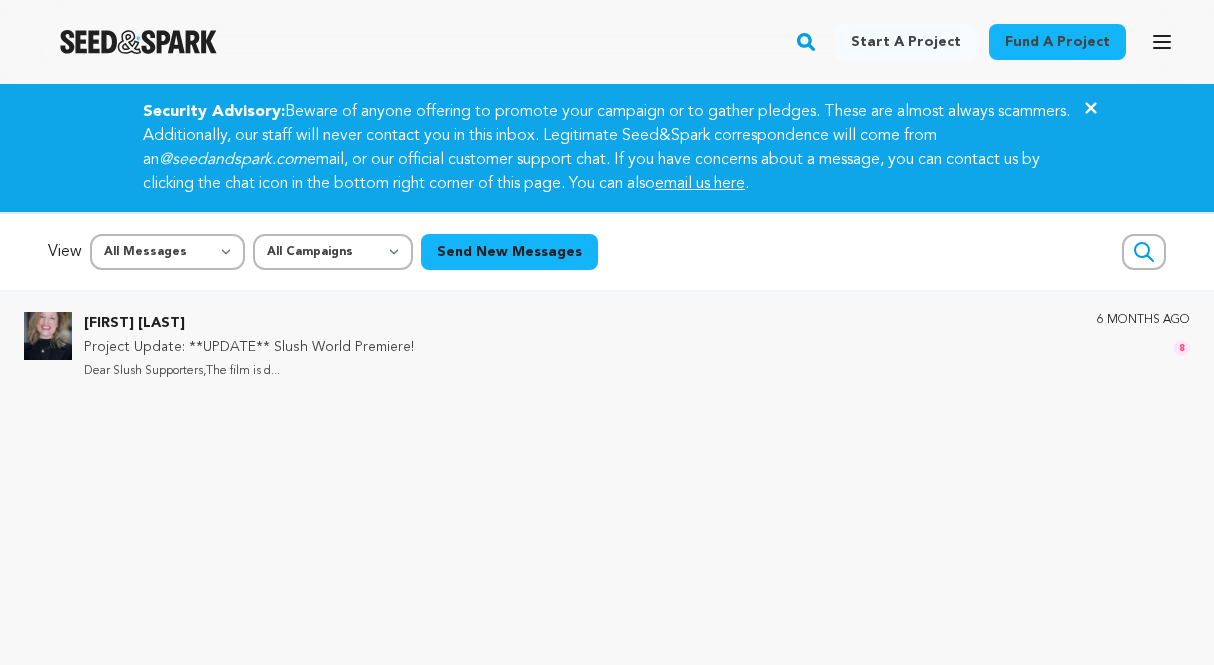 scroll, scrollTop: 0, scrollLeft: 0, axis: both 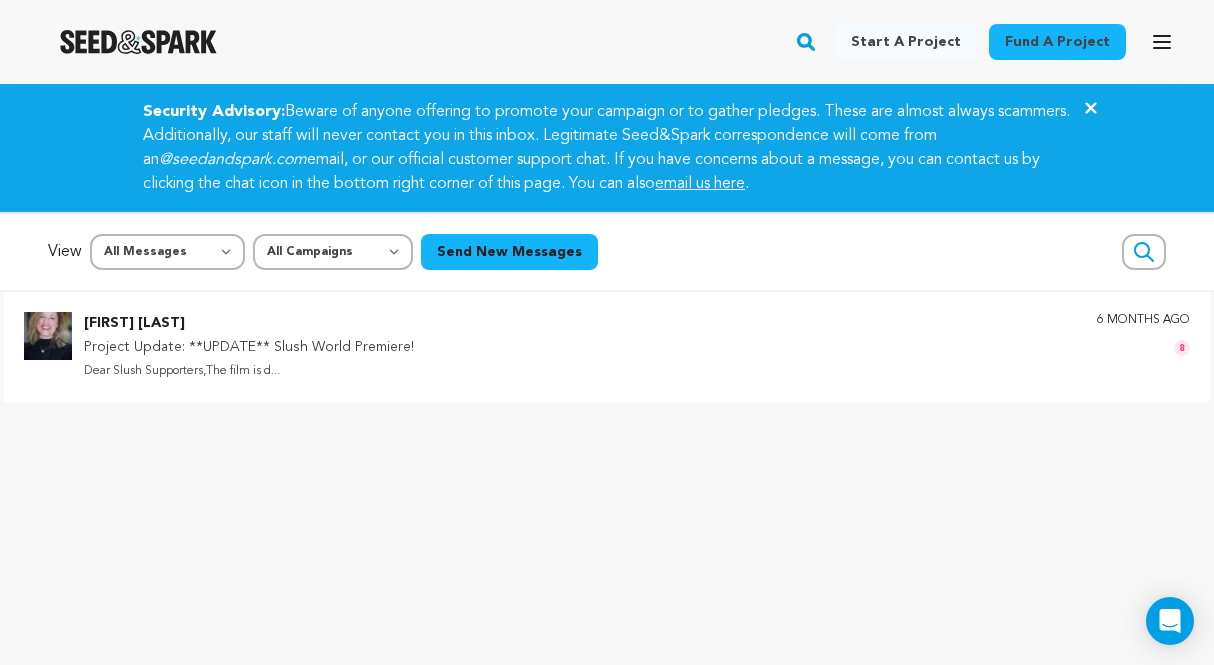 click on "8" at bounding box center [1182, 348] 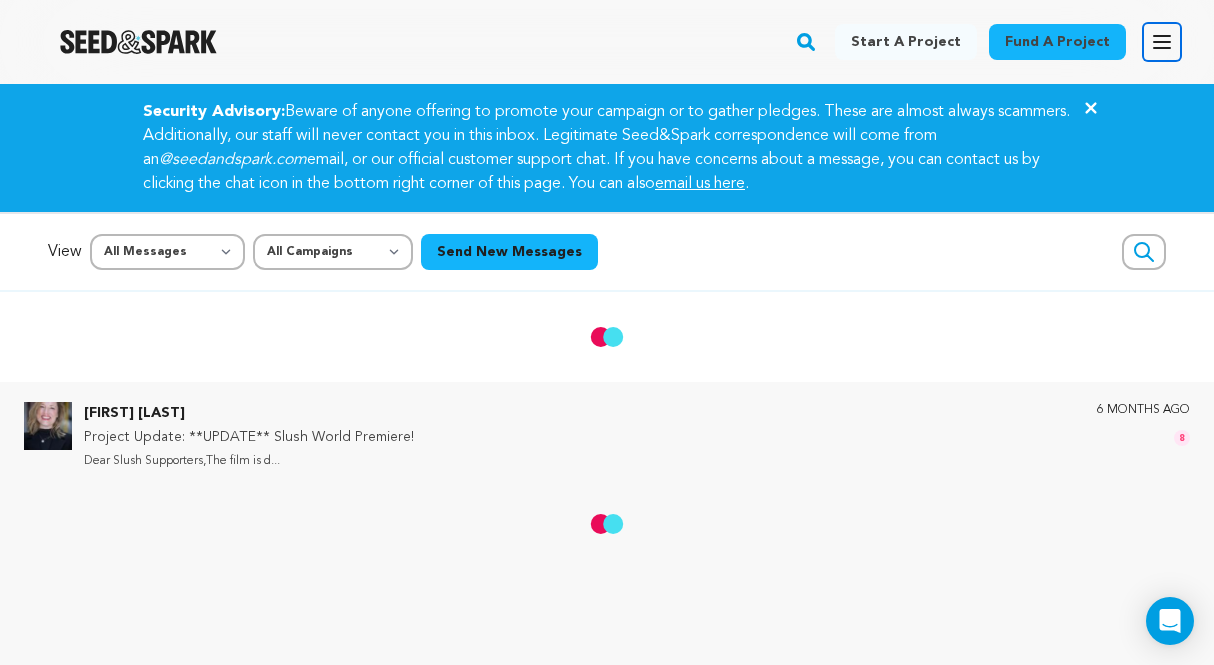 click 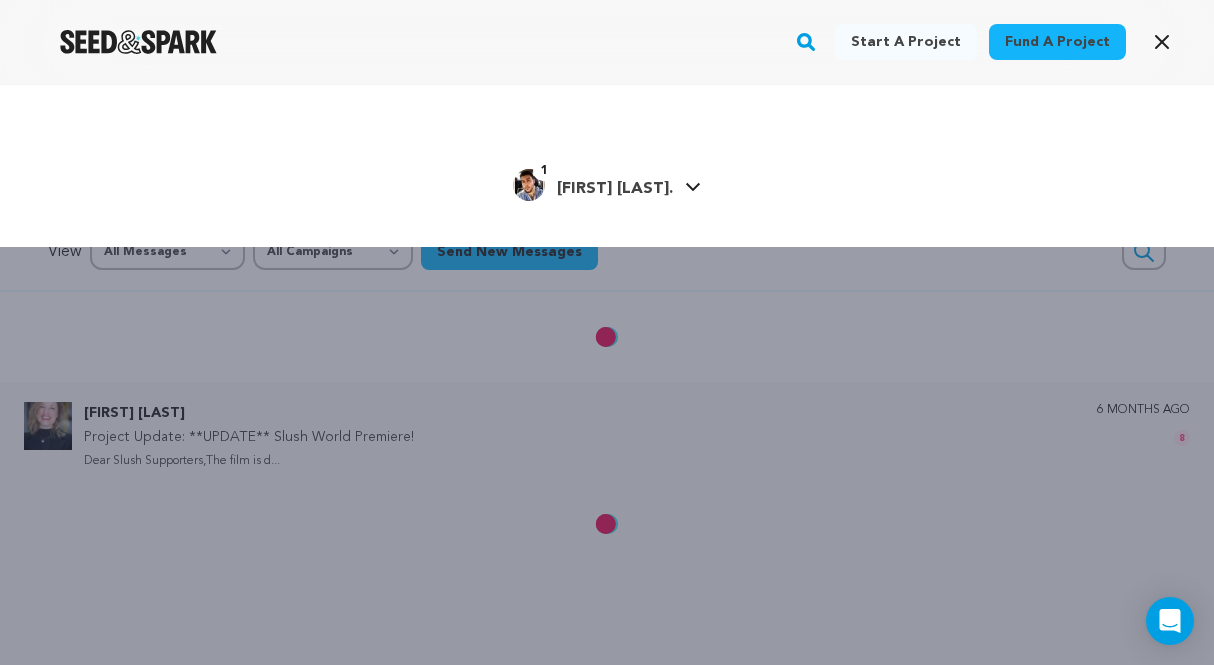 click 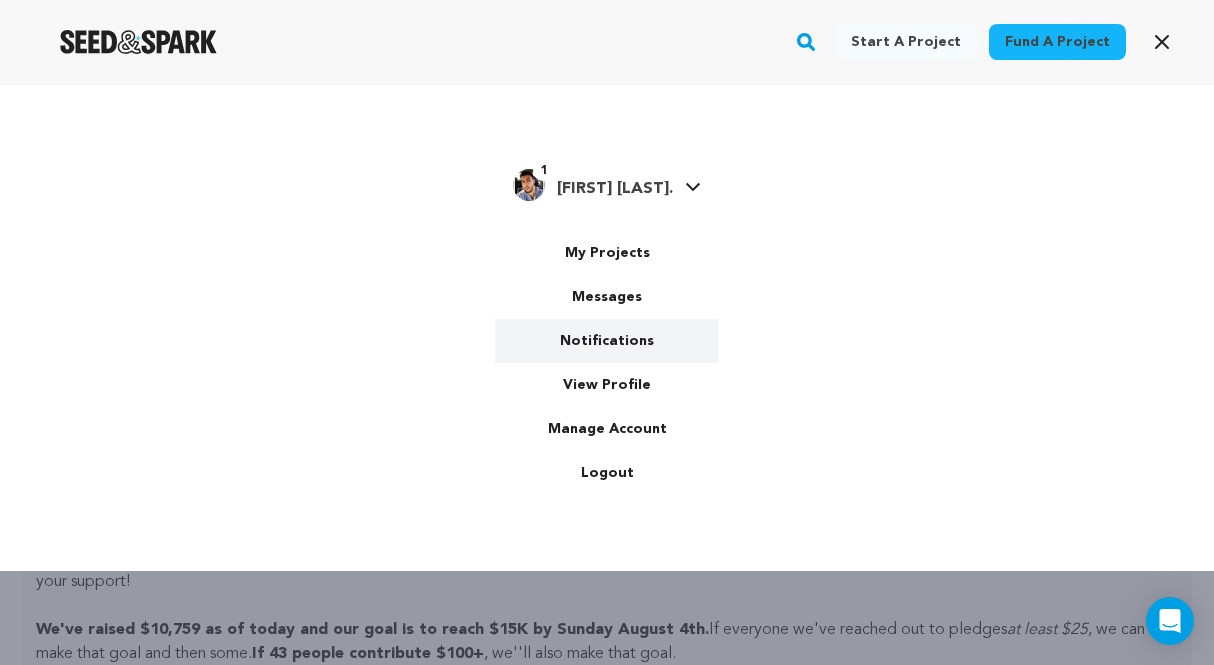 click on "Notifications" at bounding box center [607, 341] 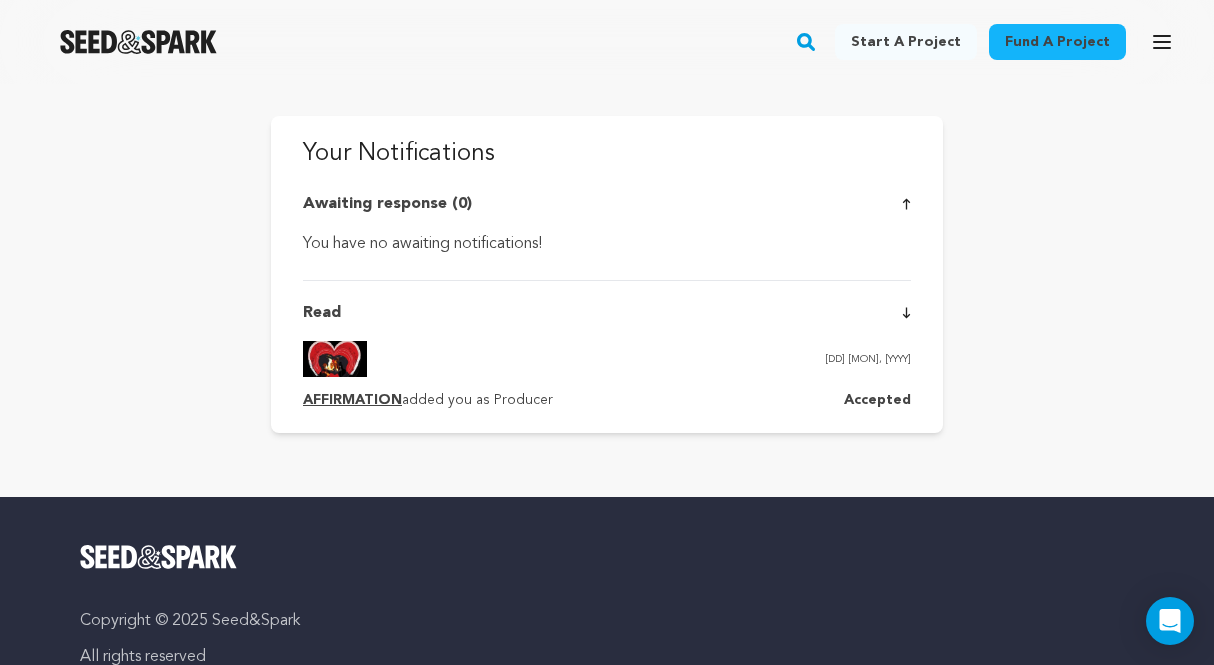 scroll, scrollTop: 0, scrollLeft: 0, axis: both 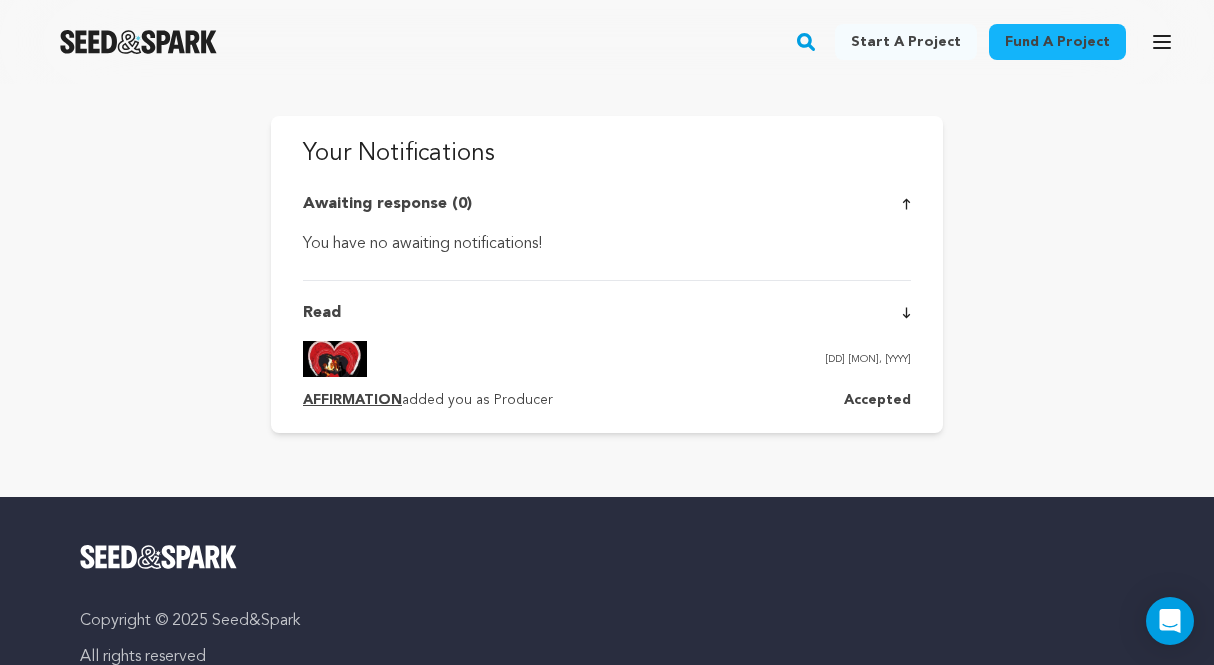 click on "AFFIRMATION" at bounding box center [352, 400] 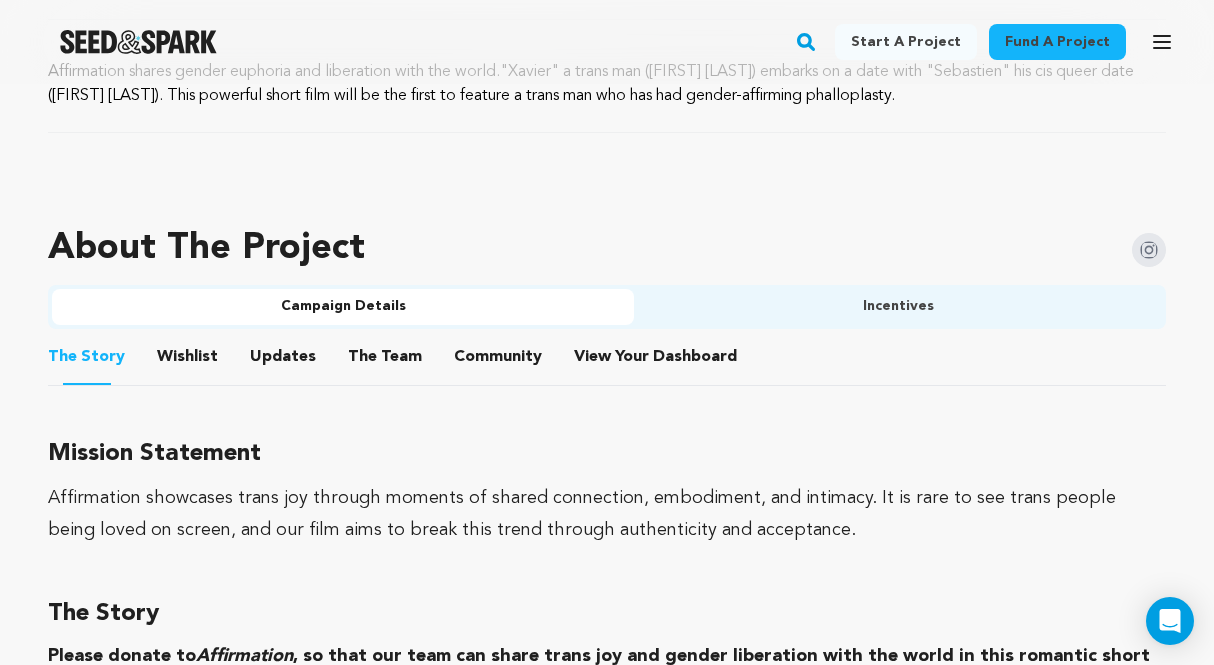 scroll, scrollTop: 0, scrollLeft: 0, axis: both 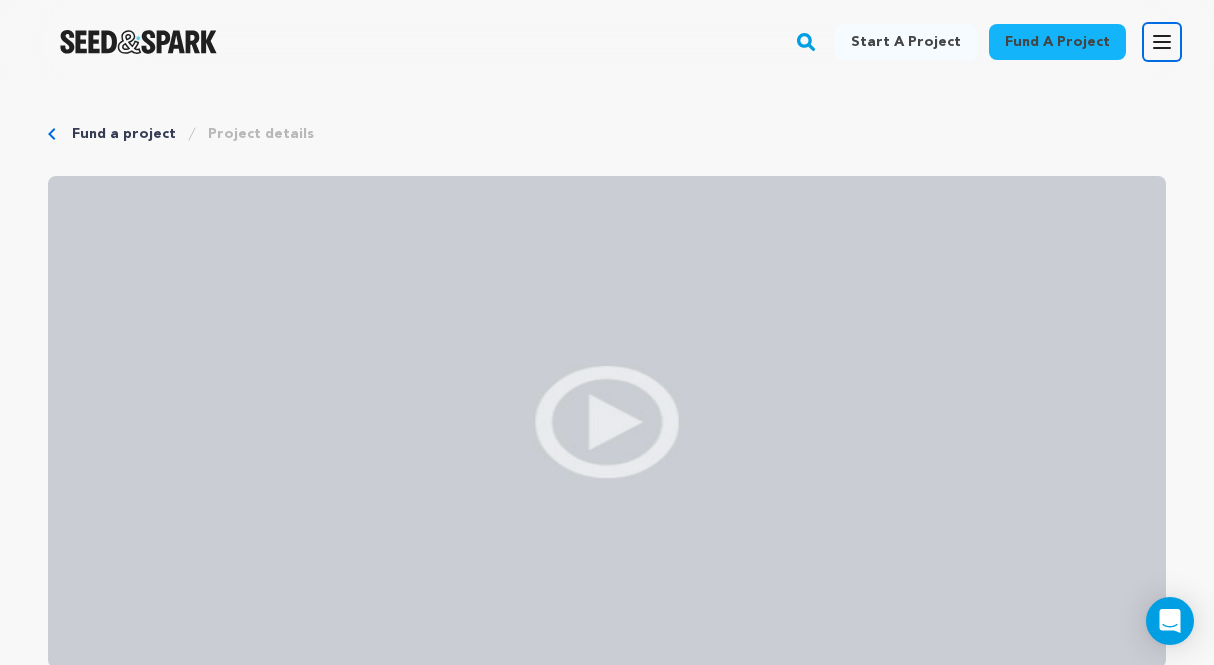 click 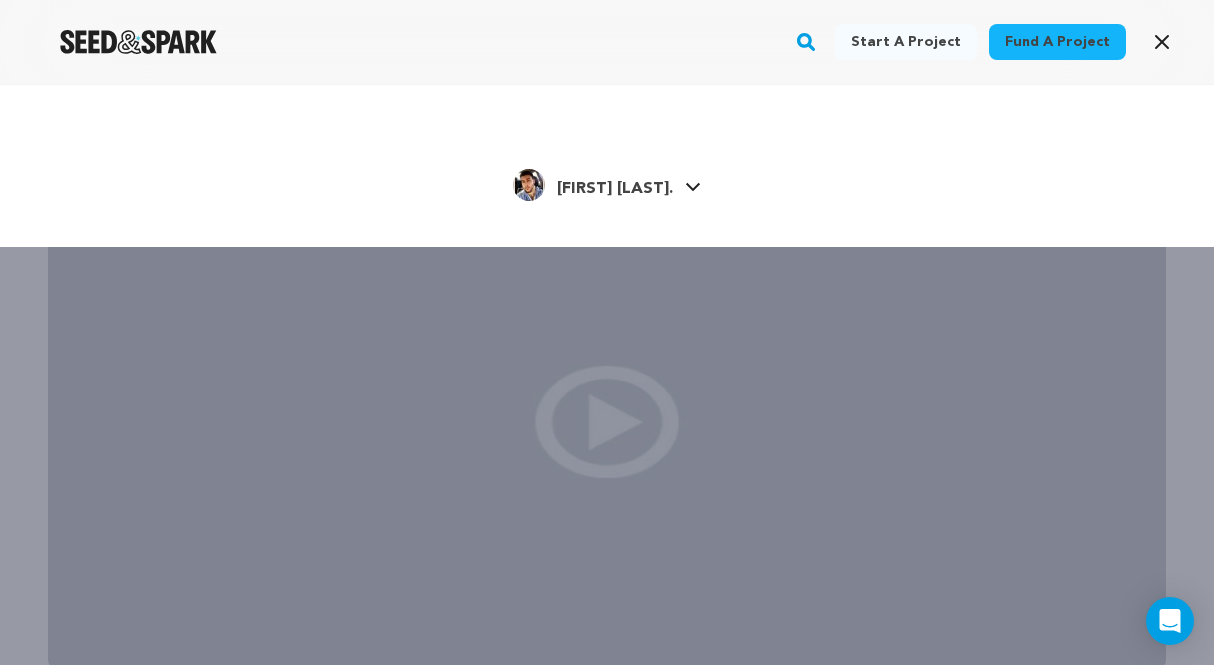 click on "[FIRST] [LAST]." at bounding box center (615, 189) 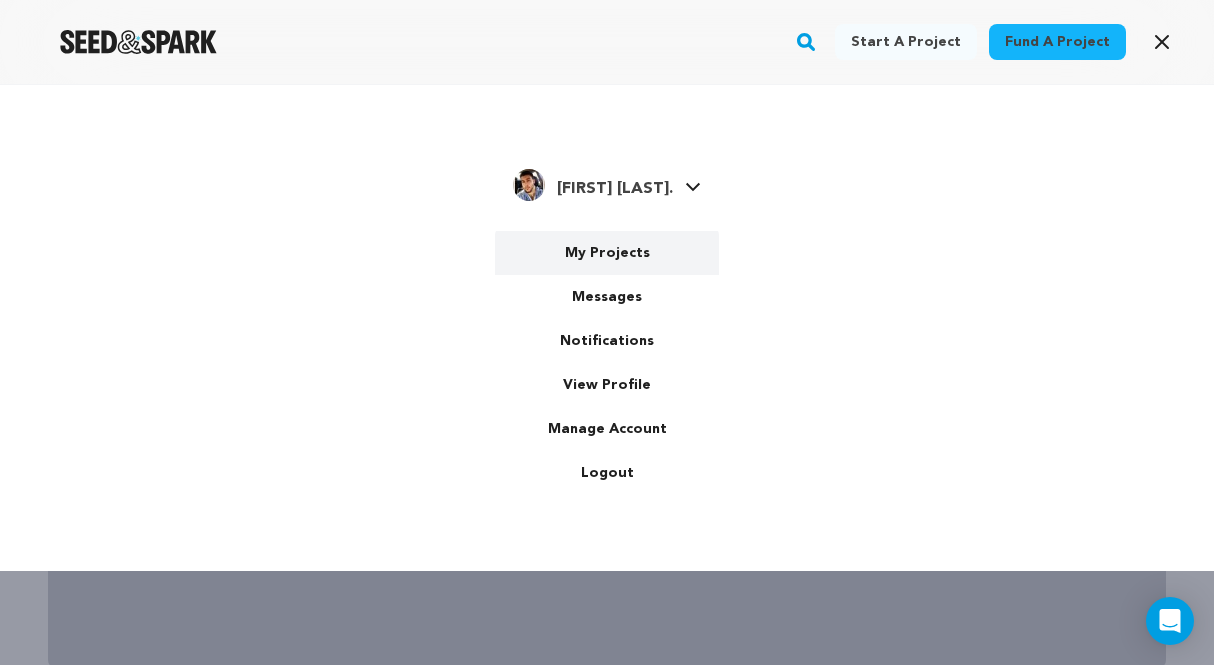 click on "My Projects" at bounding box center (607, 253) 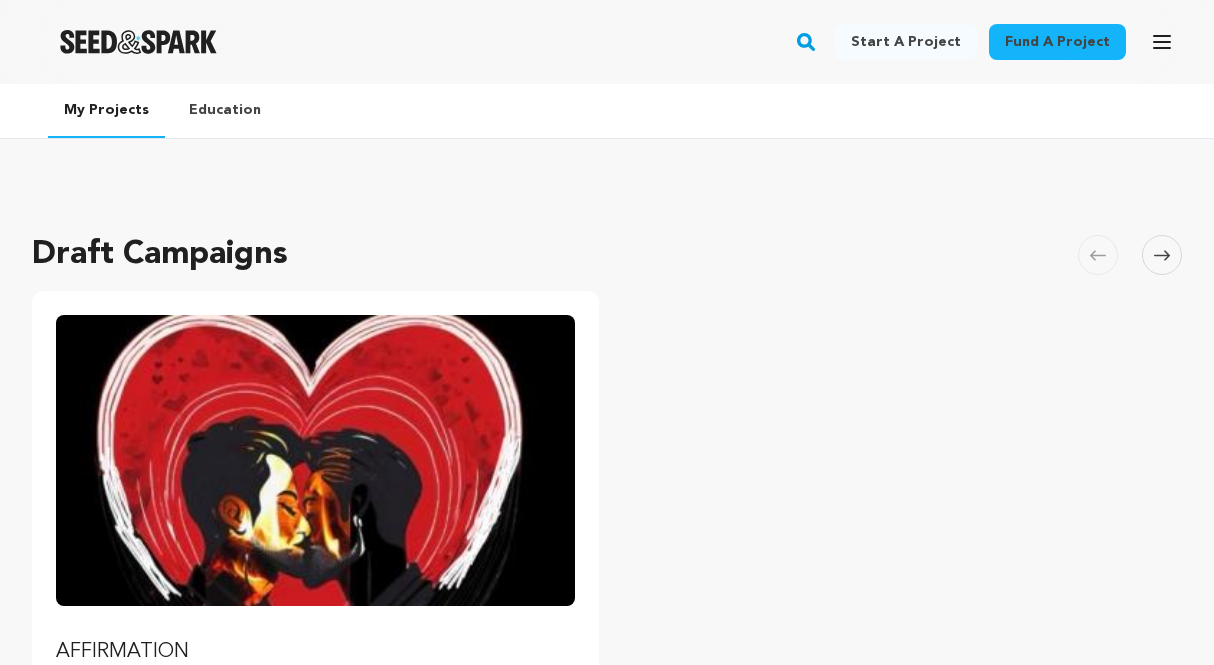 scroll, scrollTop: 0, scrollLeft: 0, axis: both 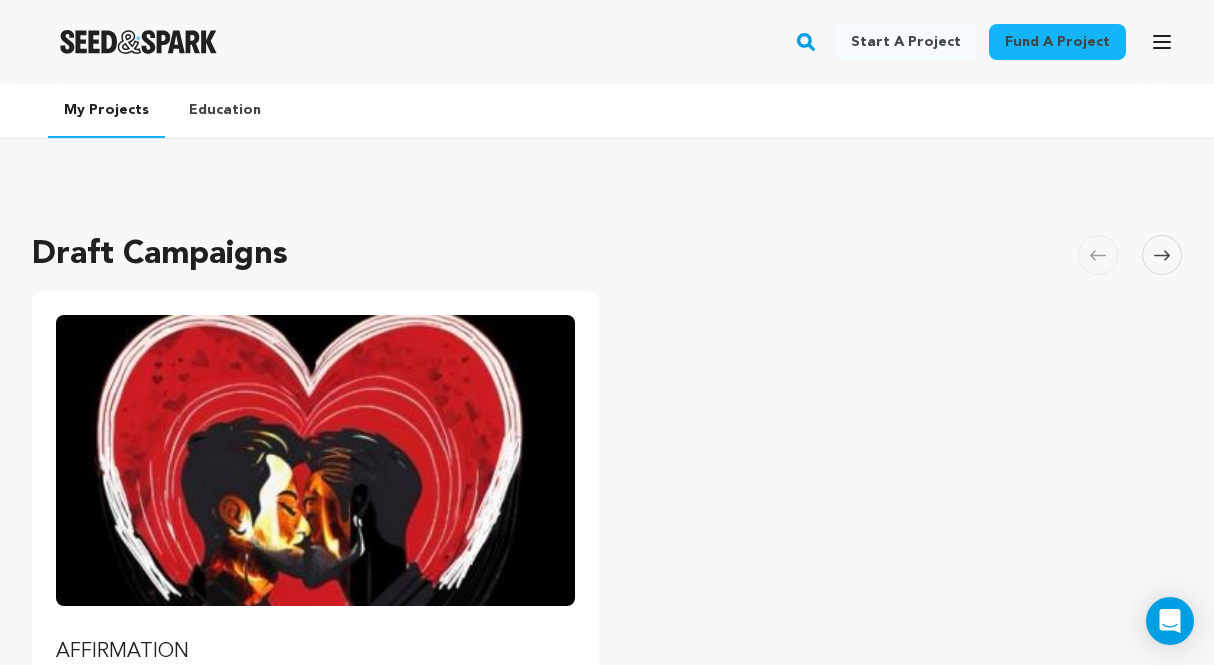 click at bounding box center [315, 460] 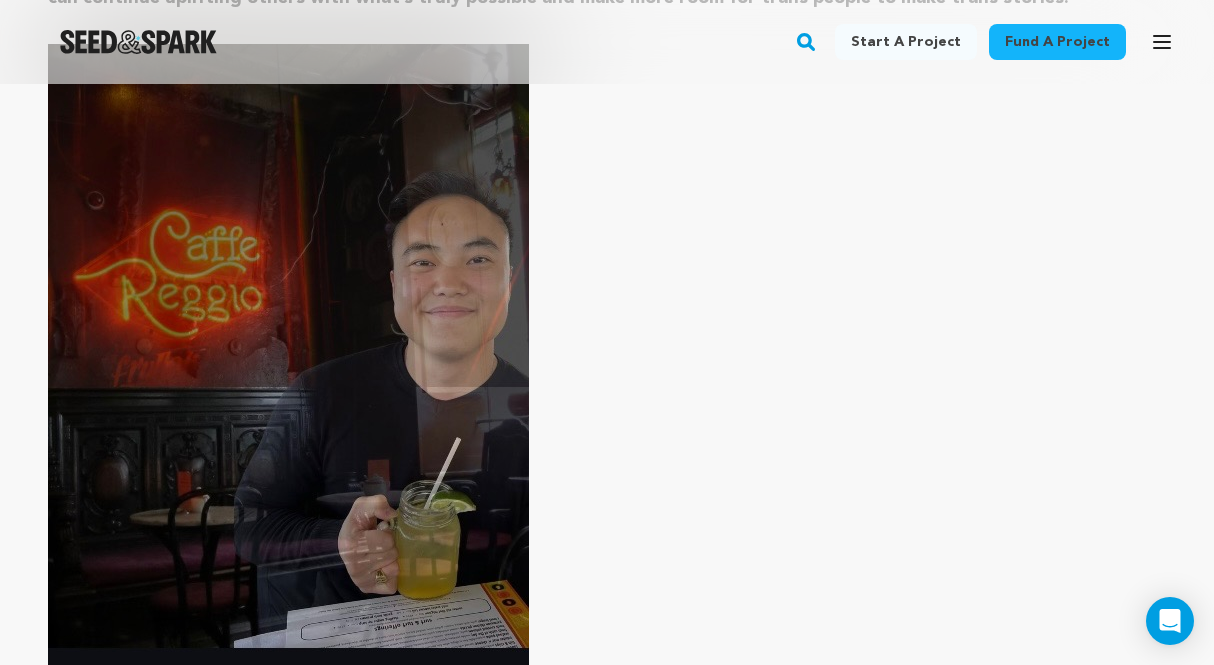 scroll, scrollTop: 3693, scrollLeft: 0, axis: vertical 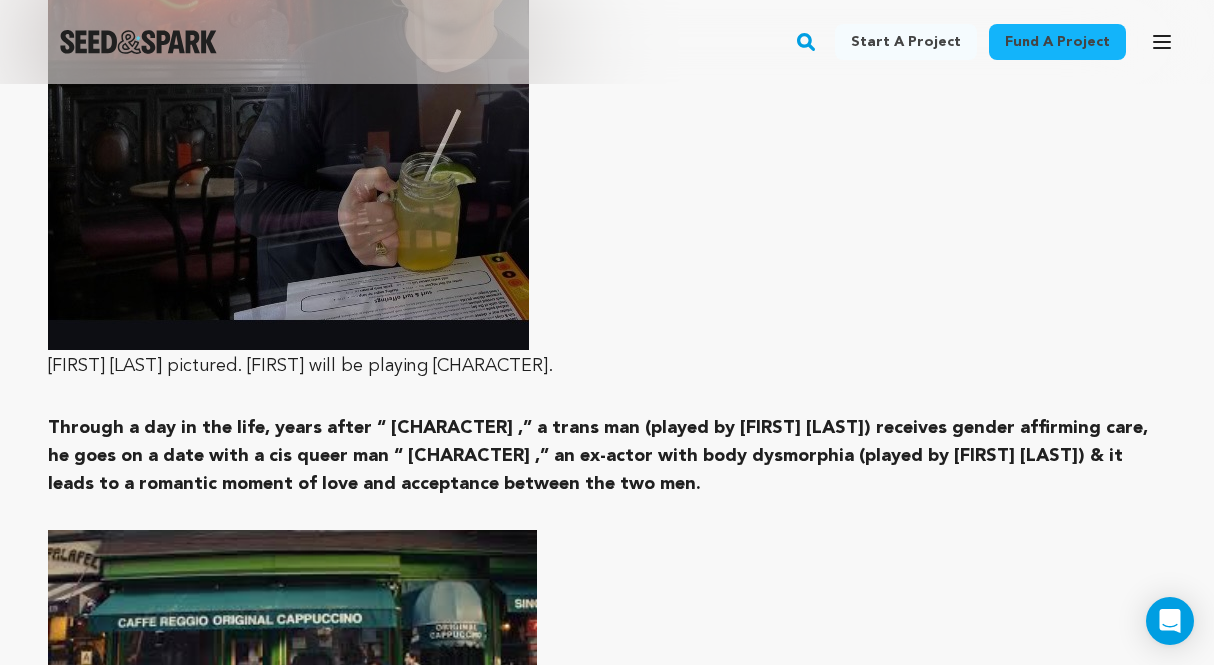 click on "Start a project" at bounding box center [906, 42] 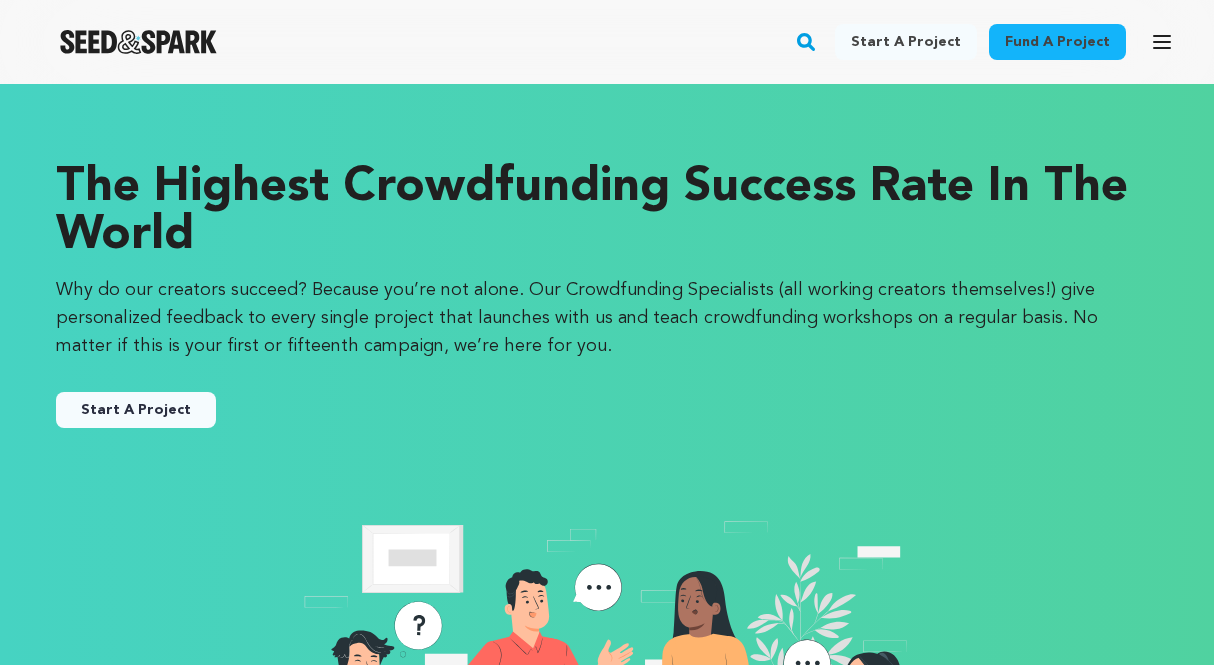 scroll, scrollTop: 0, scrollLeft: 0, axis: both 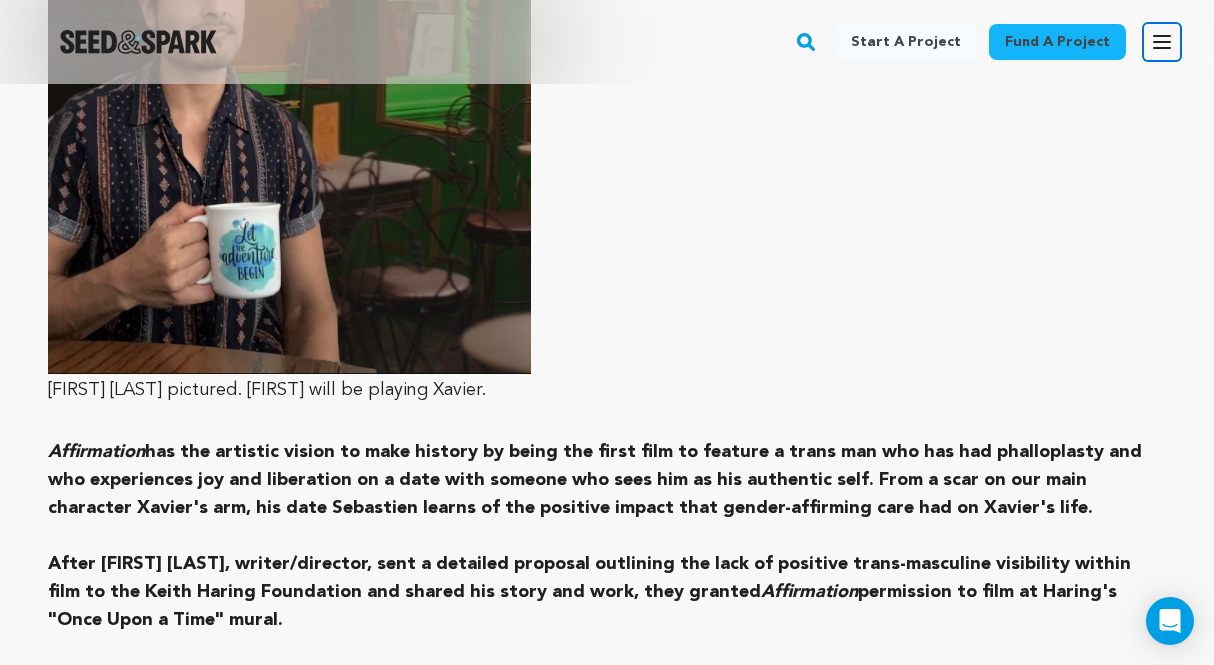 click 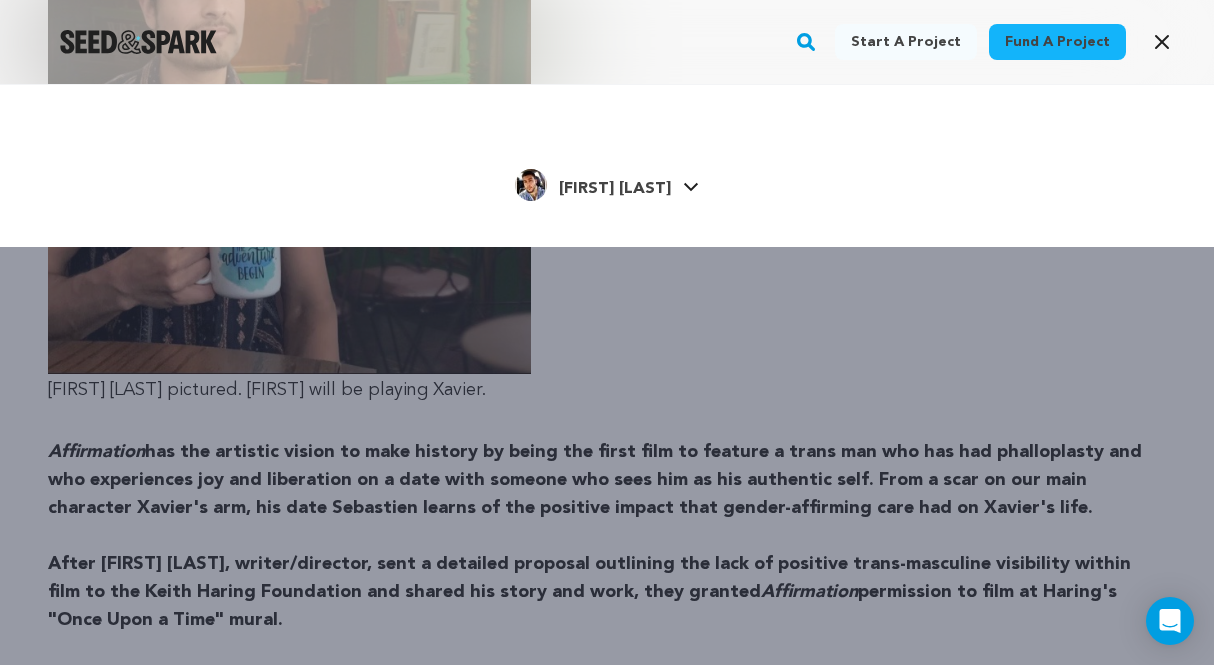 click 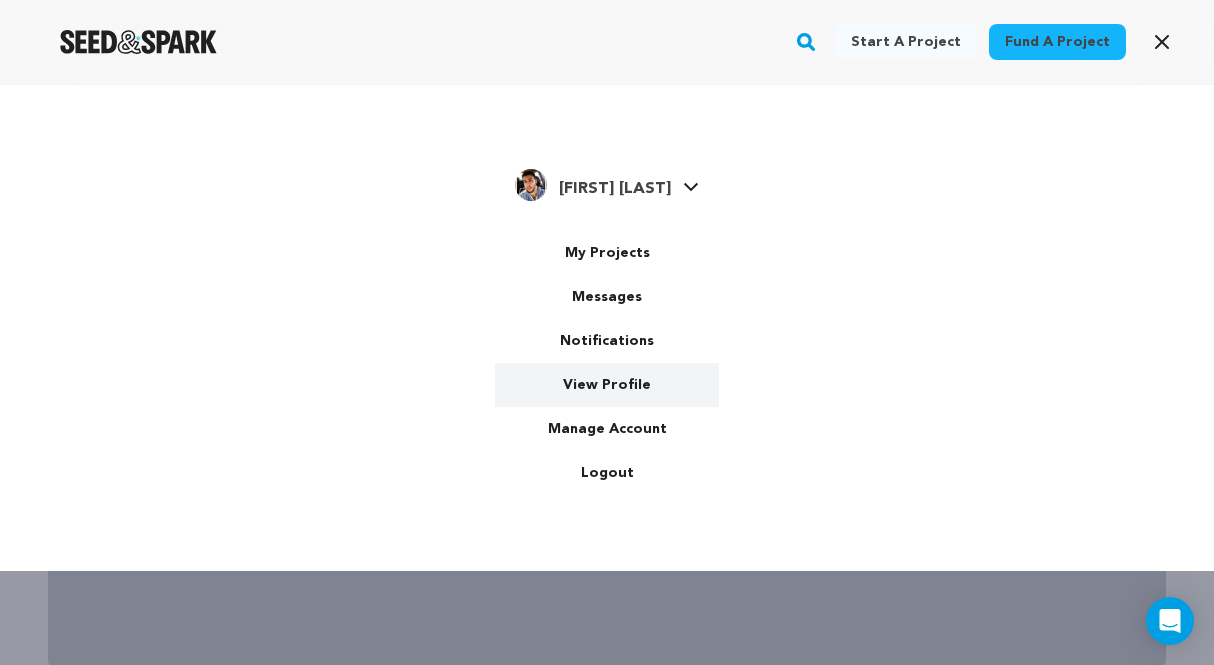 click on "View Profile" at bounding box center [607, 385] 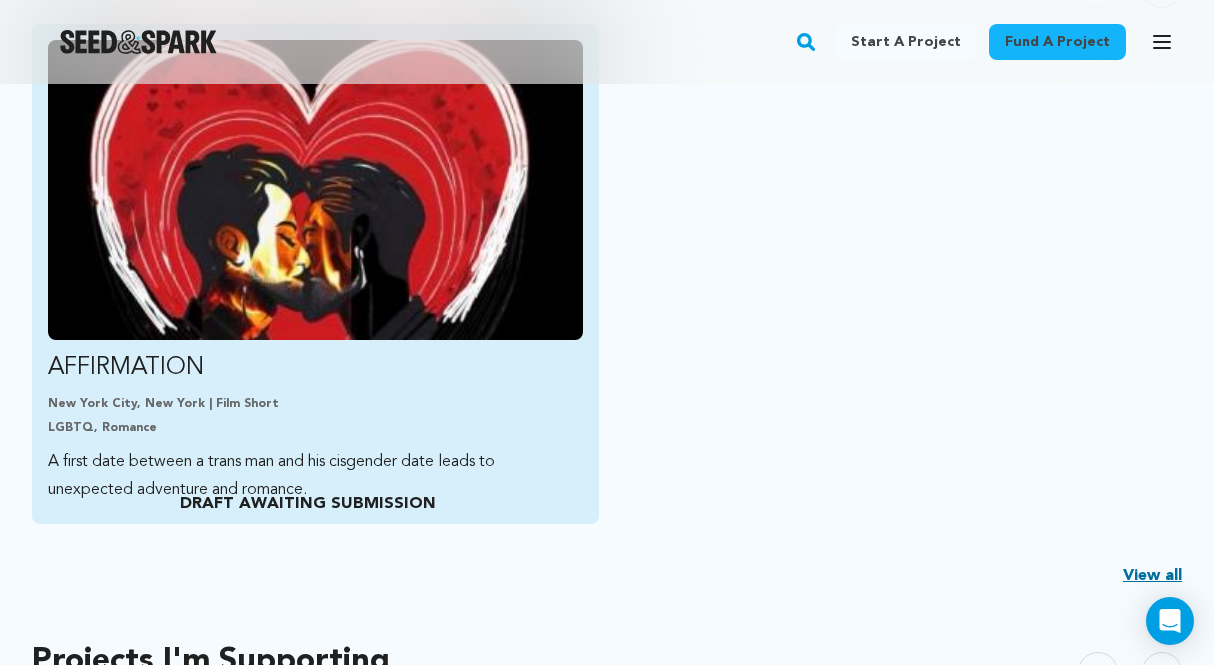 scroll, scrollTop: 582, scrollLeft: 0, axis: vertical 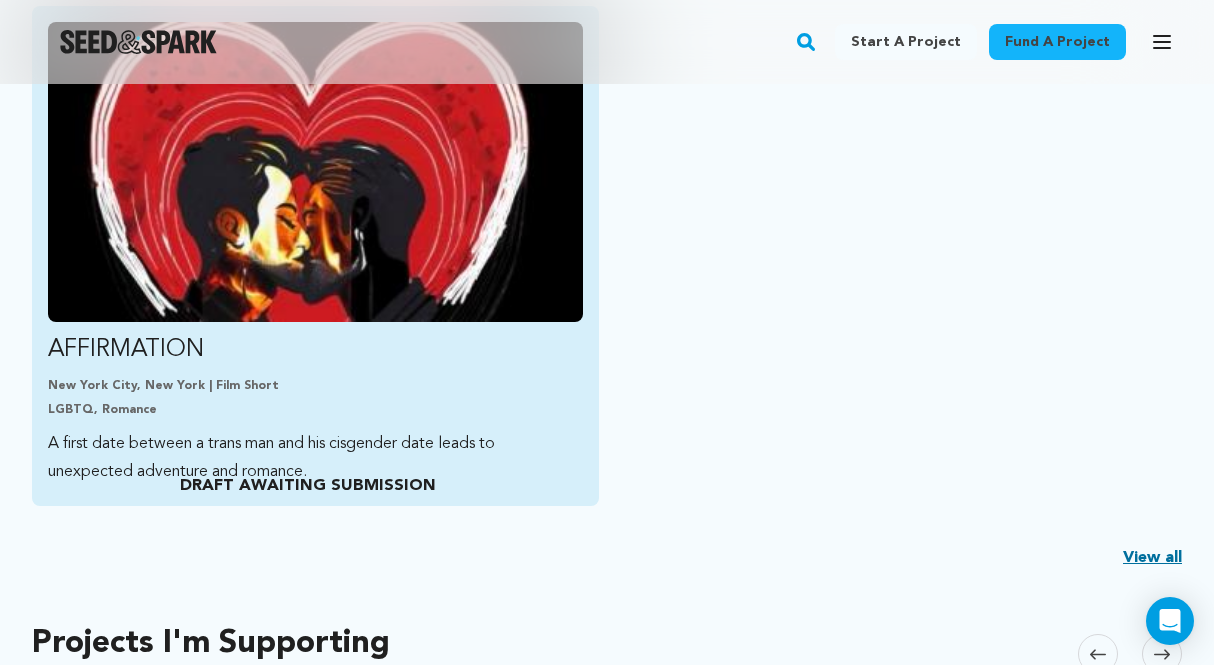 click on "DRAFT AWAITING SUBMISSION" at bounding box center [308, 486] 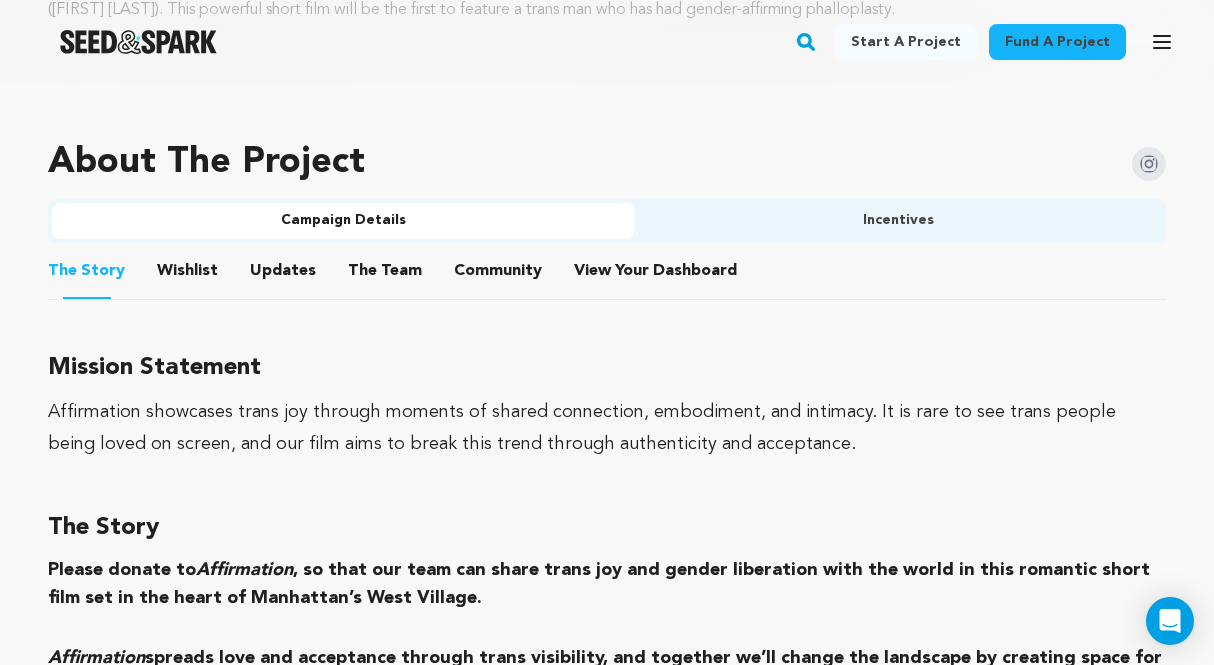 scroll, scrollTop: 1219, scrollLeft: 0, axis: vertical 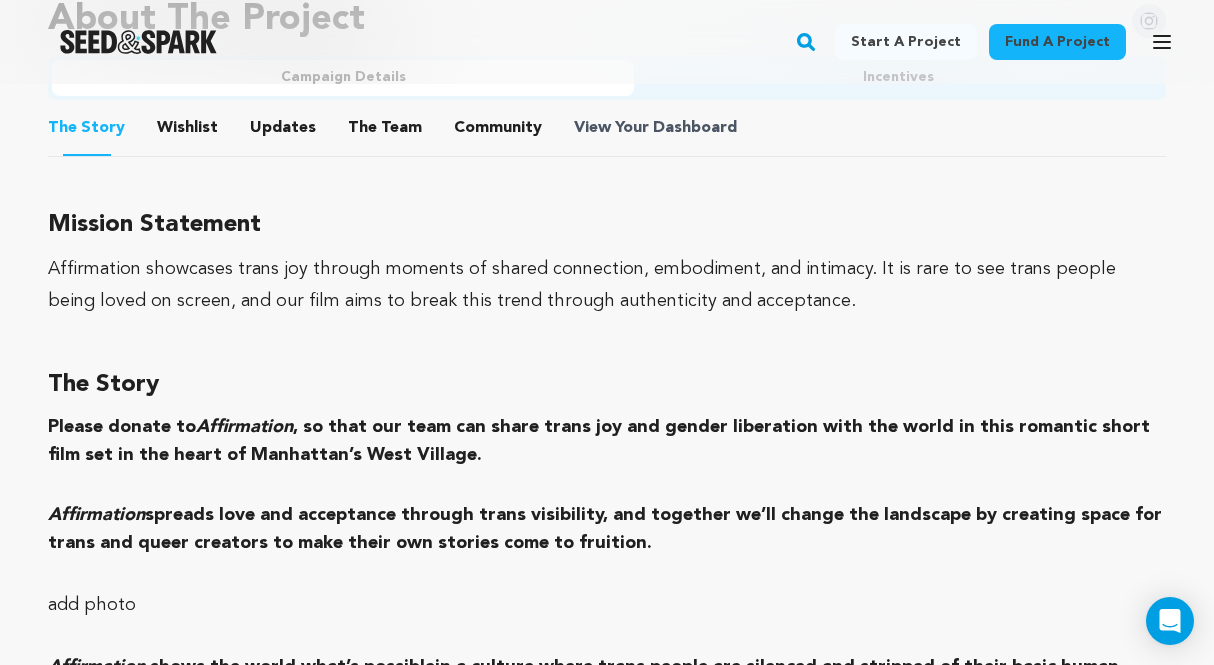 click on "Dashboard" at bounding box center [695, 128] 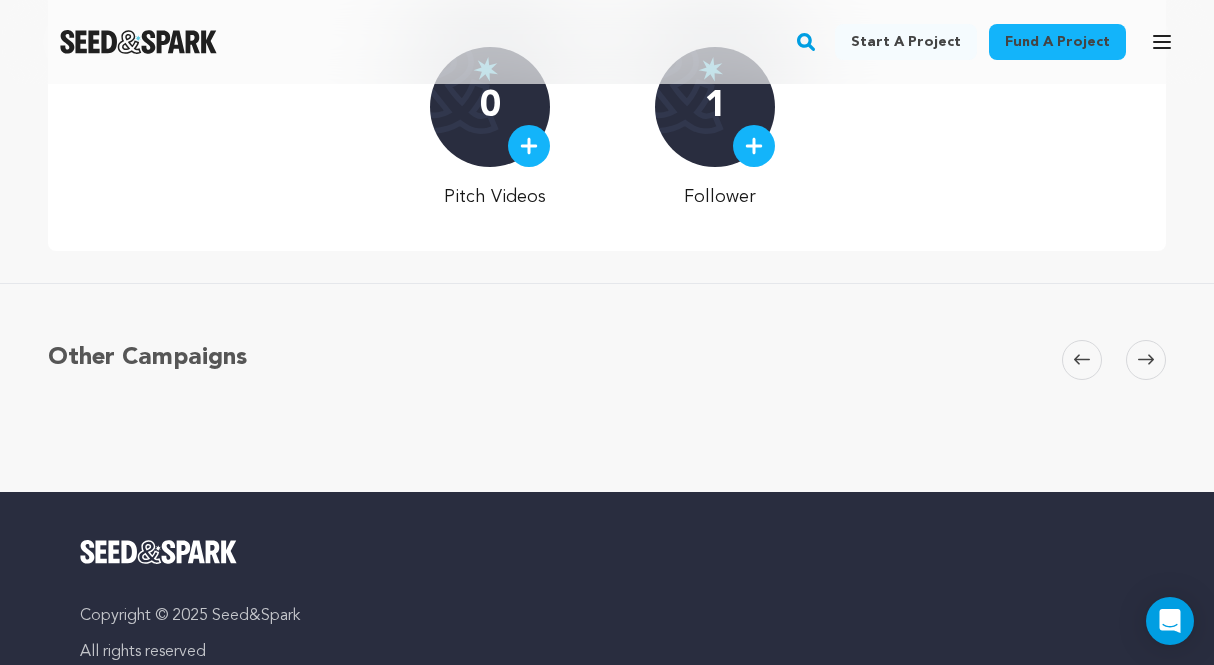 scroll, scrollTop: 0, scrollLeft: 0, axis: both 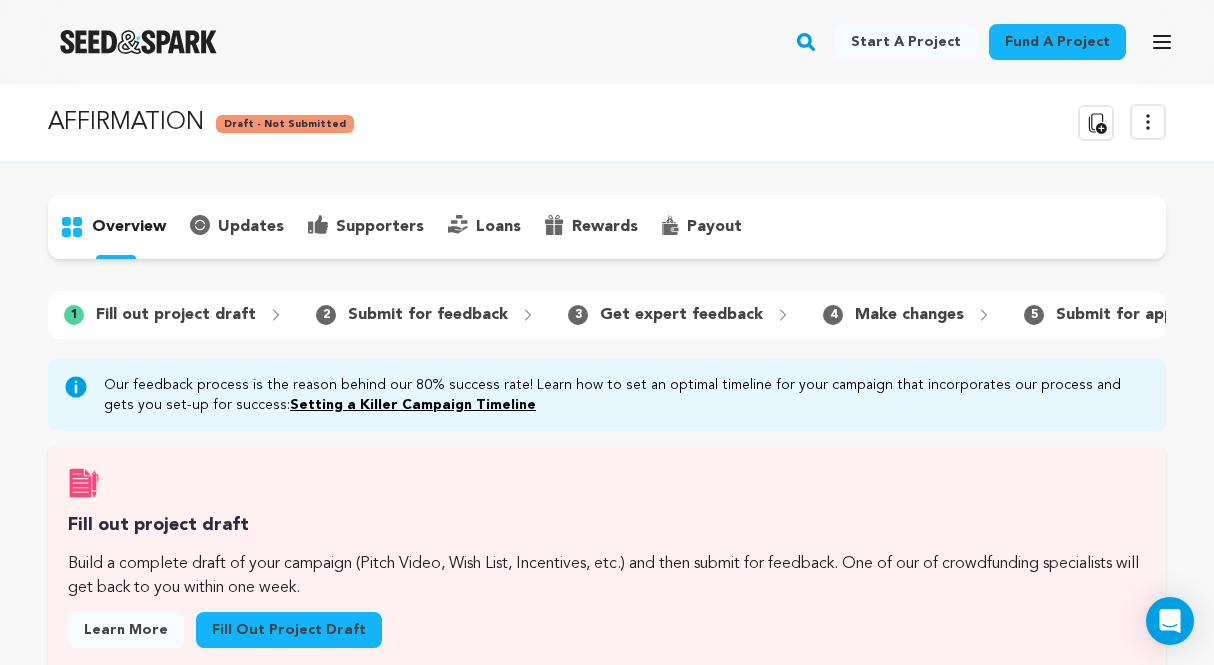 click on "Fill out project draft" at bounding box center [176, 315] 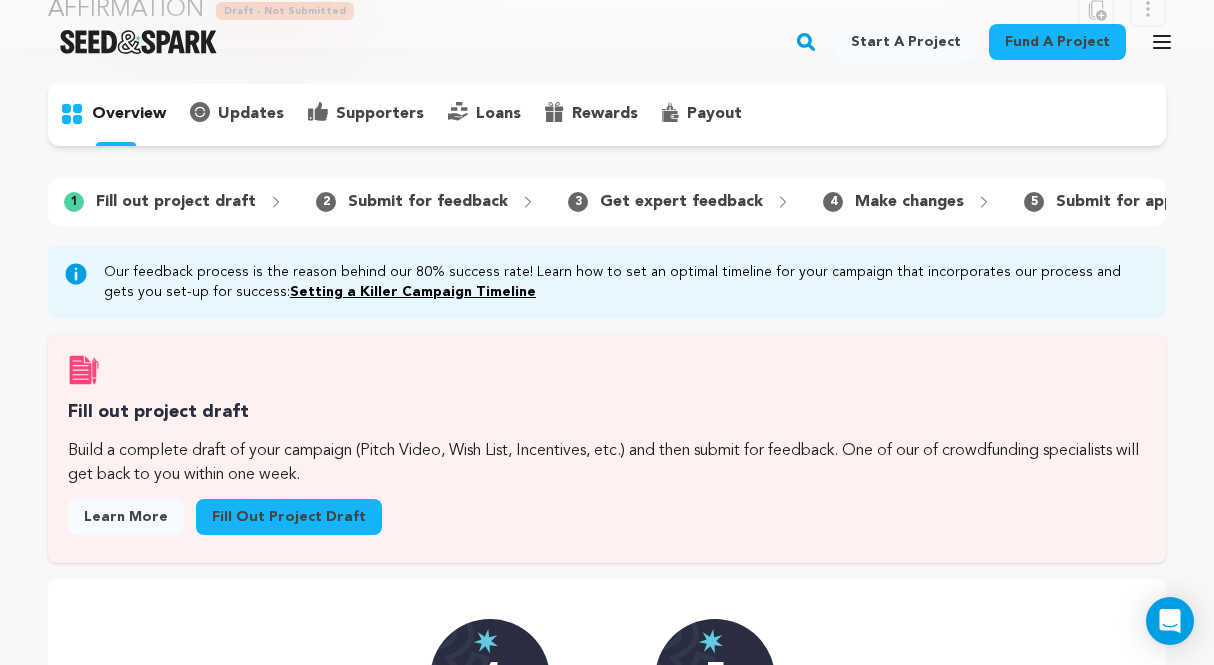 scroll, scrollTop: 114, scrollLeft: 0, axis: vertical 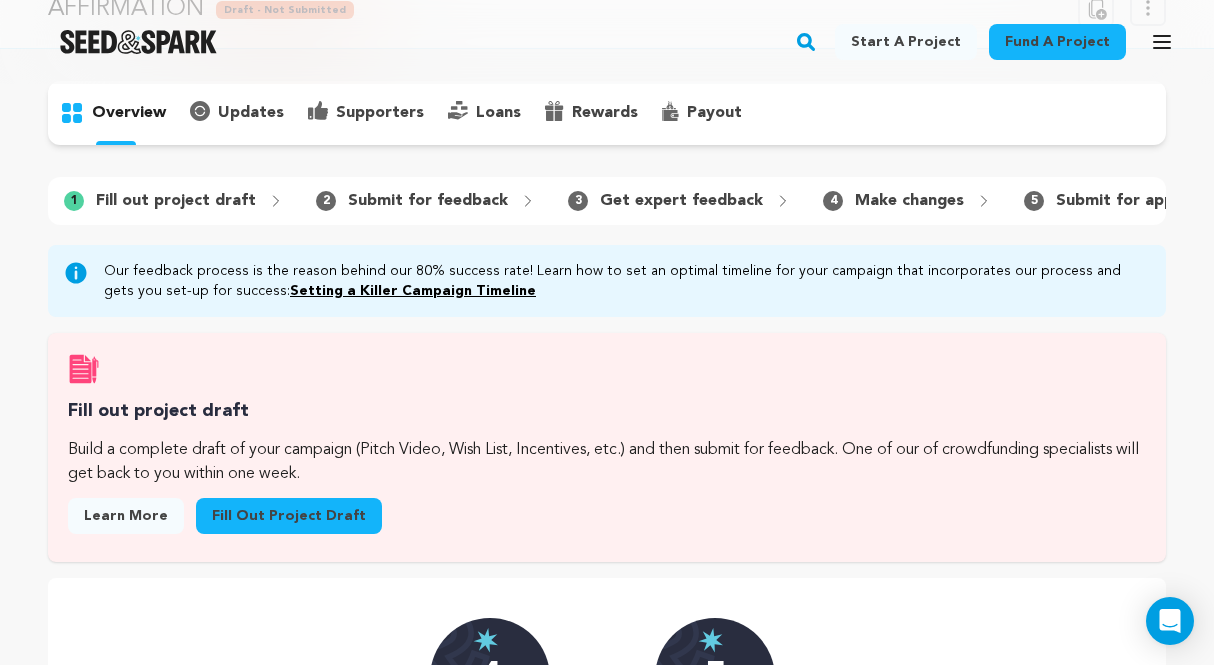 click on "Fill out project draft" at bounding box center (289, 516) 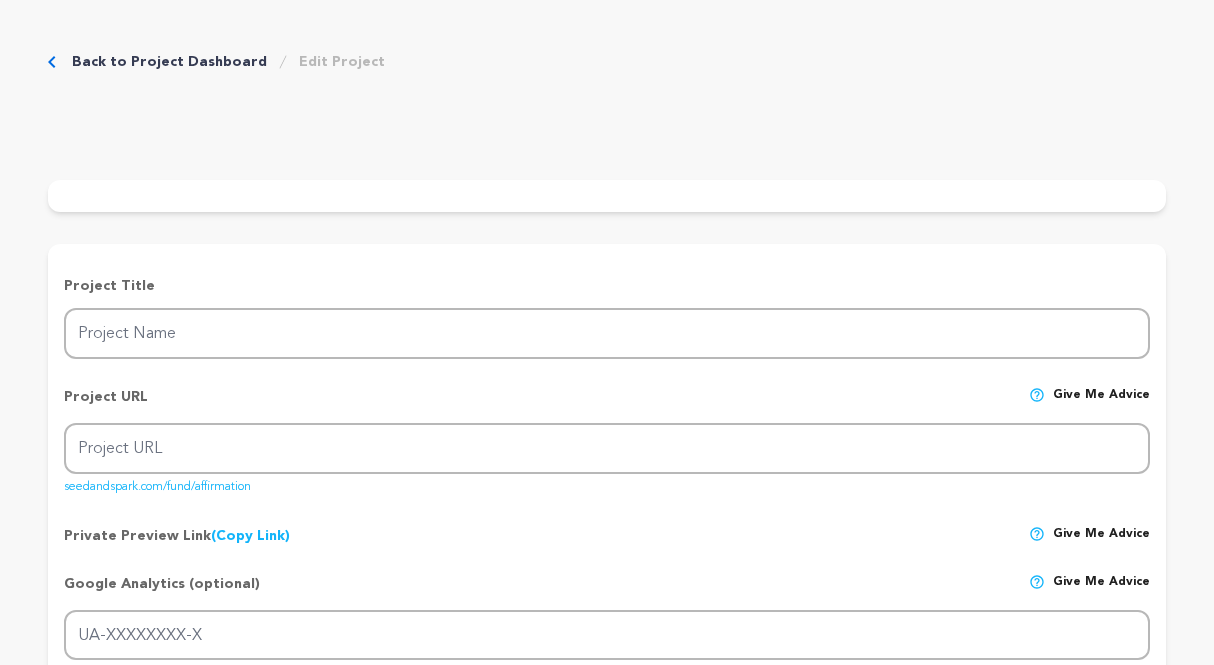type on "AFFIRMATION" 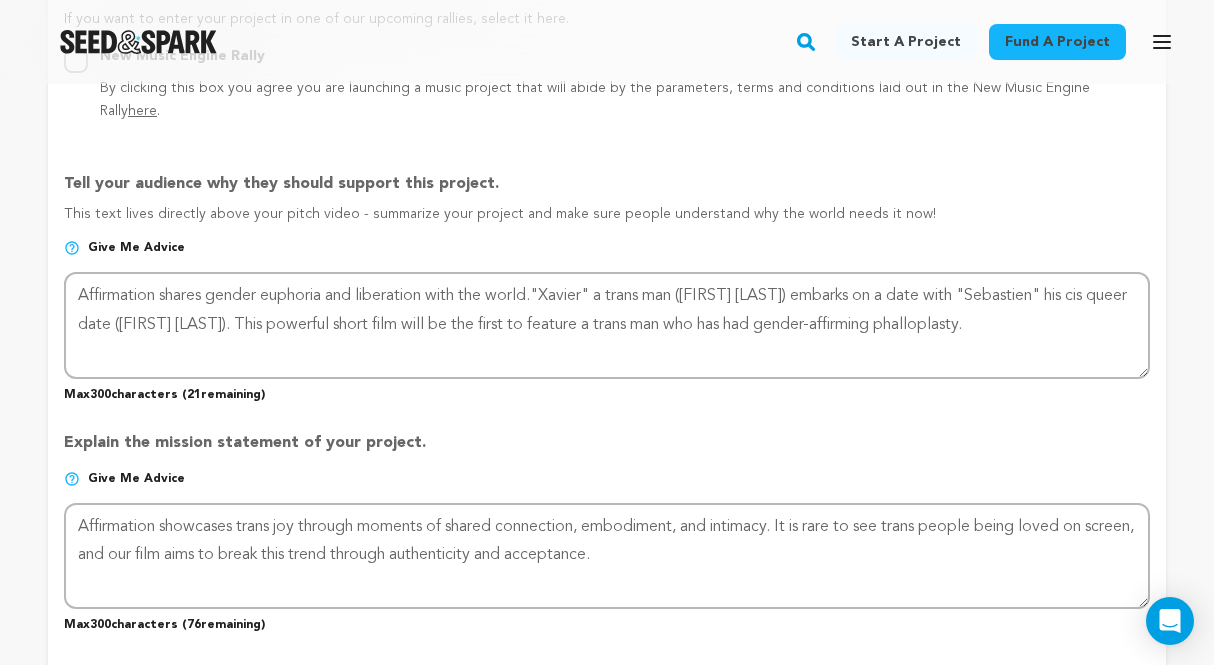 scroll, scrollTop: 1306, scrollLeft: 0, axis: vertical 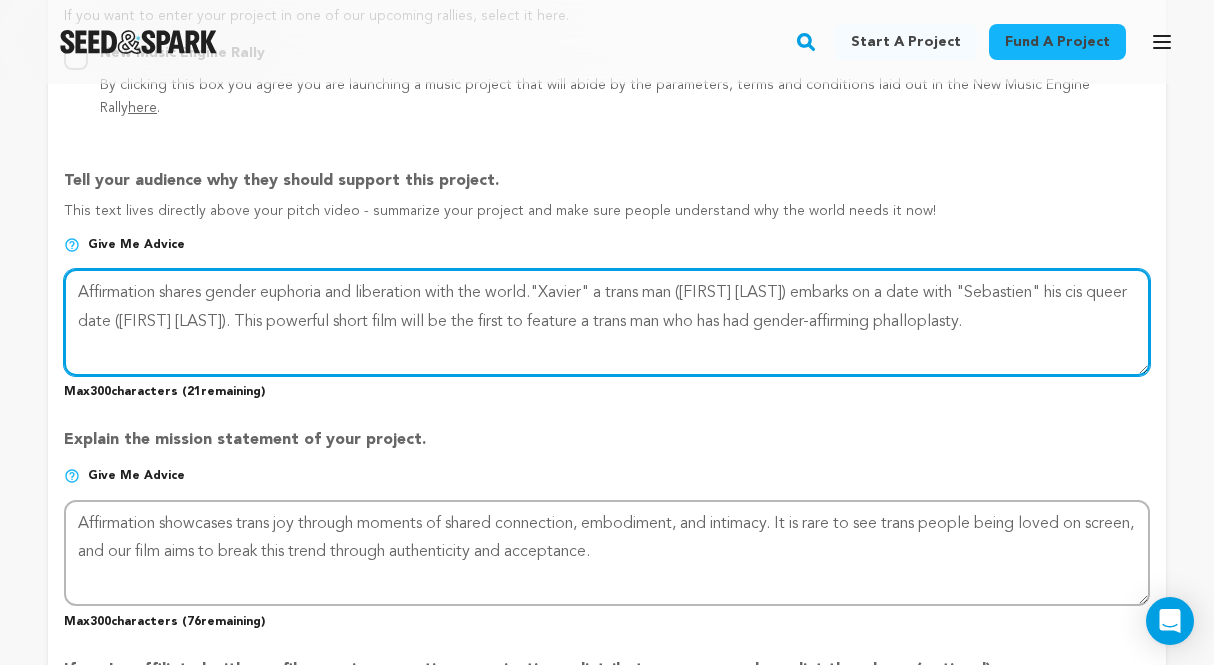 click at bounding box center [607, 322] 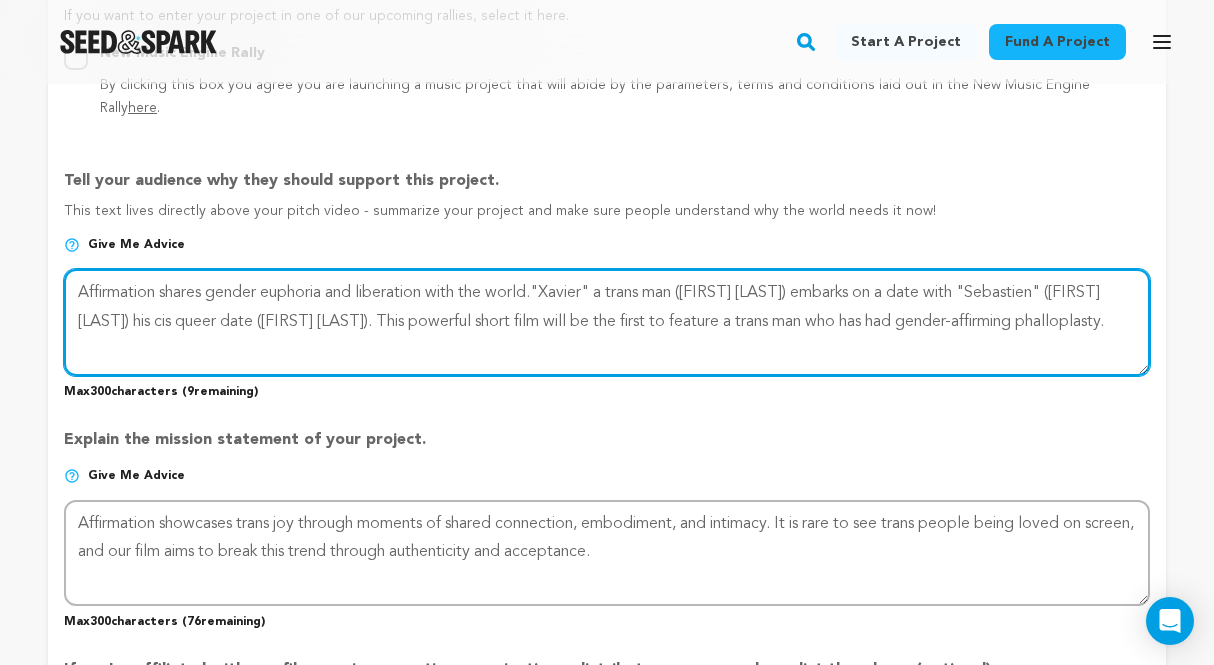 drag, startPoint x: 351, startPoint y: 296, endPoint x: 277, endPoint y: 296, distance: 74 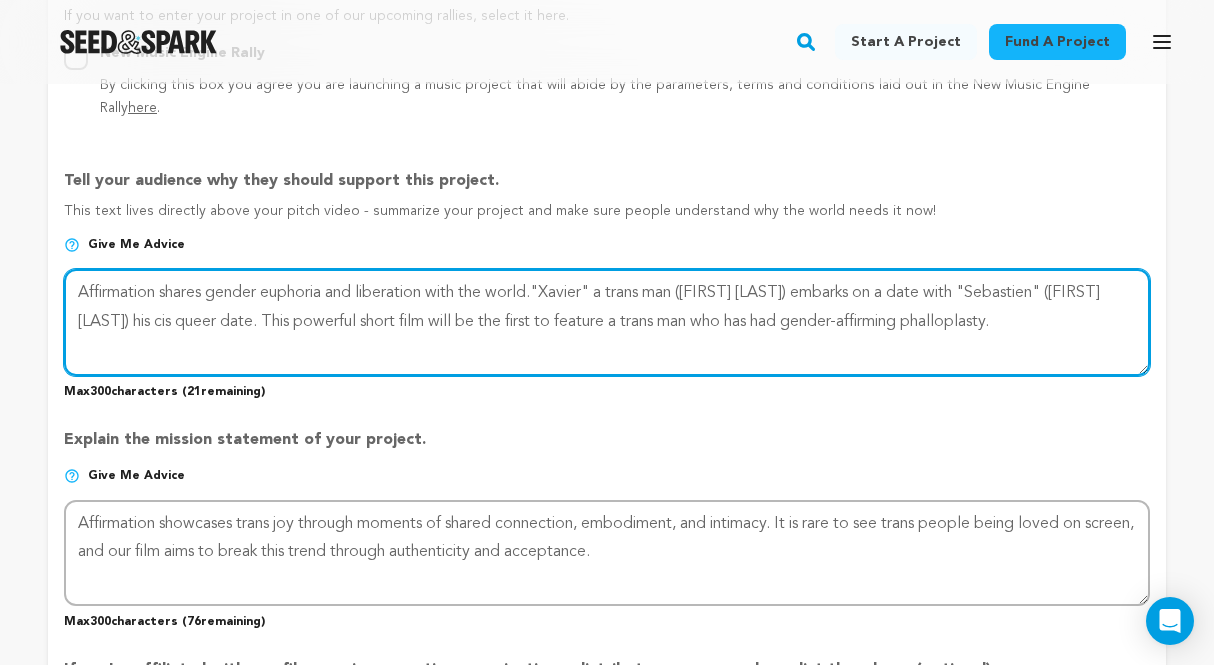 click at bounding box center (607, 322) 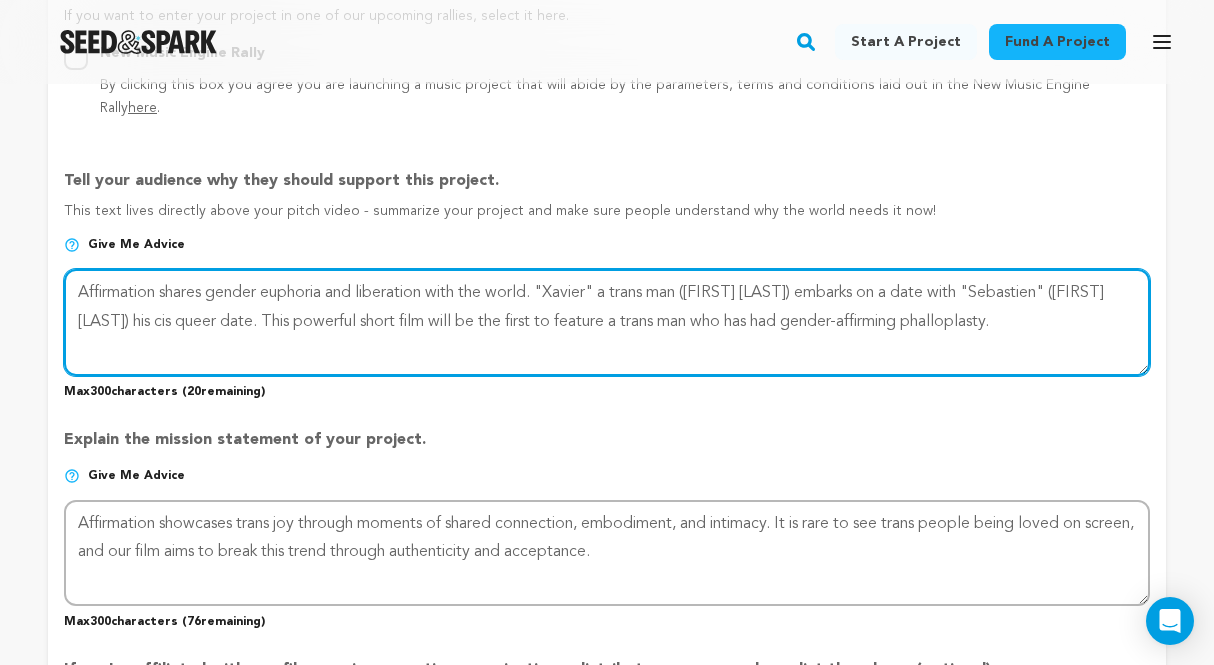 type on "Affirmation shares gender euphoria and liberation with the world. "Xavier" a trans man (Emmett Preciado) embarks on a date with "Sebastien" (Leo Sheng) his cis queer date. This powerful short film will be the first to feature a trans man who has had gender-affirming phalloplasty." 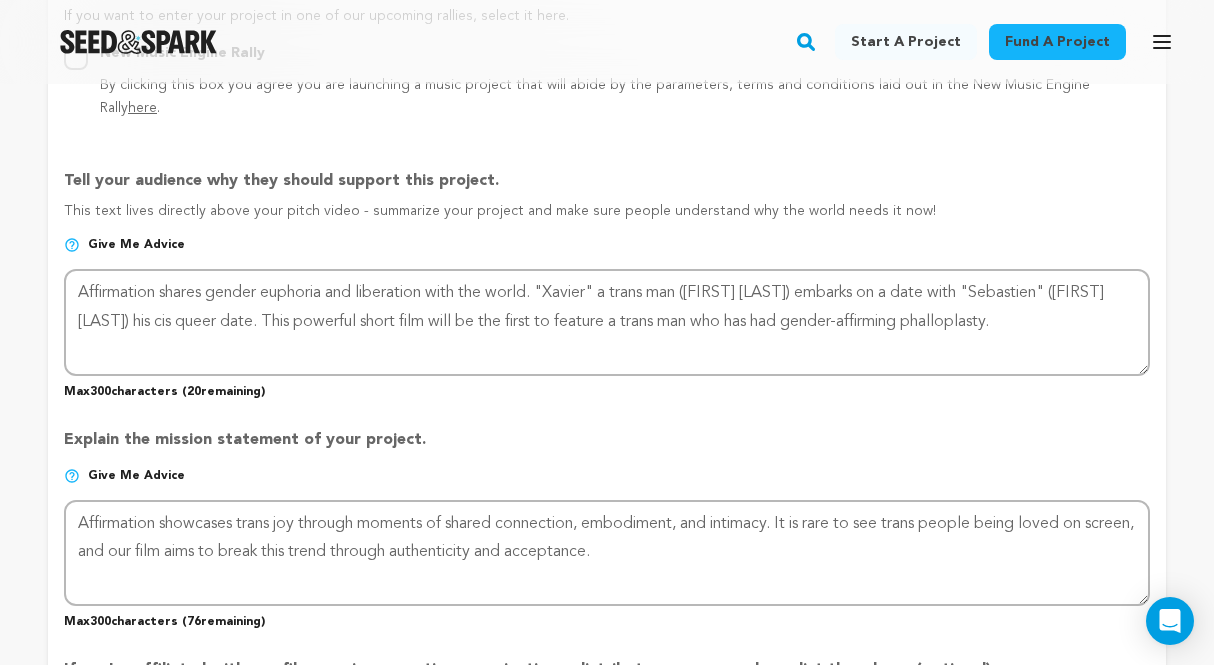 click on "Project Title
Project Name
AFFIRMATION
Project URL
Give me advice
Project URL
affirmation
seedandspark.com/fund/affirmation
Private Preview Link
(Copy Link)
Copy private preview link
Give me advice
Give me advice" at bounding box center [607, 209] 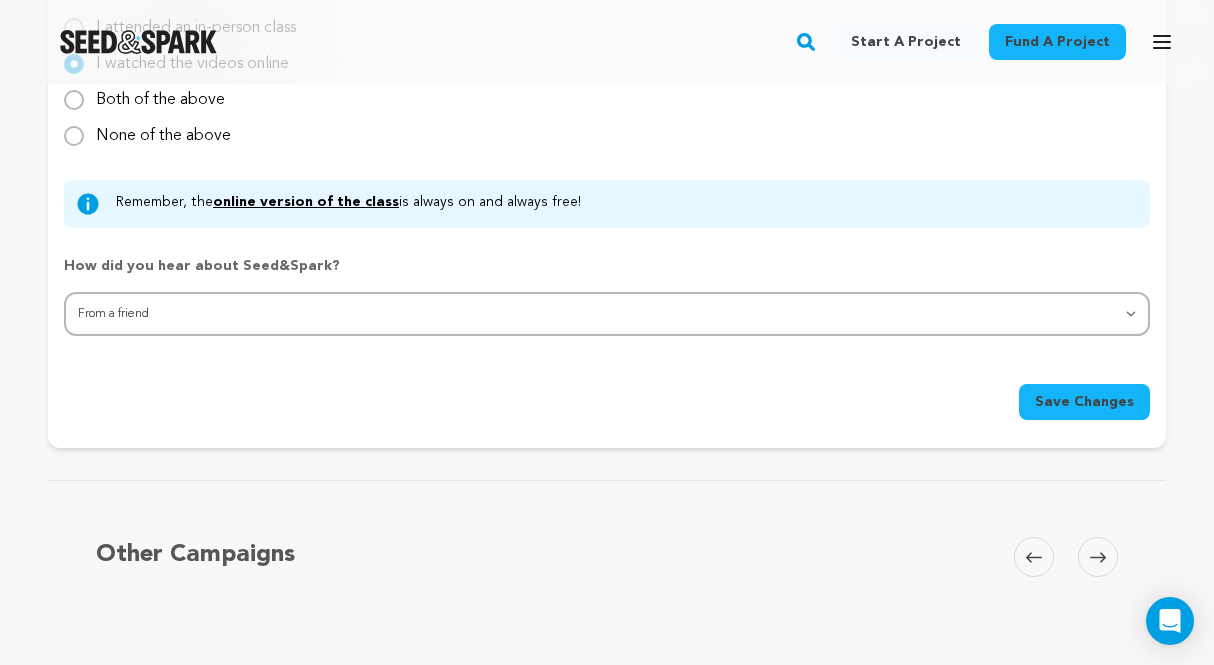 scroll, scrollTop: 2204, scrollLeft: 0, axis: vertical 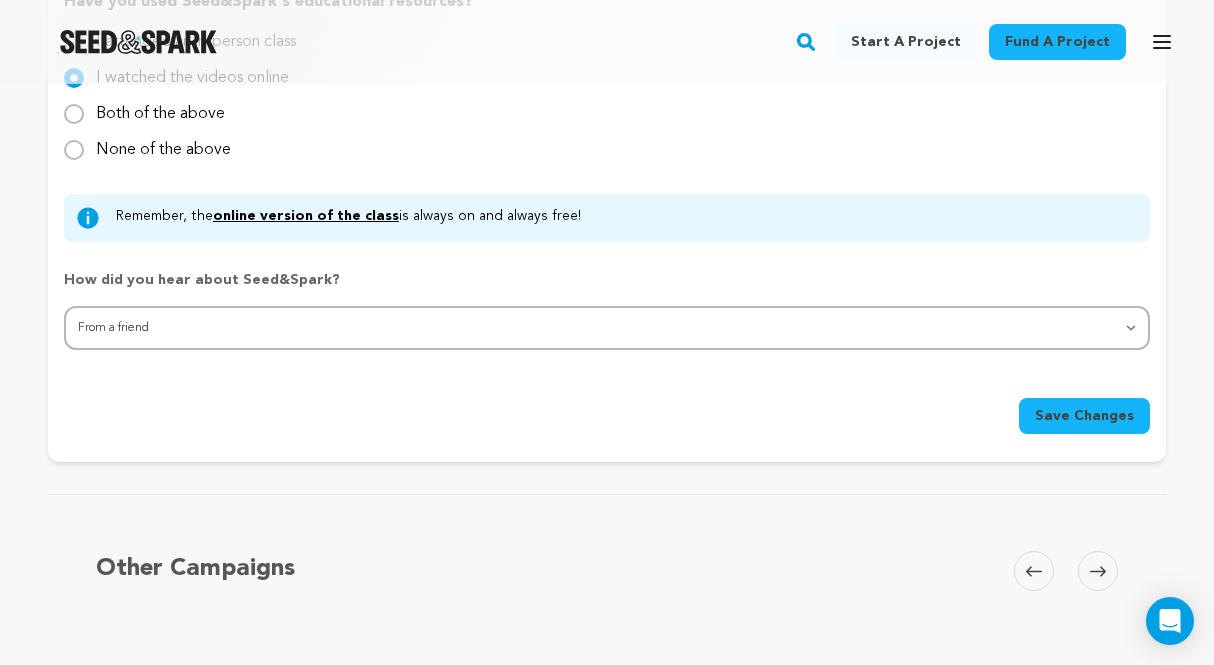 click on "Save Changes" at bounding box center (1084, 416) 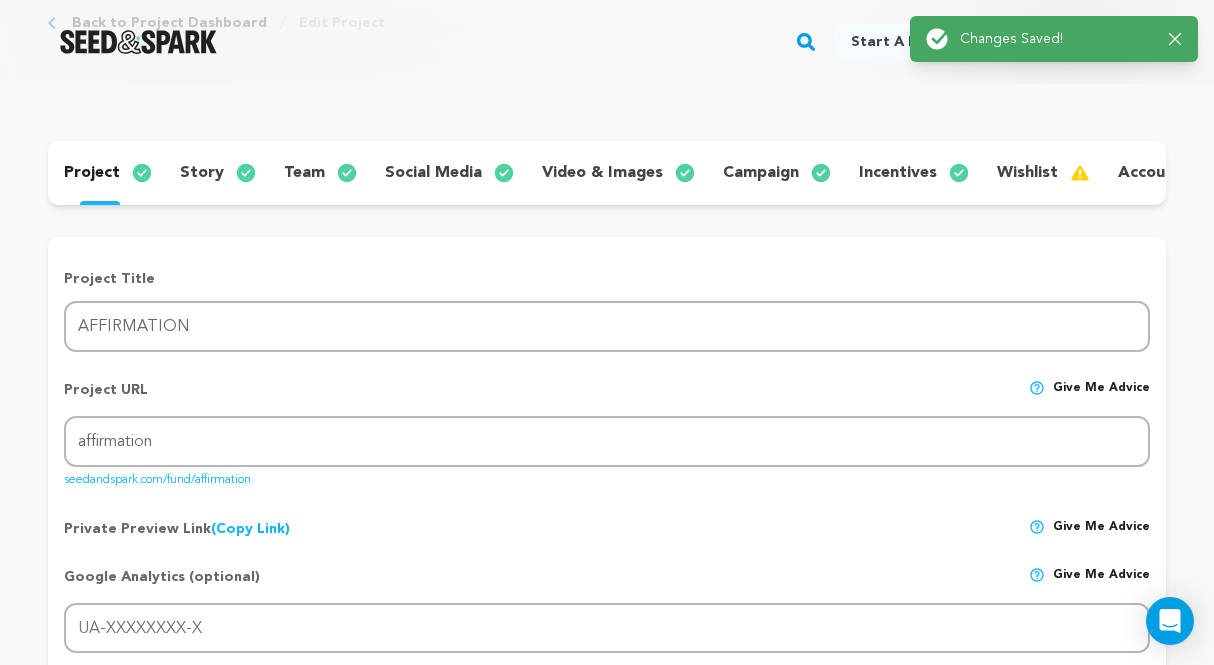 scroll, scrollTop: 0, scrollLeft: 0, axis: both 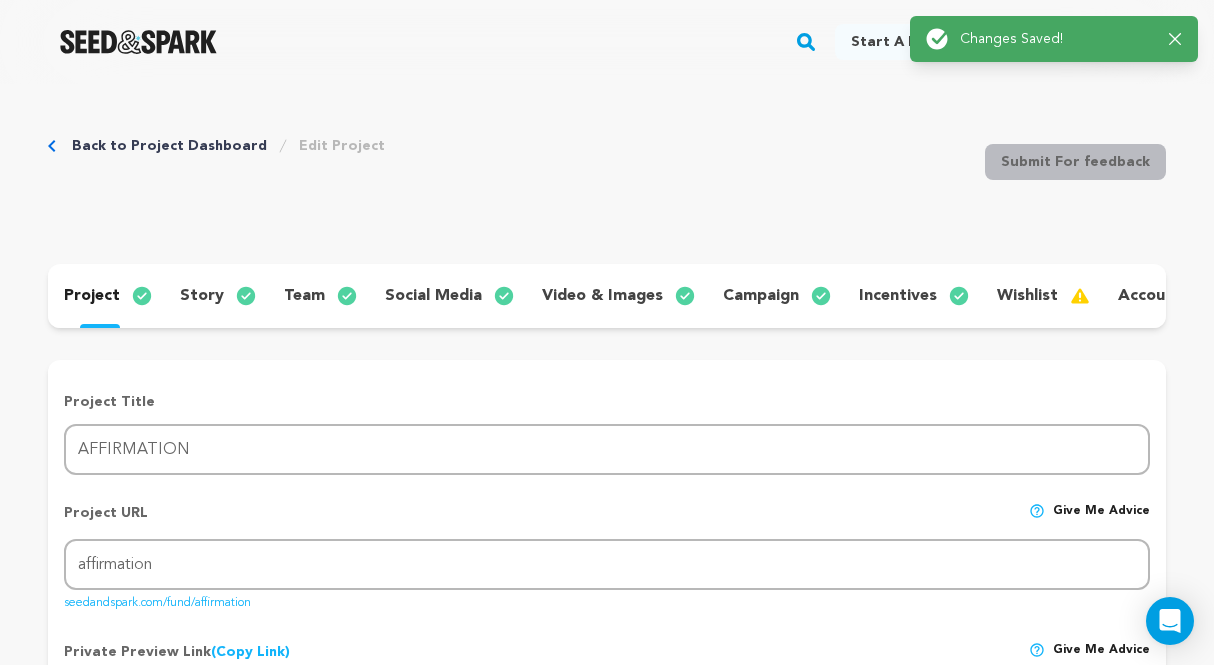 click 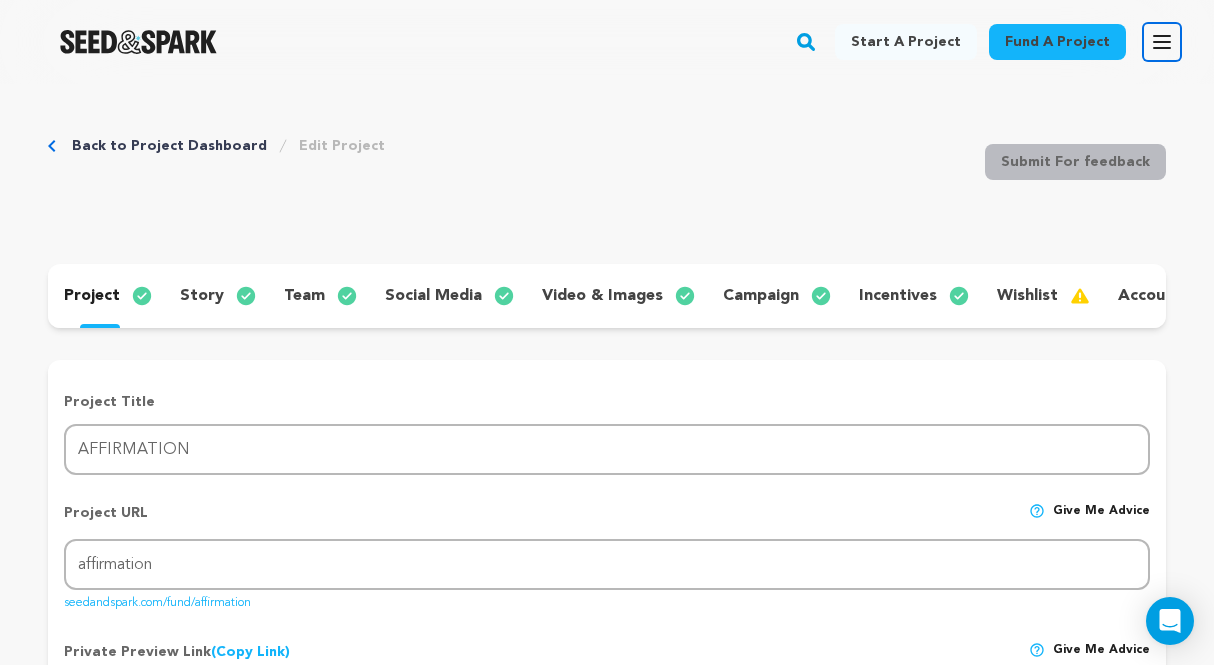click 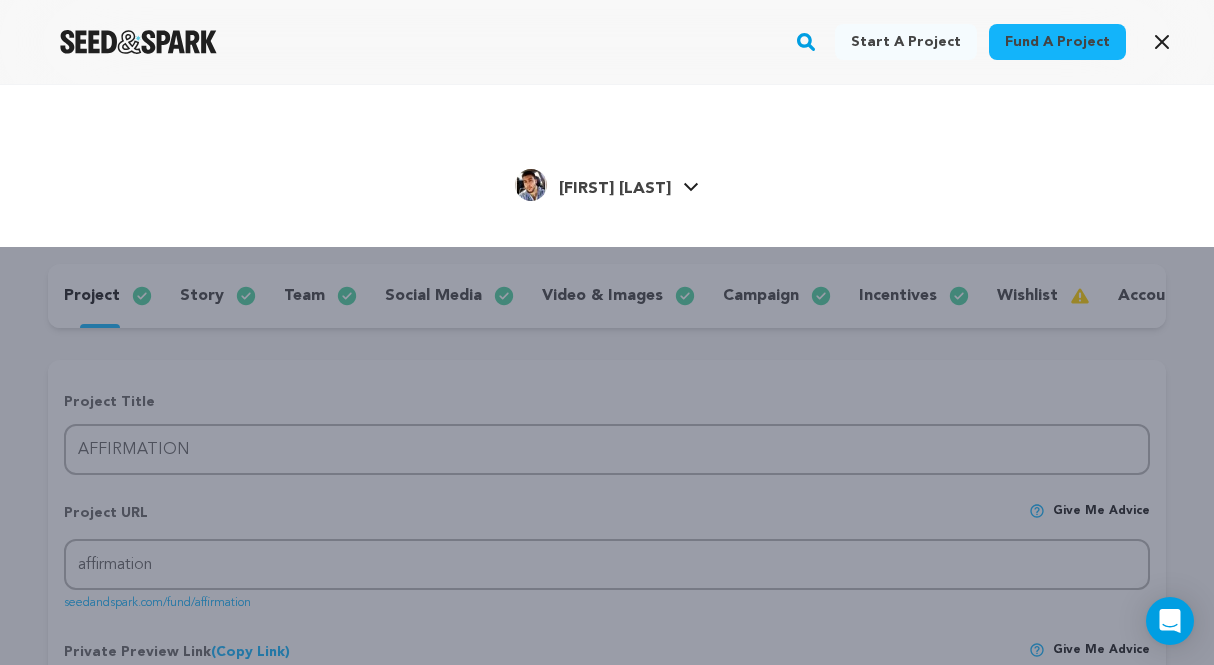click on "Tony Z.
Tony Z." at bounding box center (607, 183) 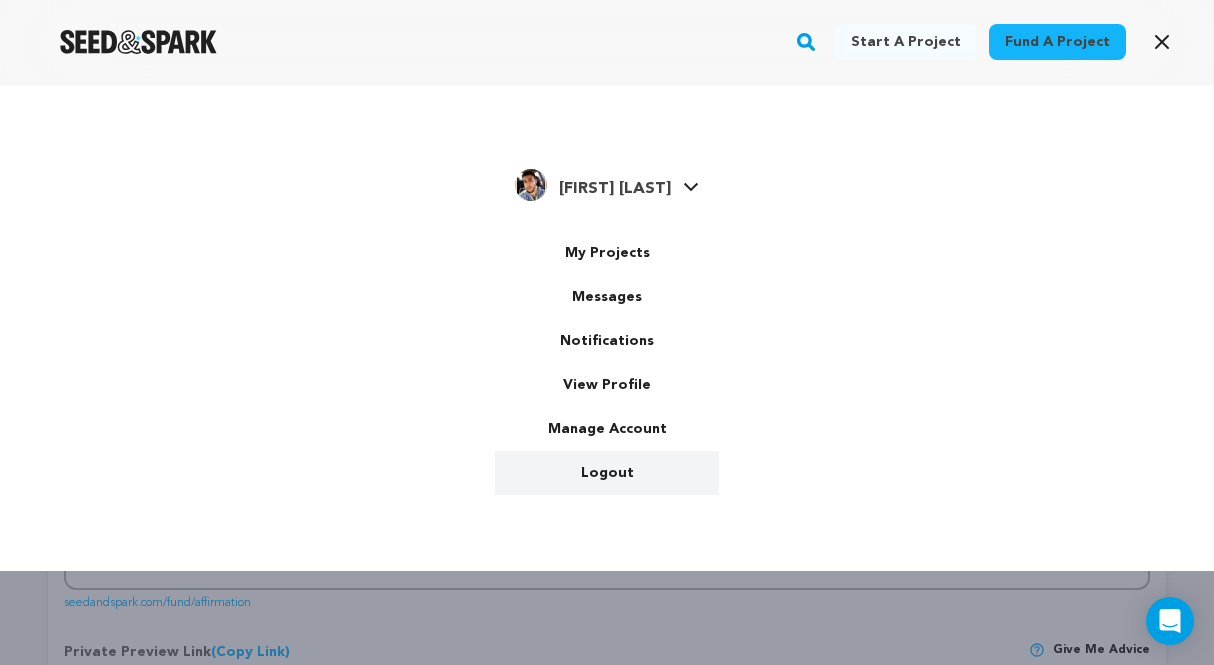click on "Logout" at bounding box center (607, 473) 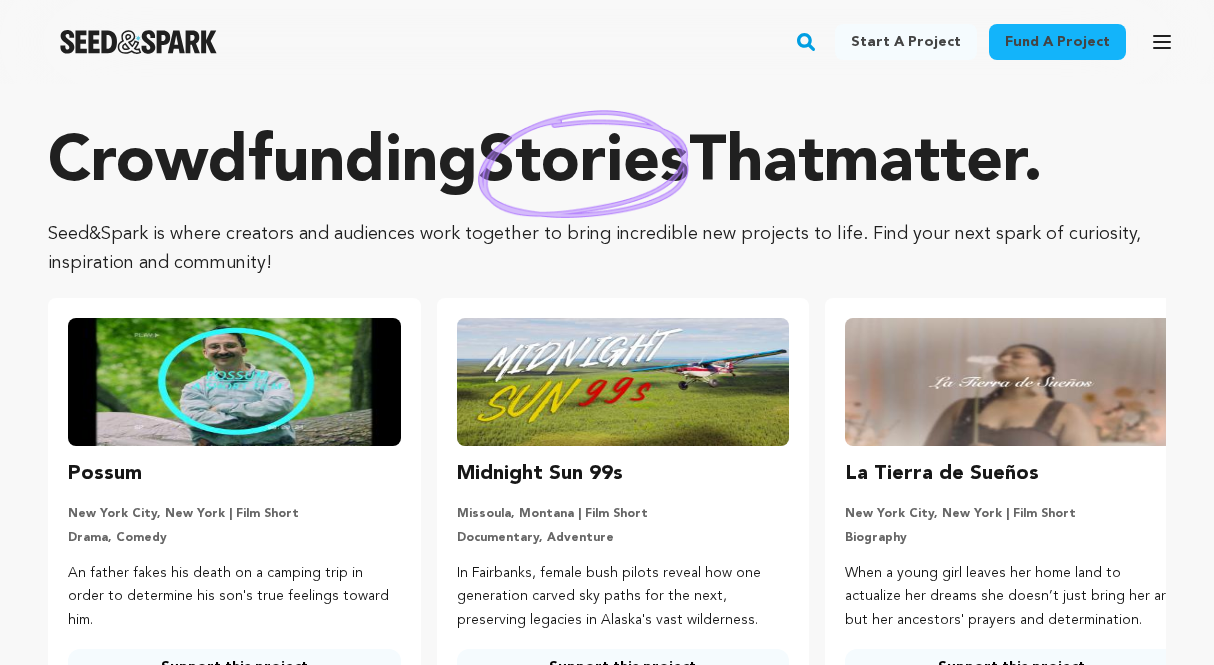 scroll, scrollTop: 0, scrollLeft: 0, axis: both 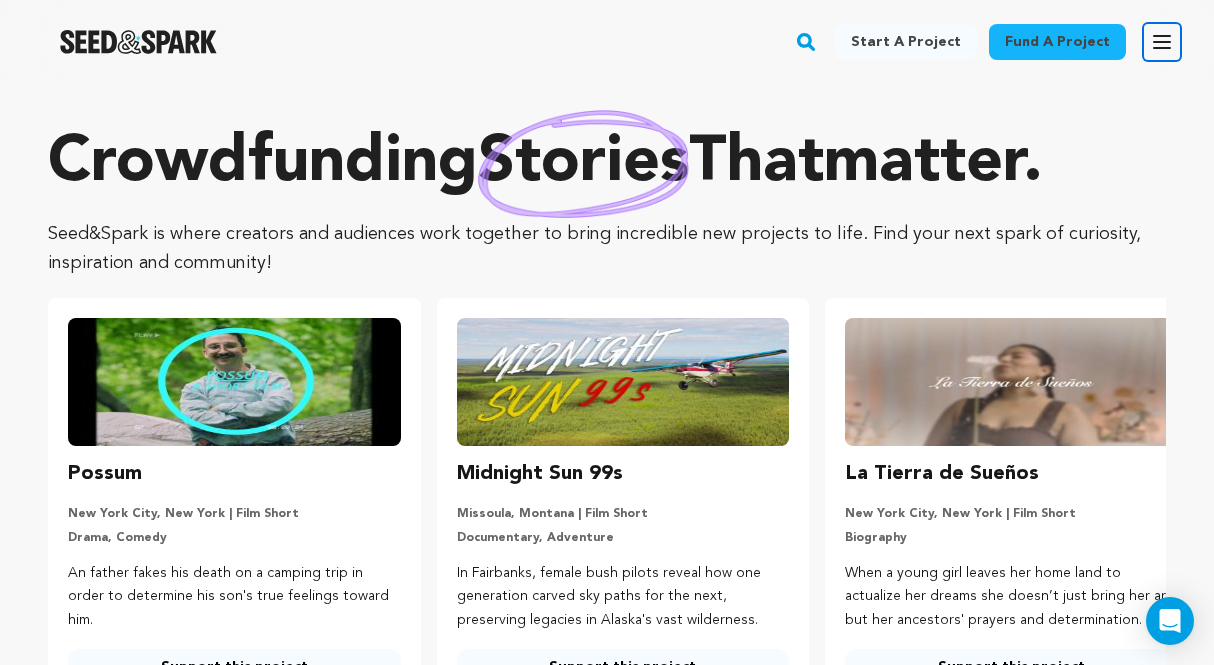 click 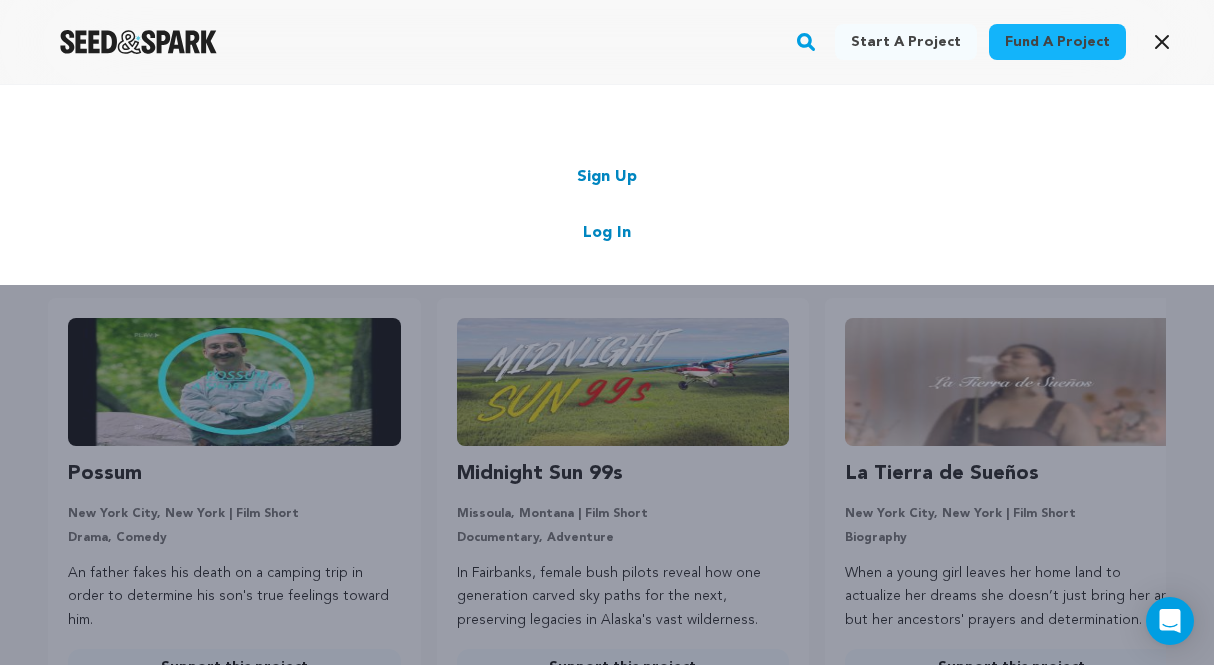 click on "Log In" at bounding box center (607, 233) 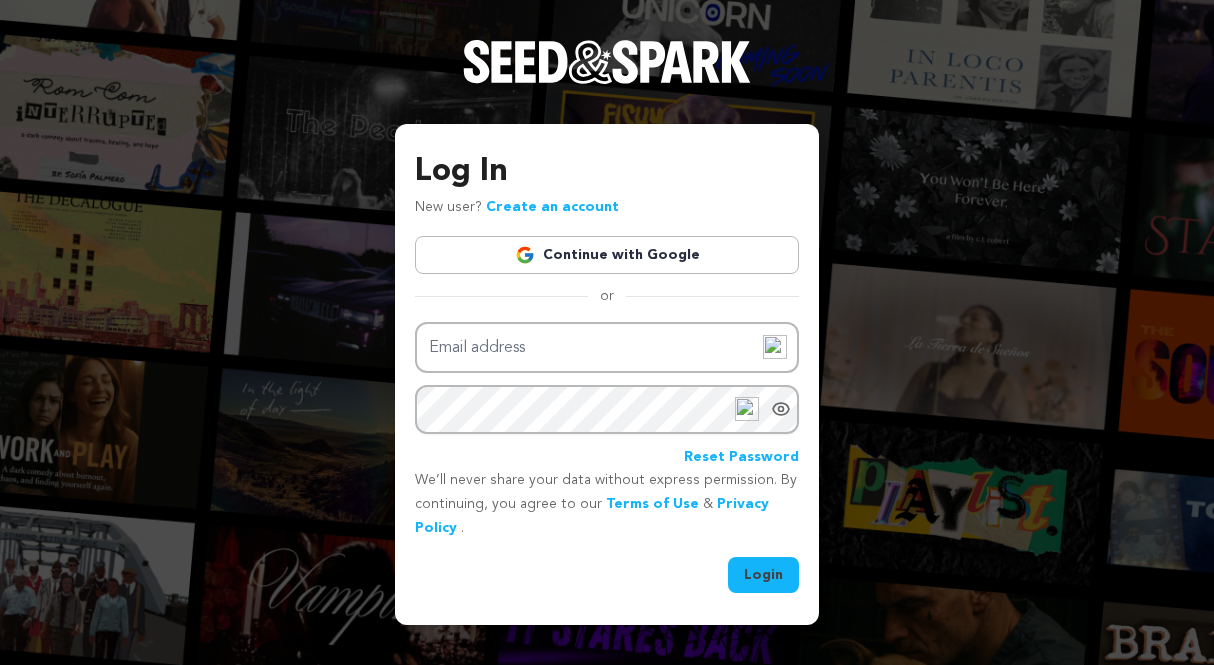 scroll, scrollTop: 0, scrollLeft: 0, axis: both 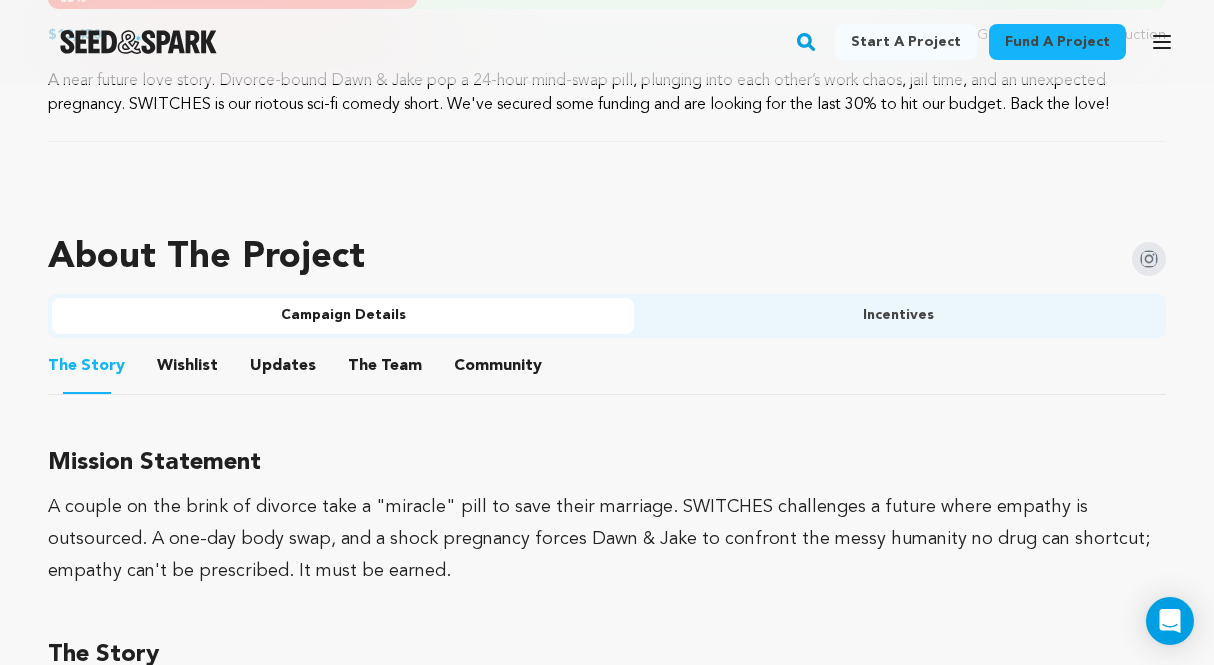 click on "Wishlist" at bounding box center (188, 370) 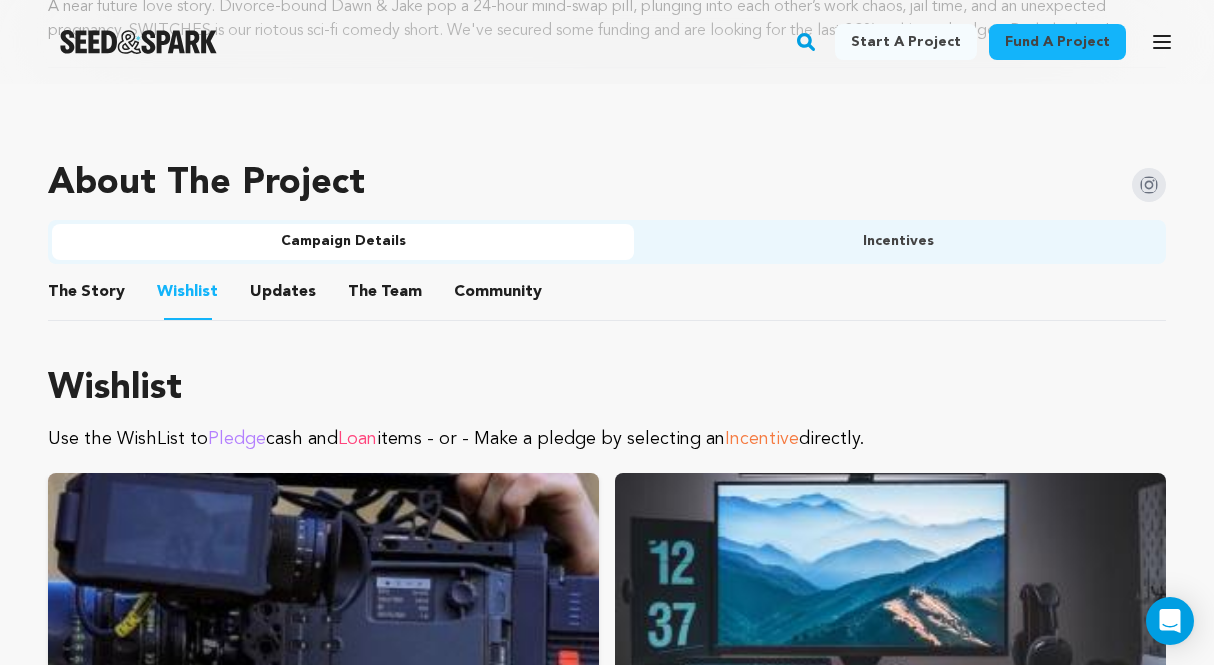 scroll, scrollTop: 1133, scrollLeft: 0, axis: vertical 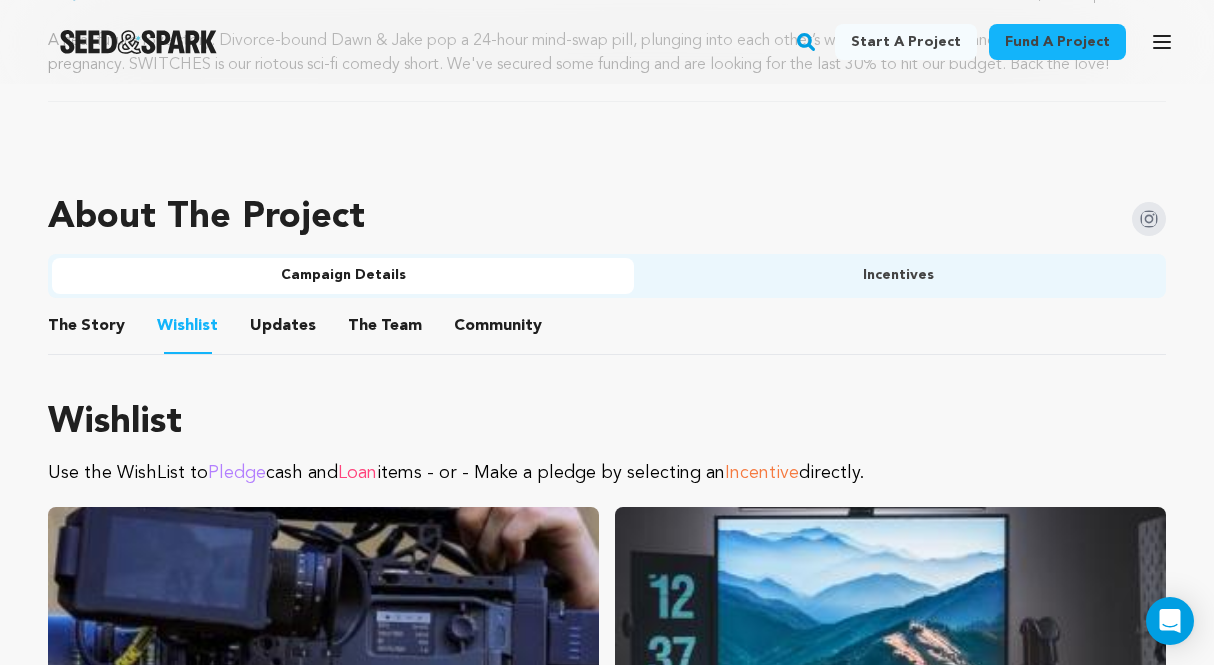 click on "Updates" at bounding box center [283, 330] 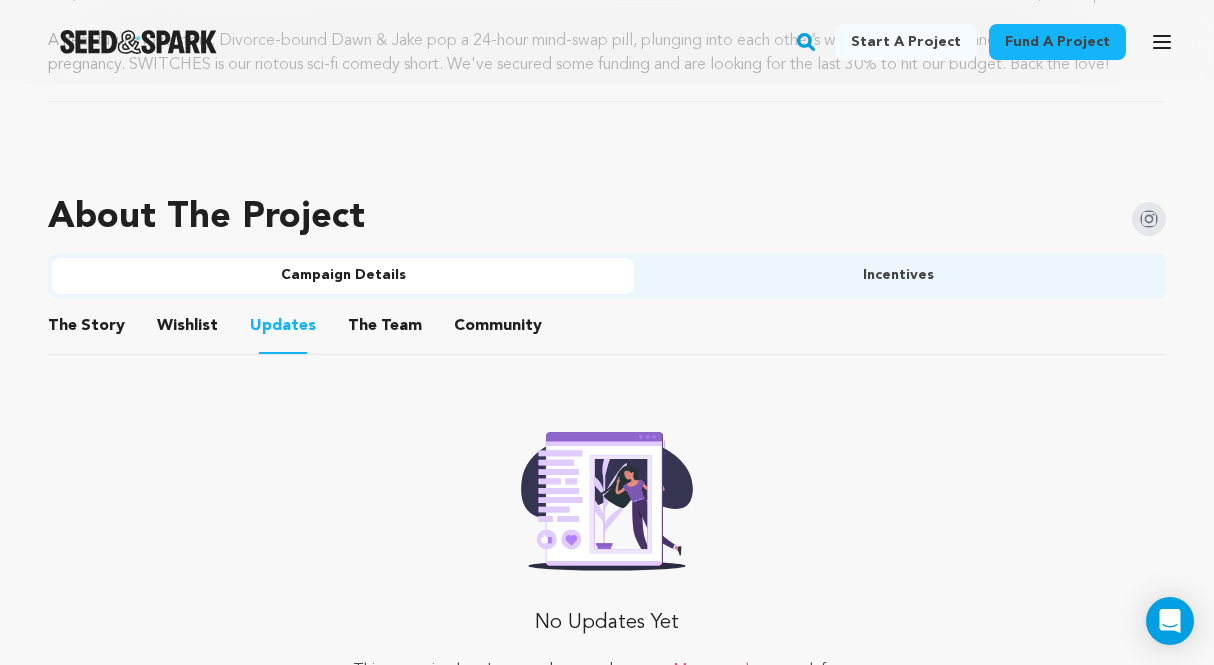 click on "The Team" at bounding box center (385, 330) 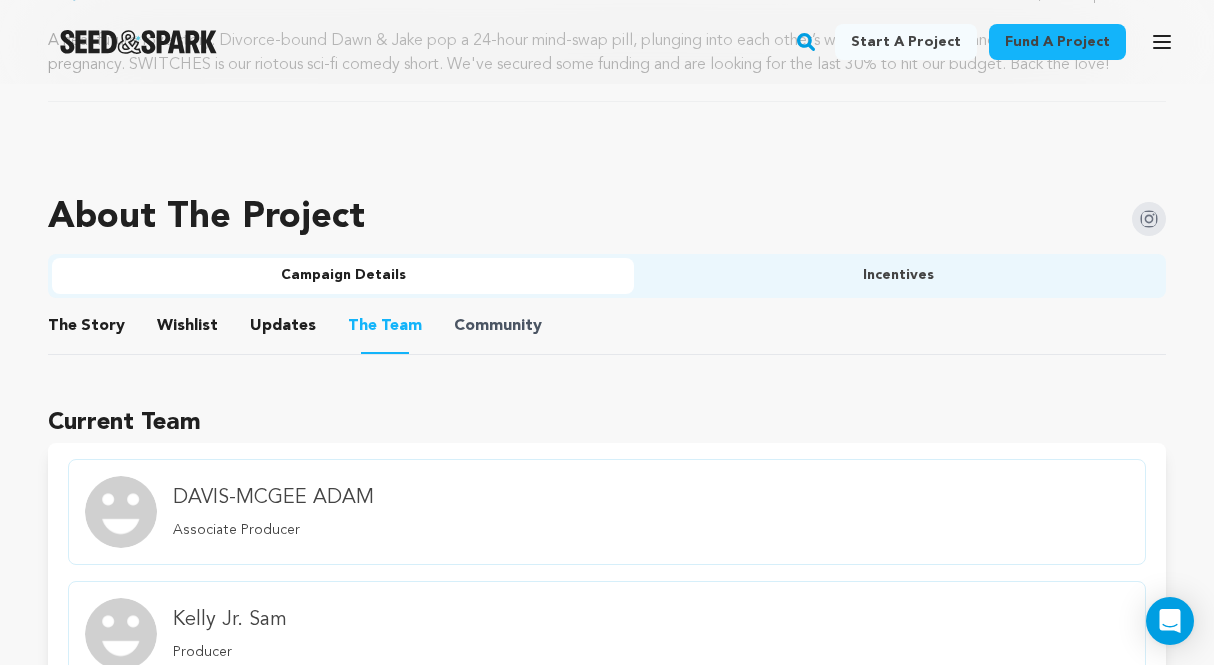 click on "Community" at bounding box center [498, 326] 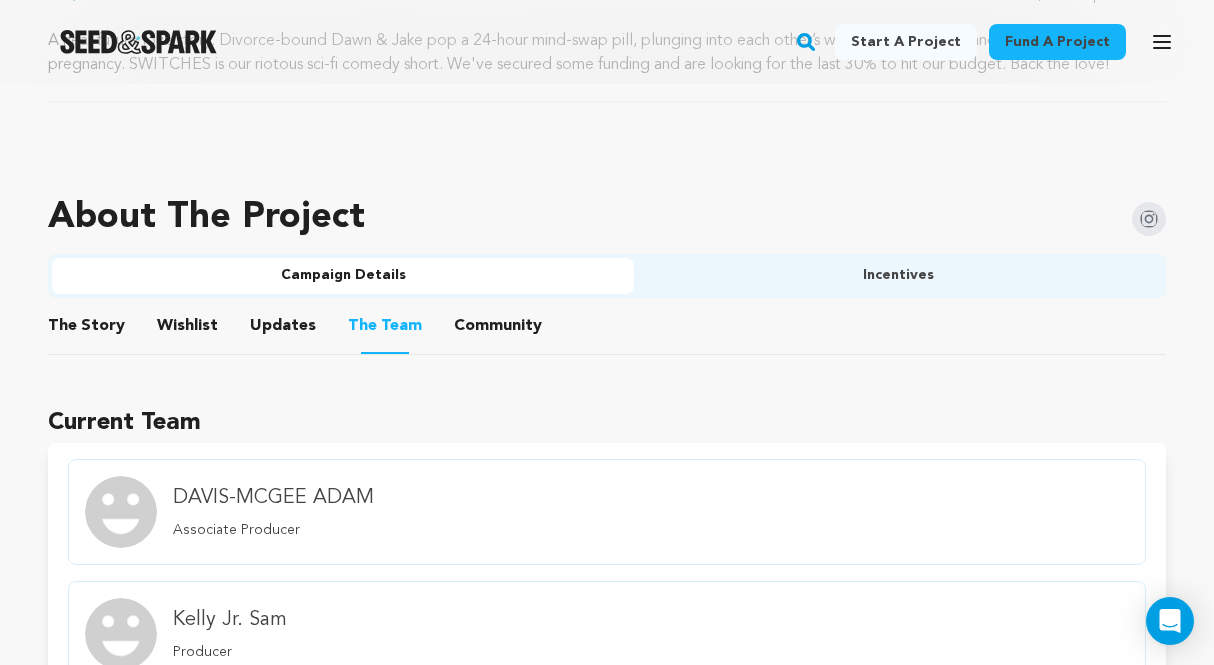 click on "Community" at bounding box center (498, 330) 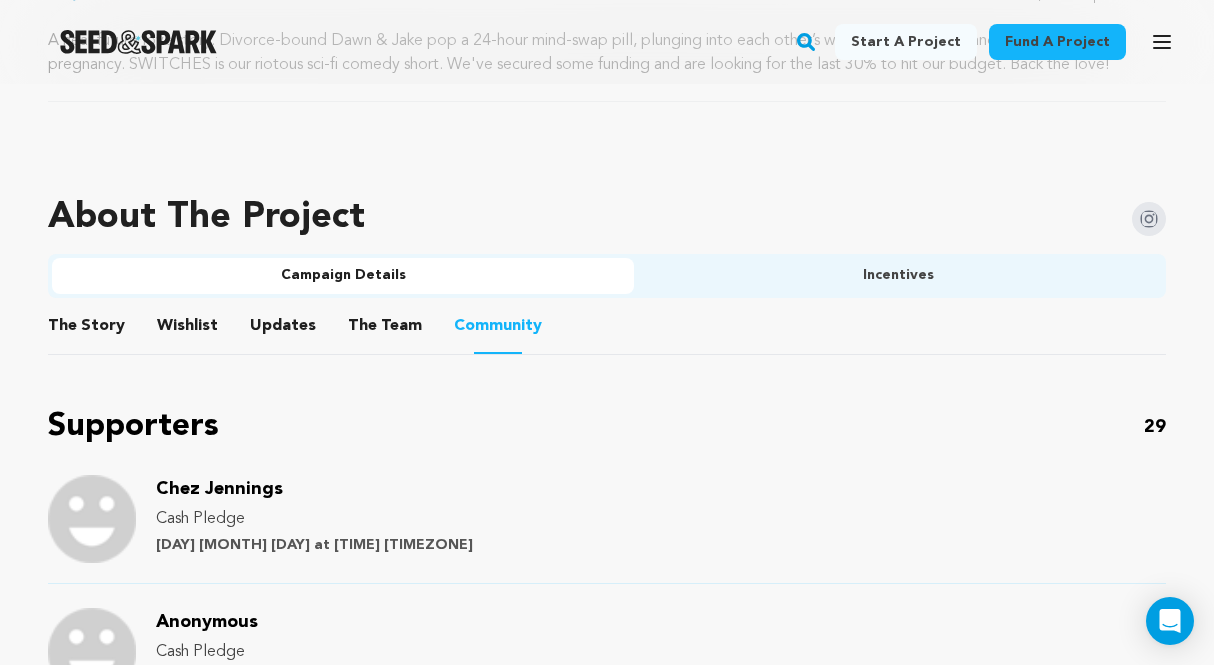 click on "Incentives" at bounding box center [898, 276] 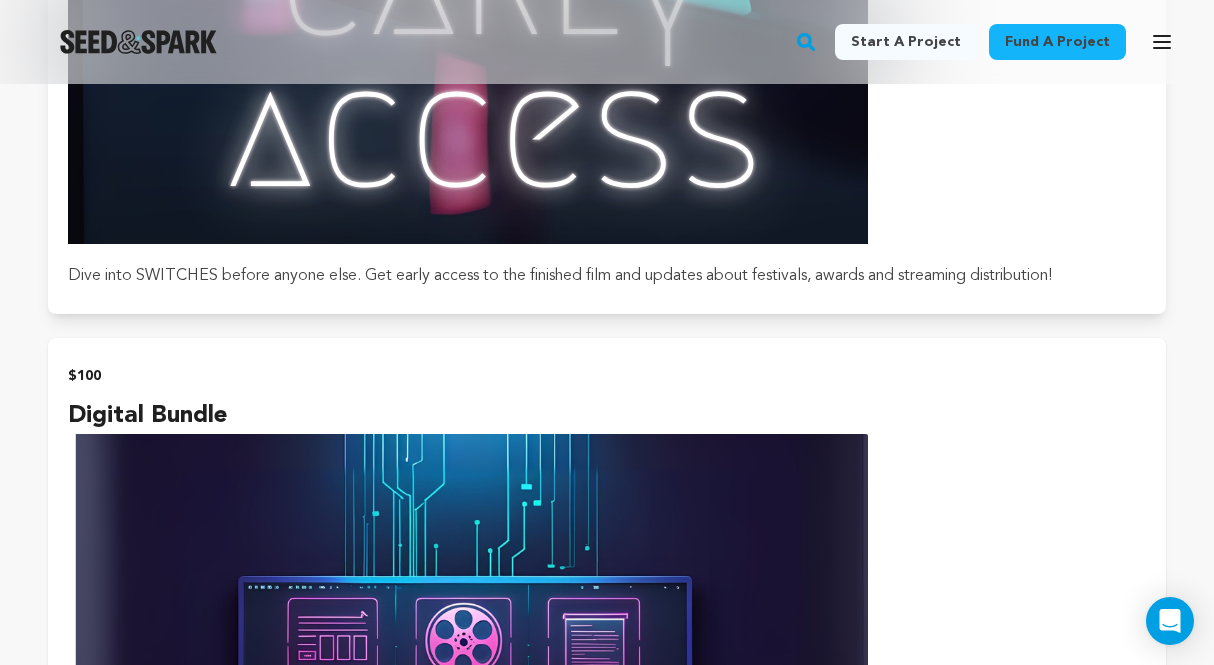 scroll, scrollTop: 3632, scrollLeft: 0, axis: vertical 